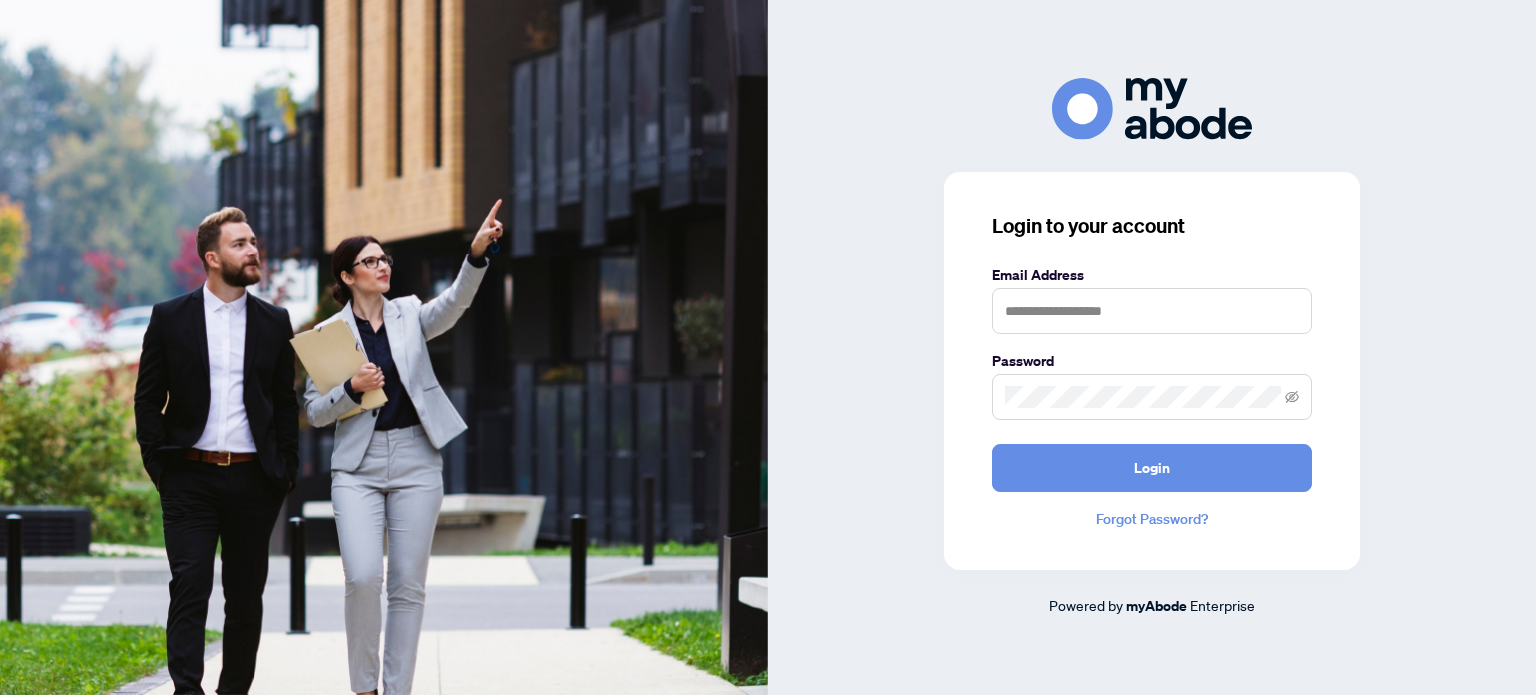 scroll, scrollTop: 0, scrollLeft: 0, axis: both 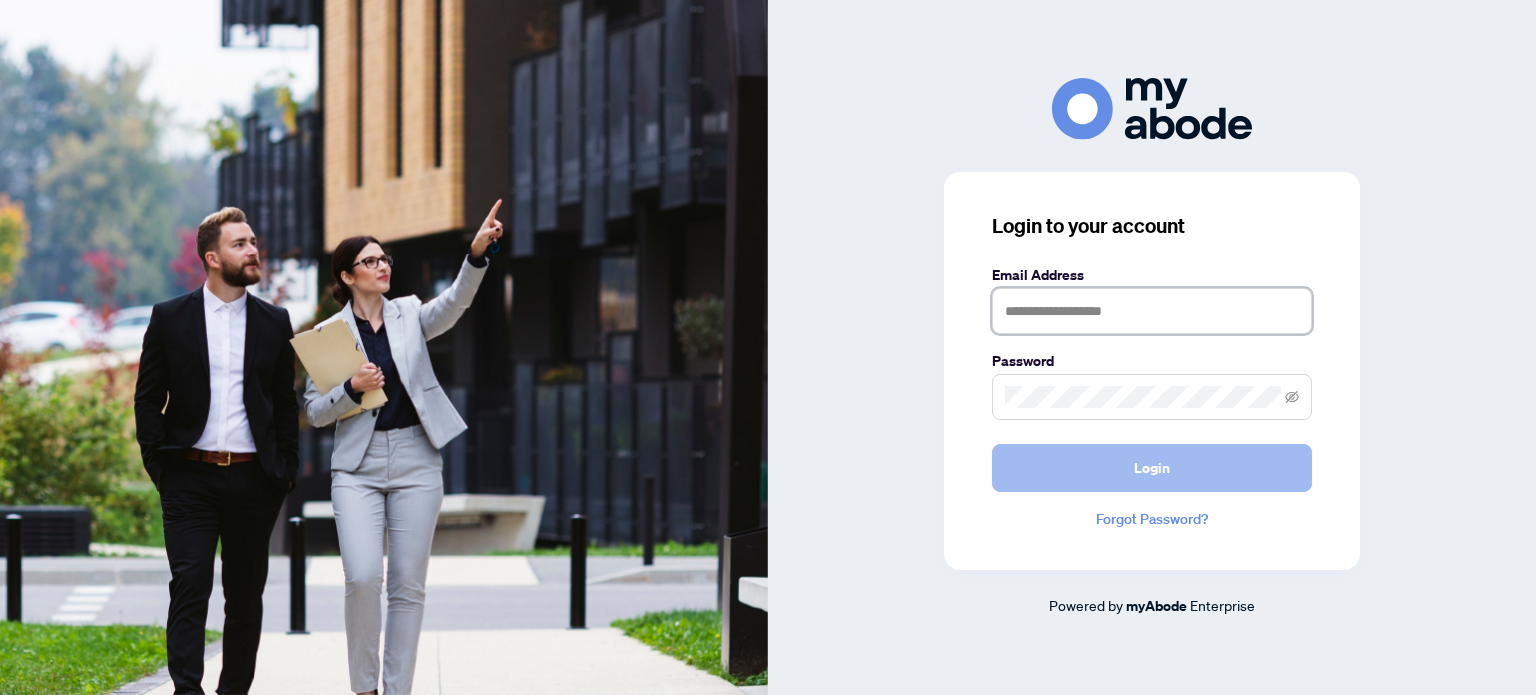 type on "**********" 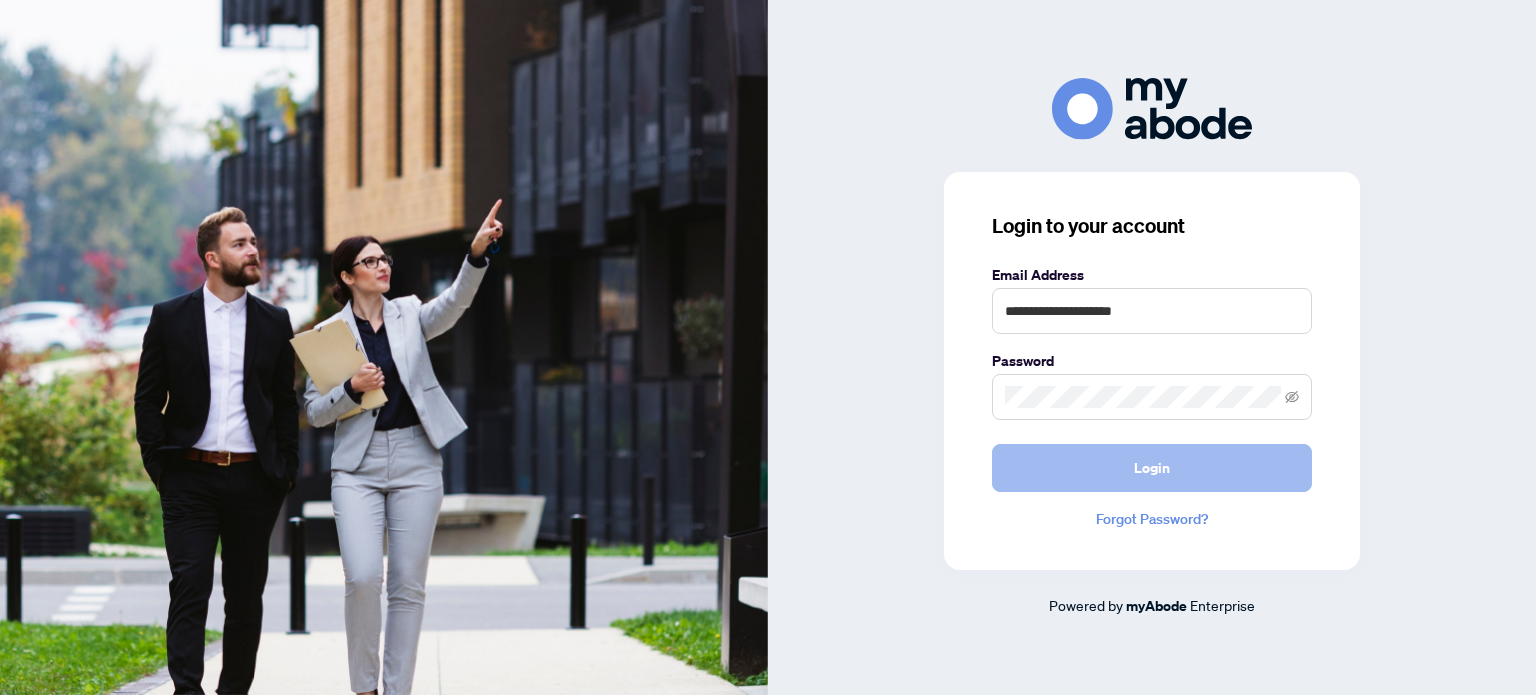 click on "Login" at bounding box center [1152, 468] 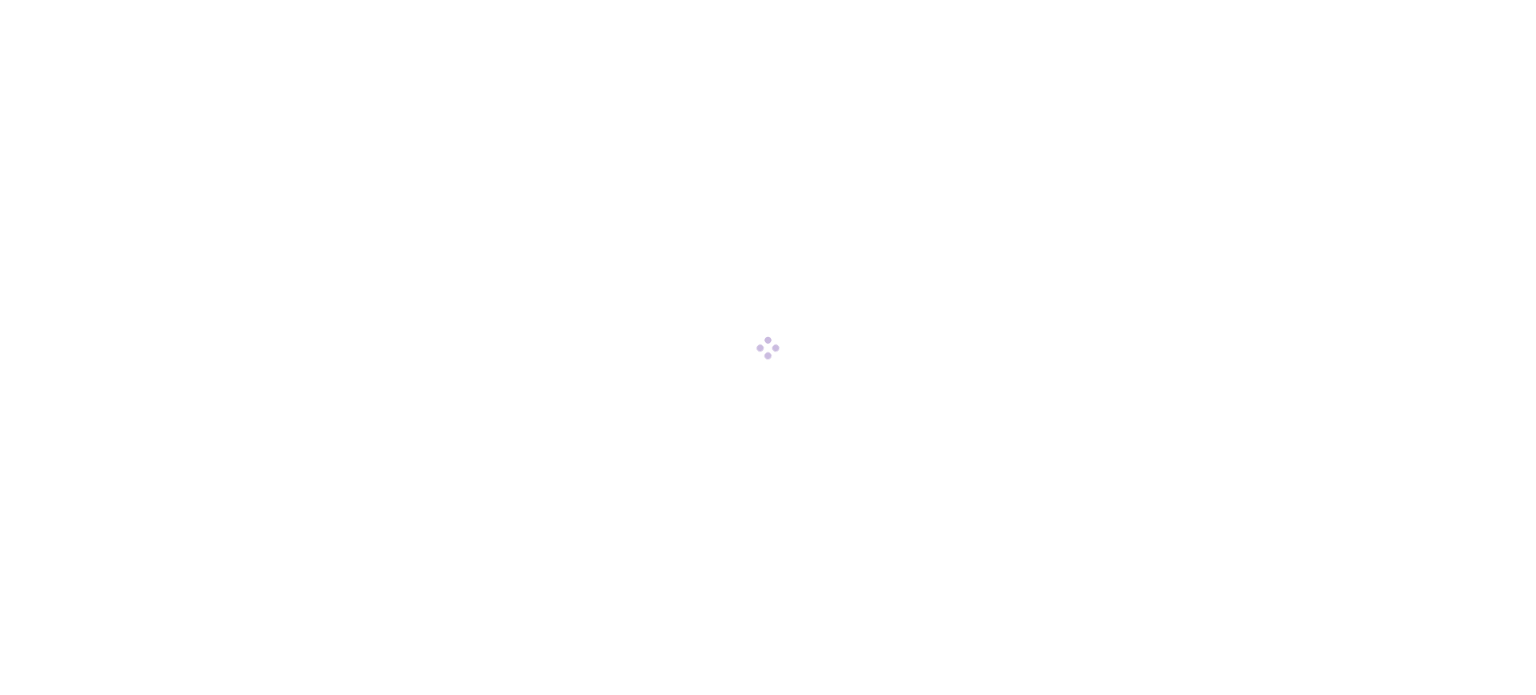 scroll, scrollTop: 0, scrollLeft: 0, axis: both 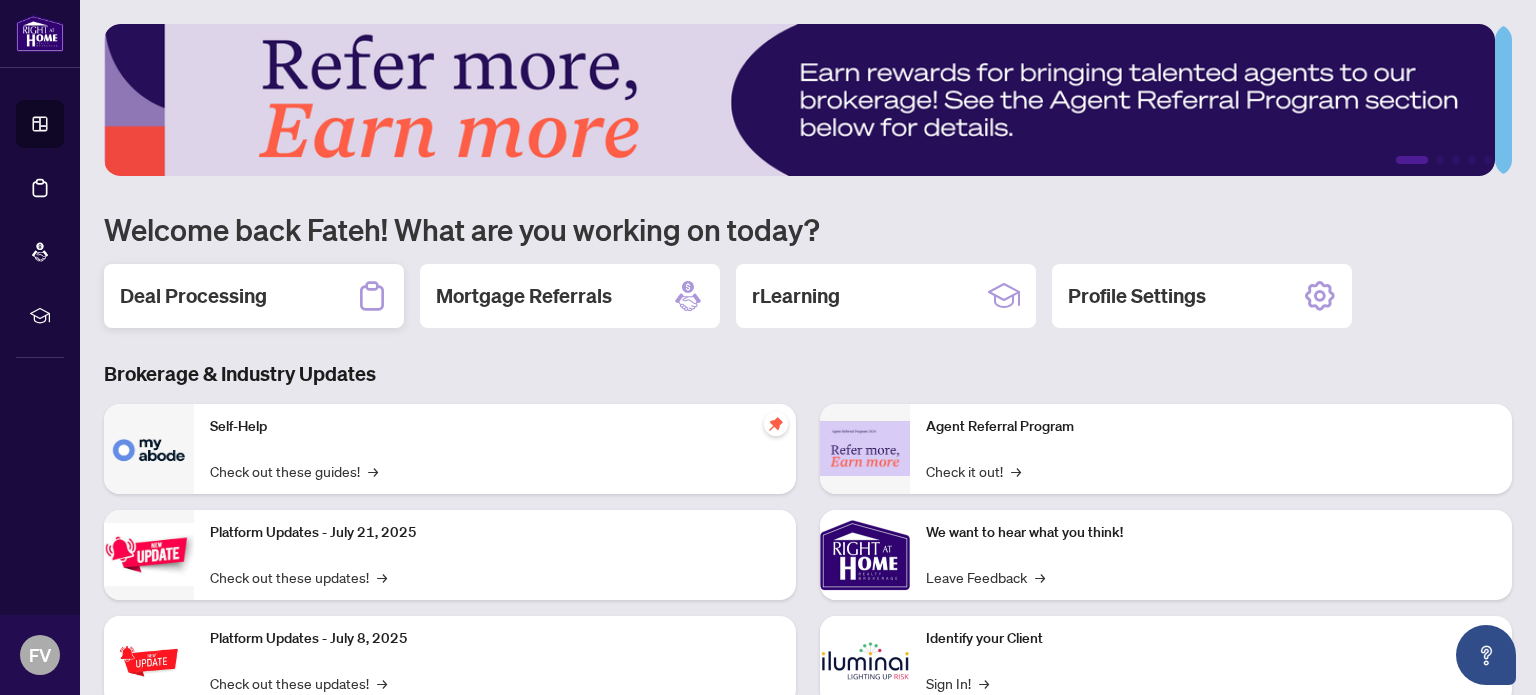 click on "Deal Processing" at bounding box center [193, 296] 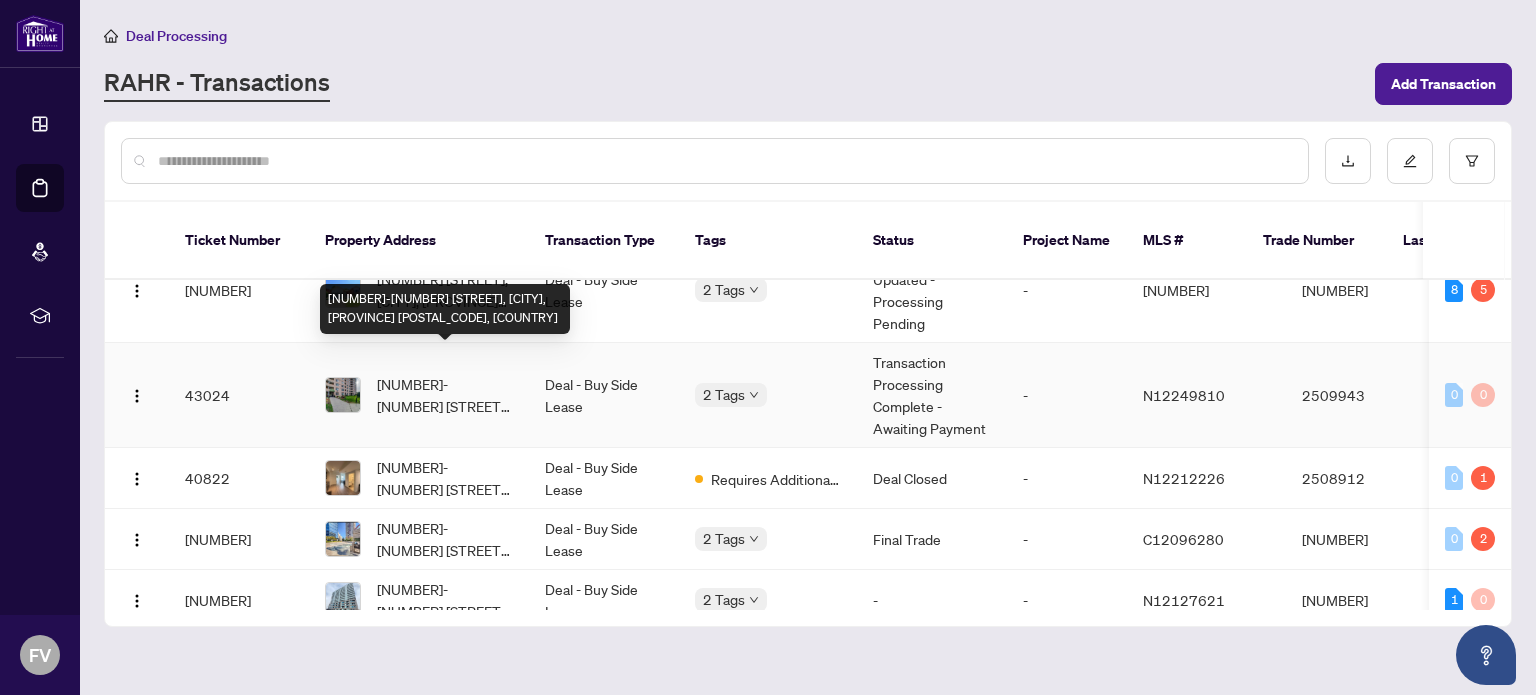 scroll, scrollTop: 253, scrollLeft: 0, axis: vertical 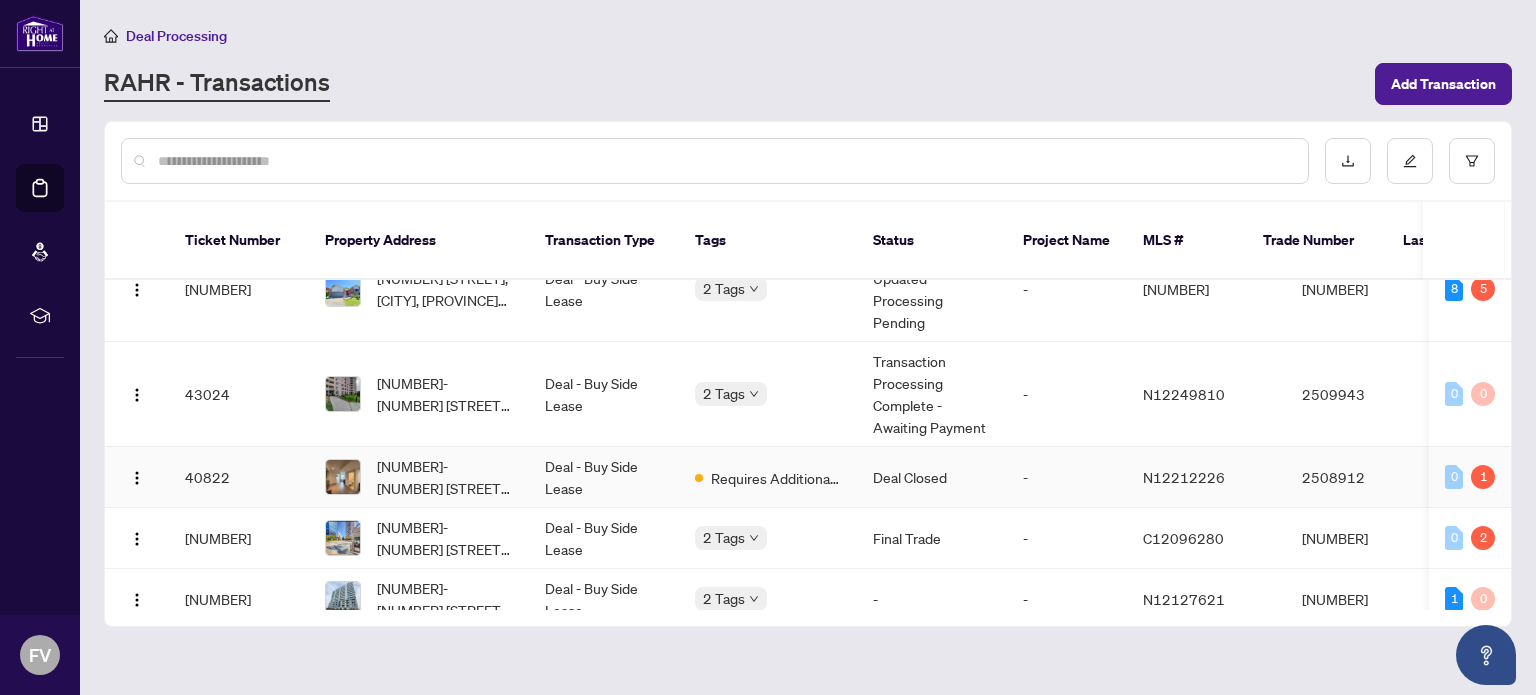 click on "Deal - Buy Side Lease" at bounding box center (604, 477) 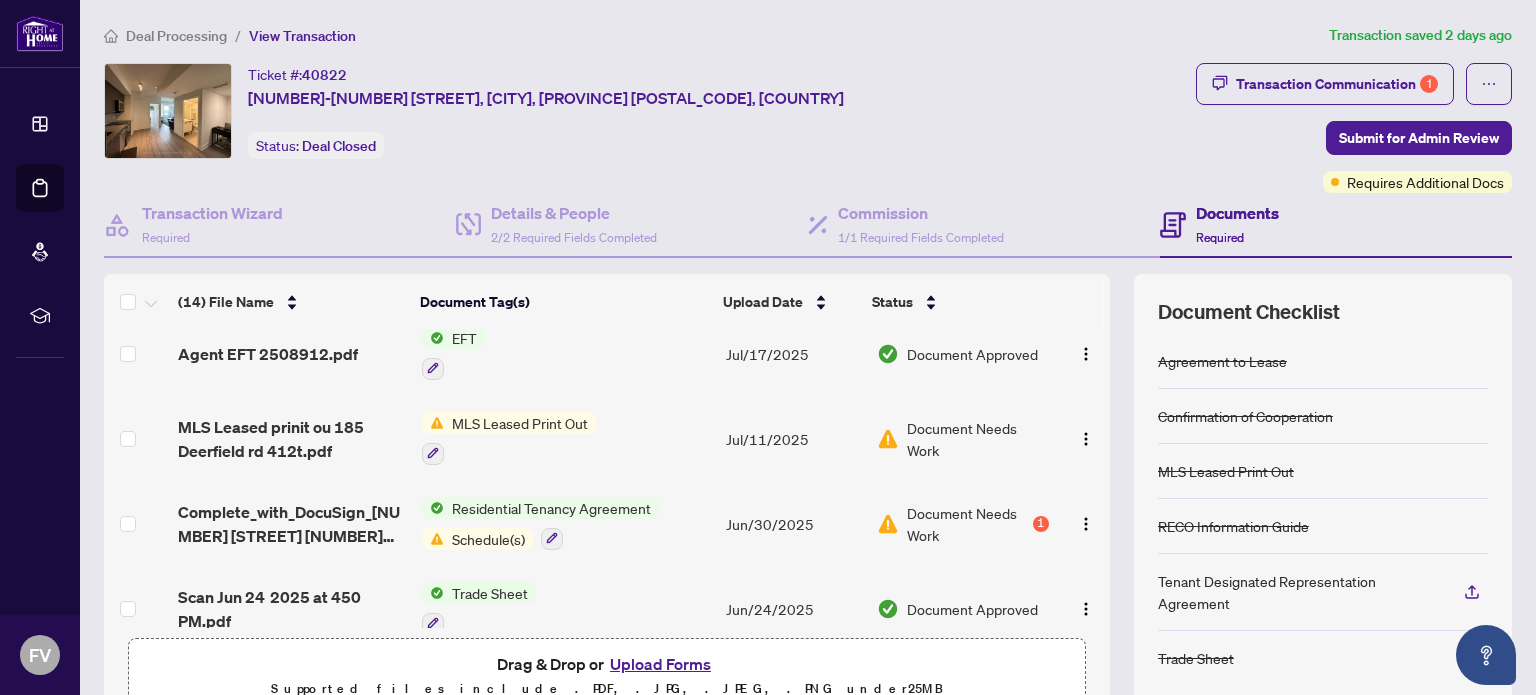scroll, scrollTop: 20, scrollLeft: 0, axis: vertical 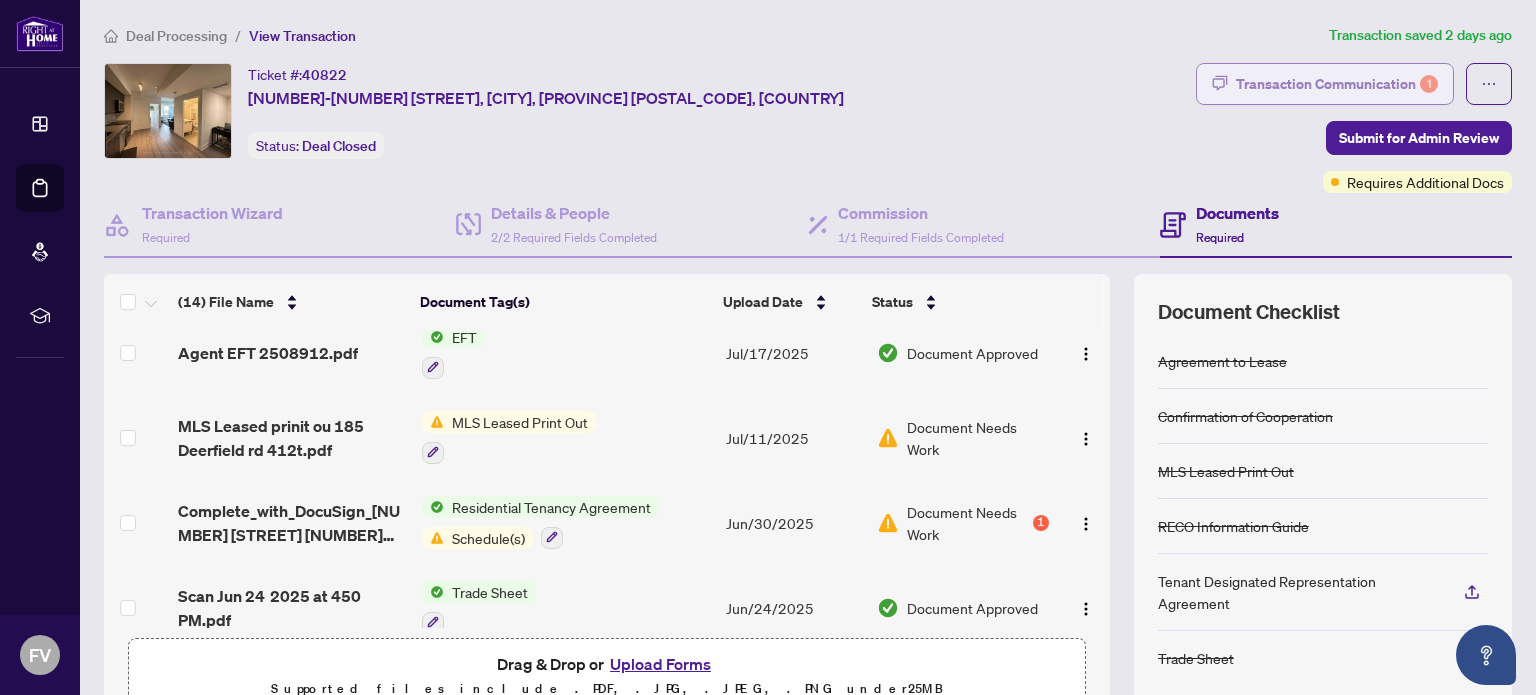 click on "Transaction Communication 1" at bounding box center [1337, 84] 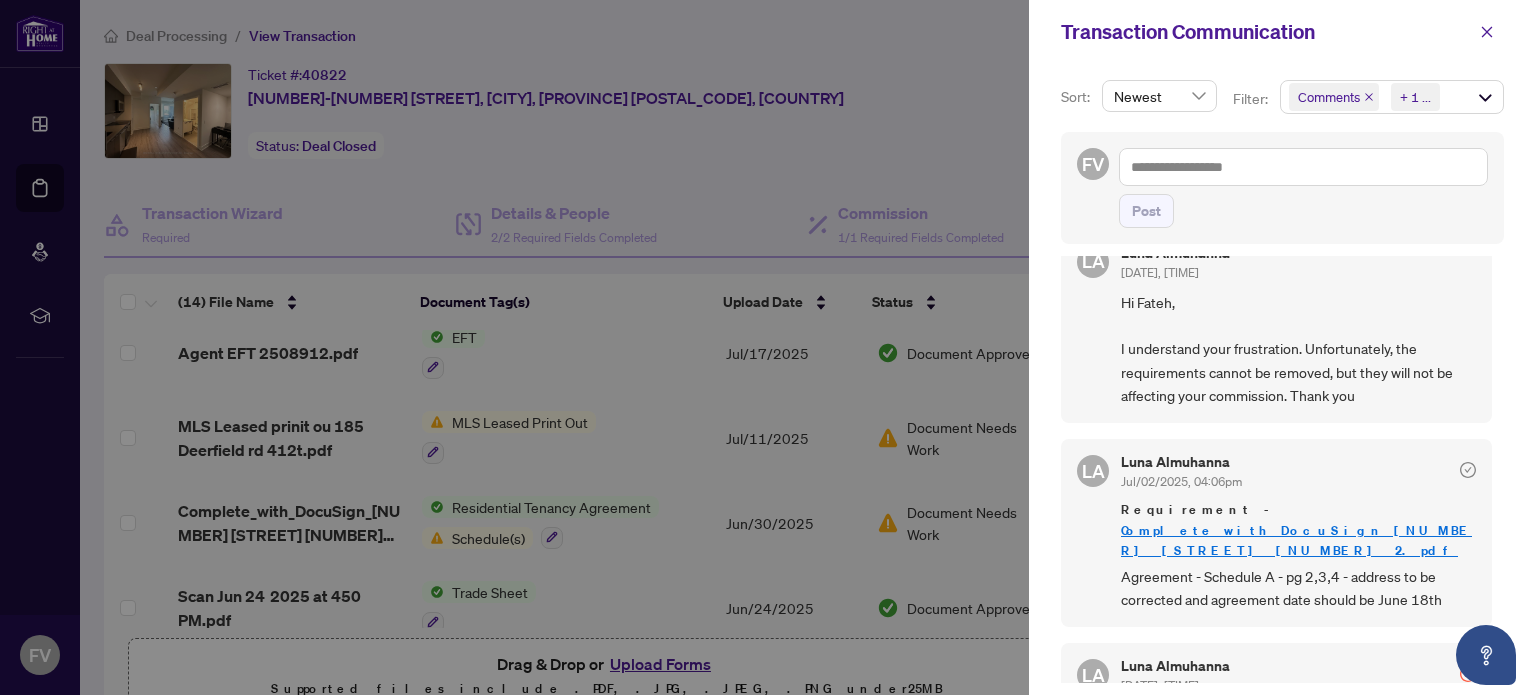 scroll, scrollTop: 0, scrollLeft: 0, axis: both 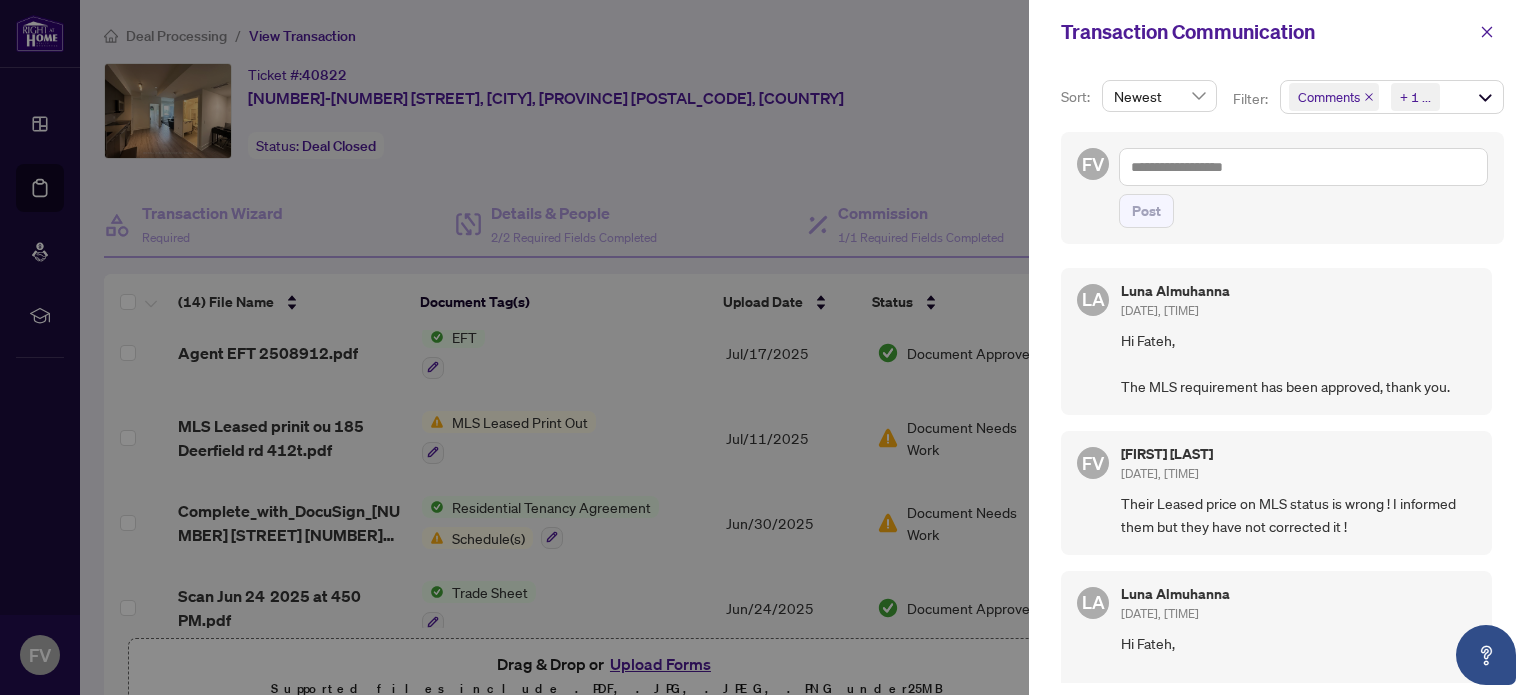 click at bounding box center [768, 347] 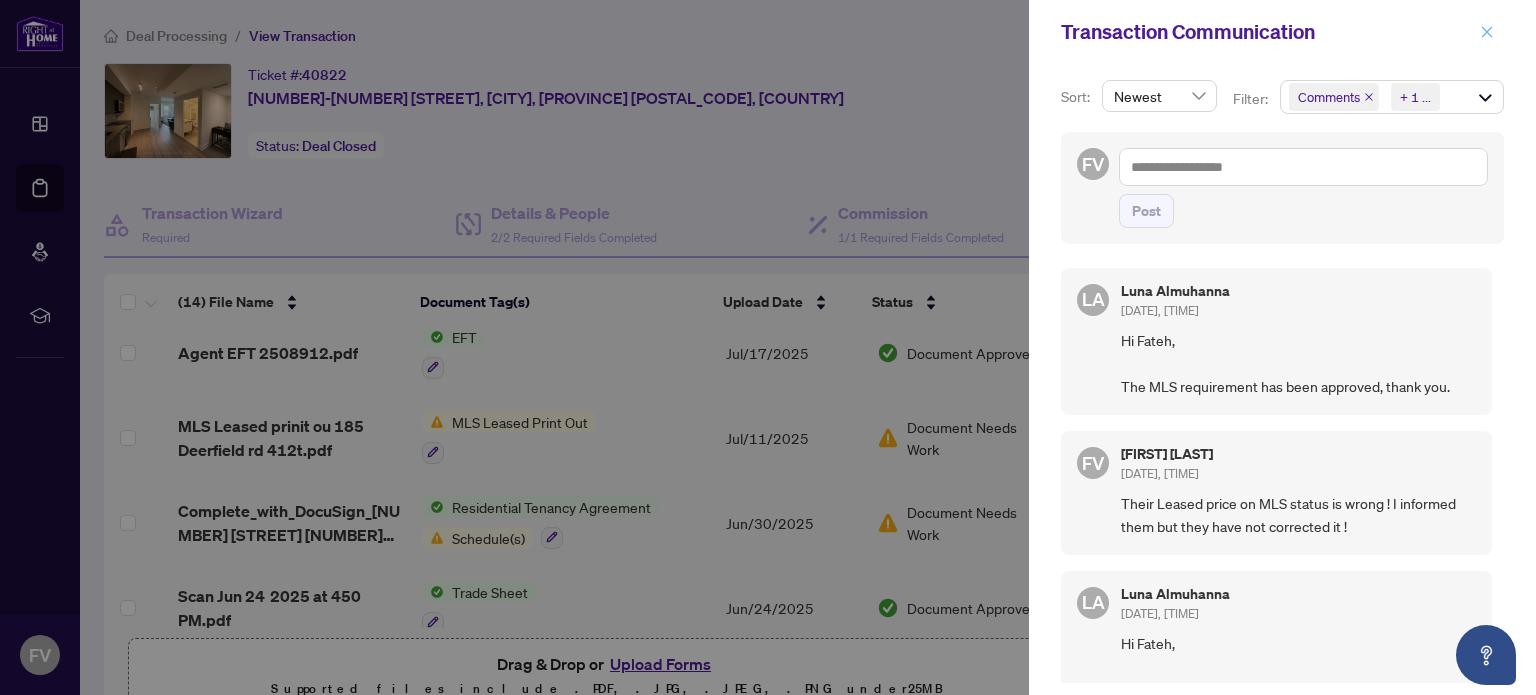 click 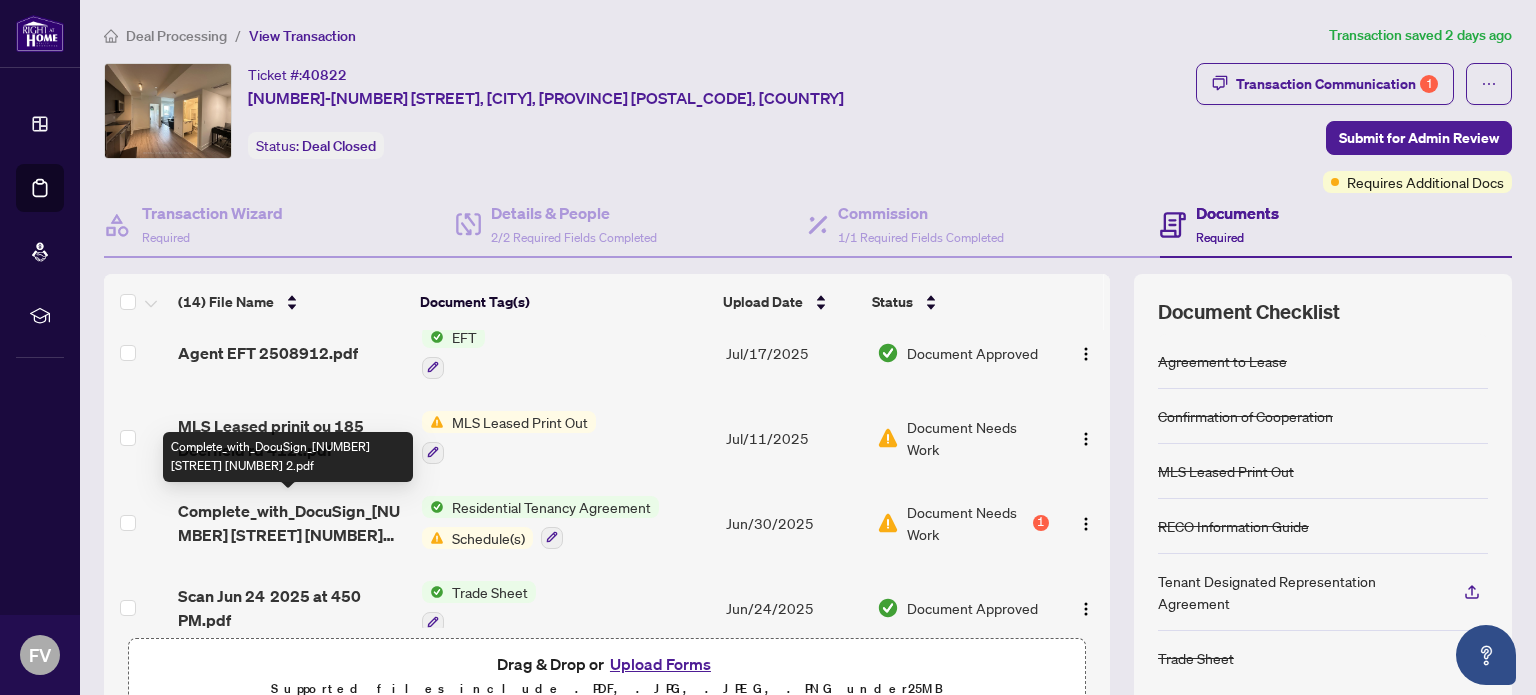 click on "Complete_with_DocuSign_[NUMBER] [STREET] [NUMBER] 2.pdf" at bounding box center [291, 523] 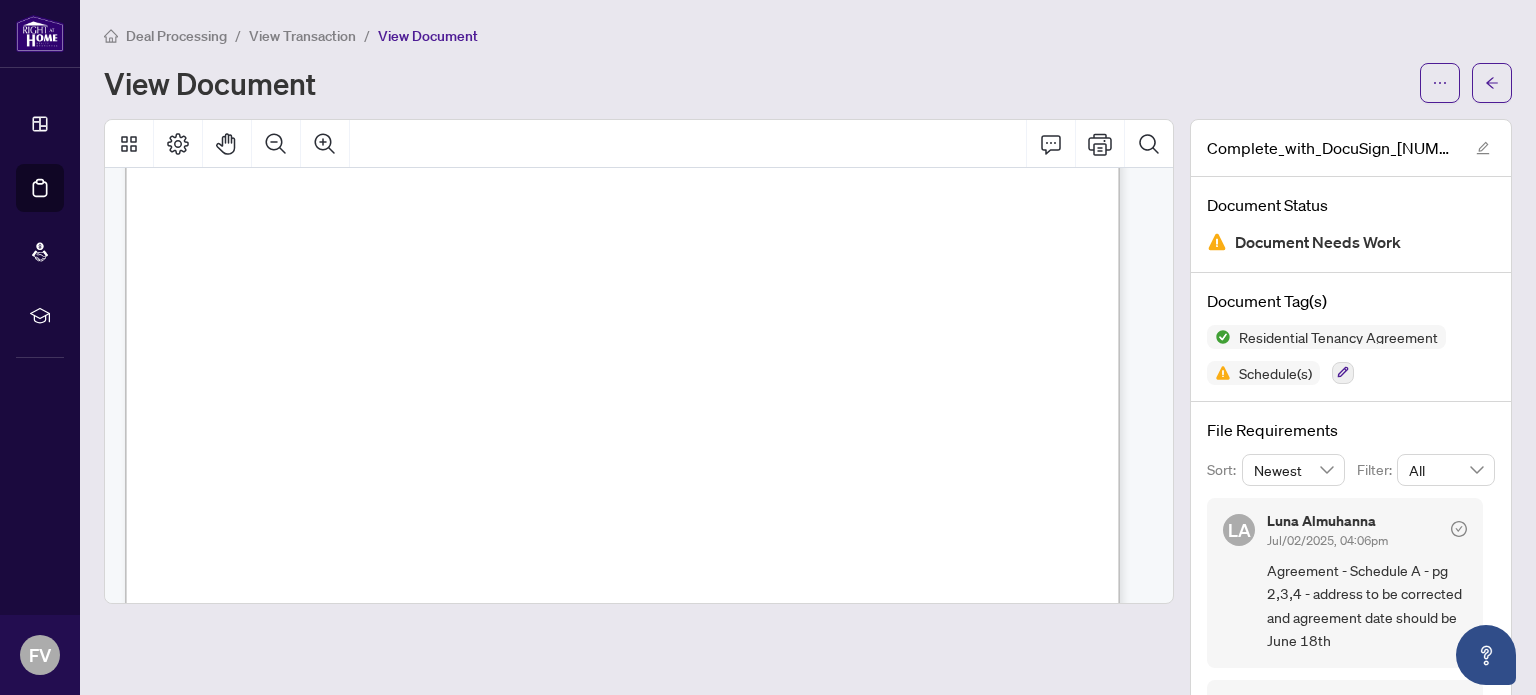 scroll, scrollTop: 51, scrollLeft: 0, axis: vertical 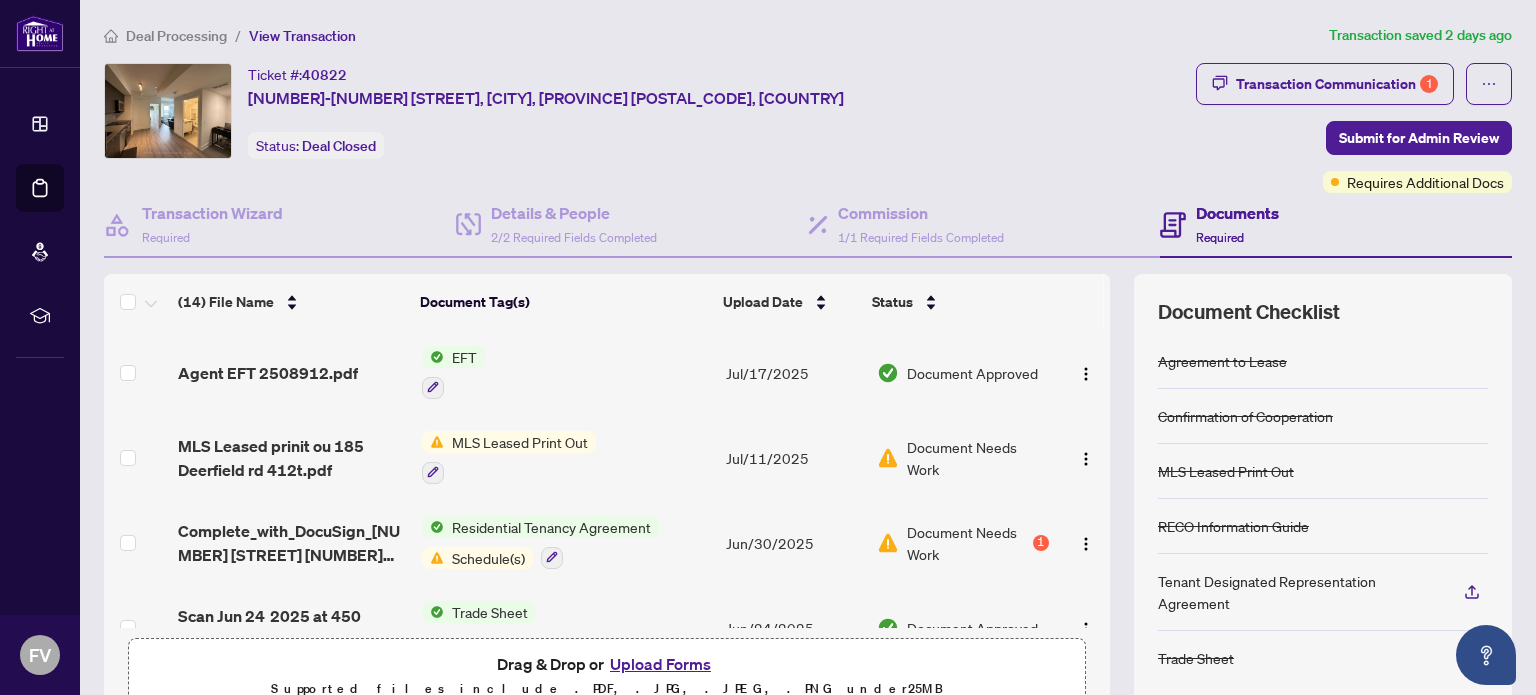 click on "EFT" at bounding box center [464, 357] 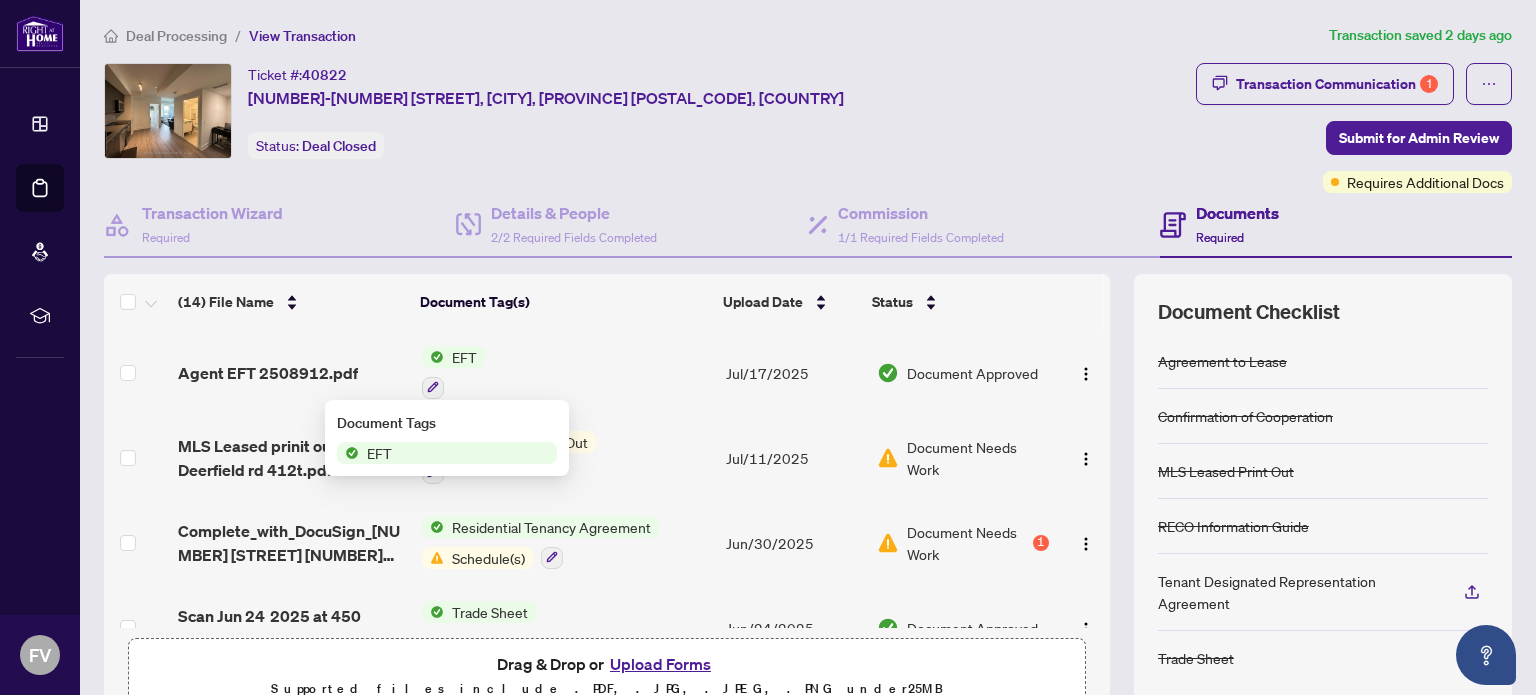 click on "Agent EFT 2508912.pdf" at bounding box center [268, 373] 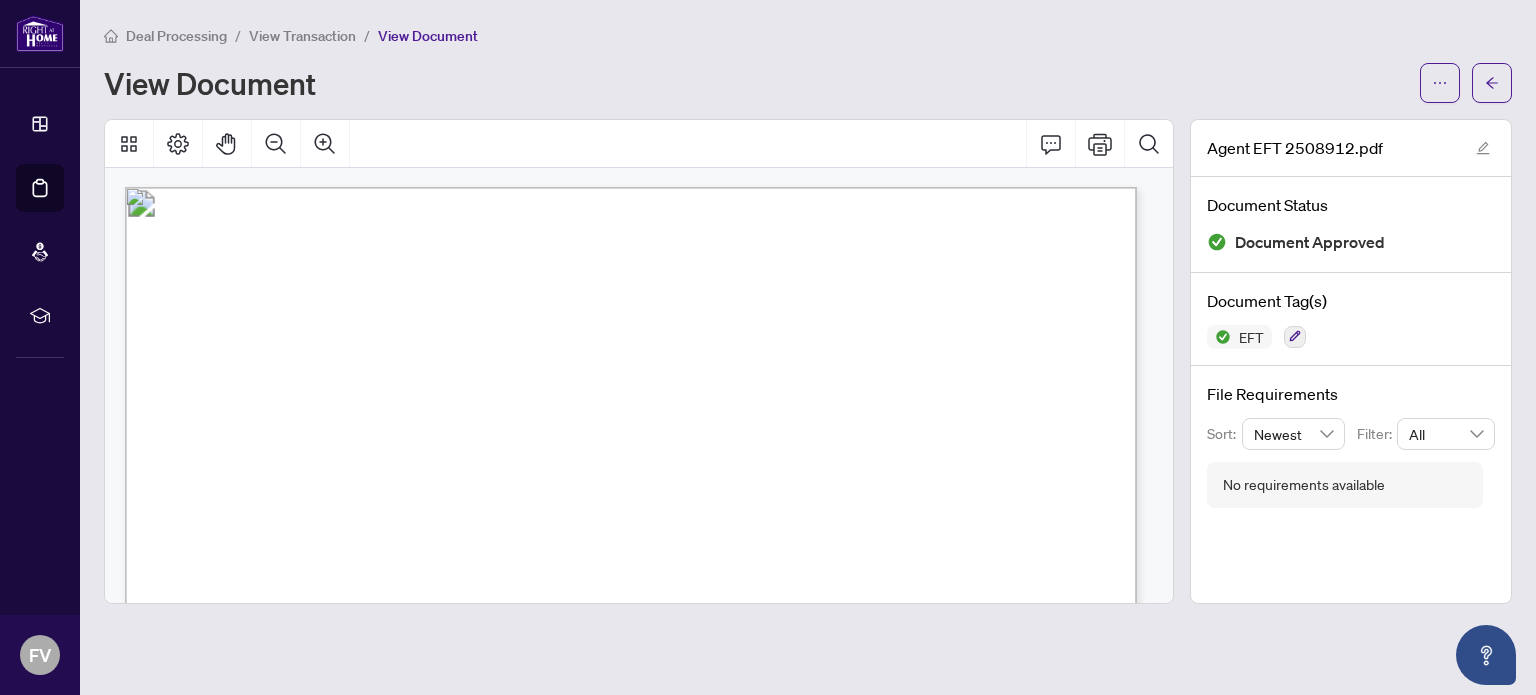 scroll, scrollTop: 0, scrollLeft: 0, axis: both 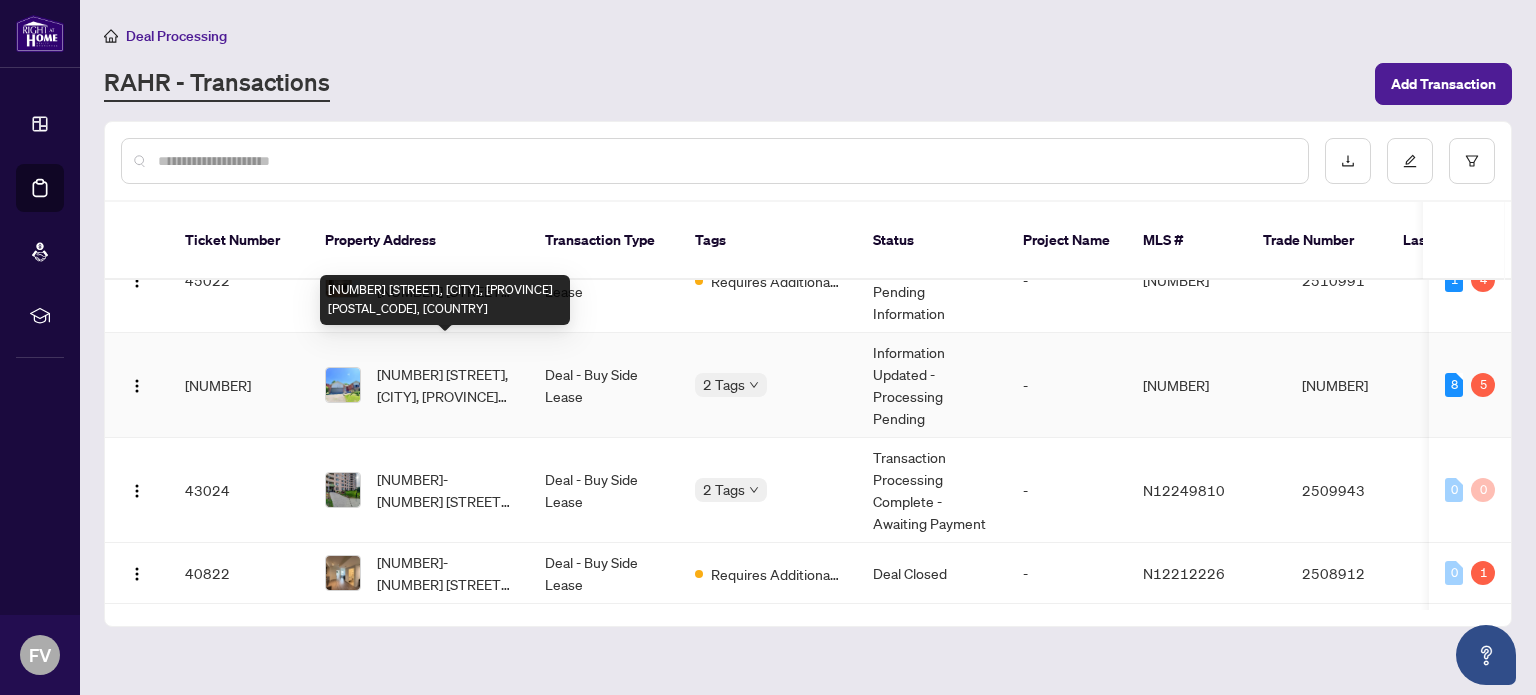 click on "[NUMBER] [STREET], [CITY], [PROVINCE] [POSTAL_CODE], [COUNTRY]" at bounding box center (445, 385) 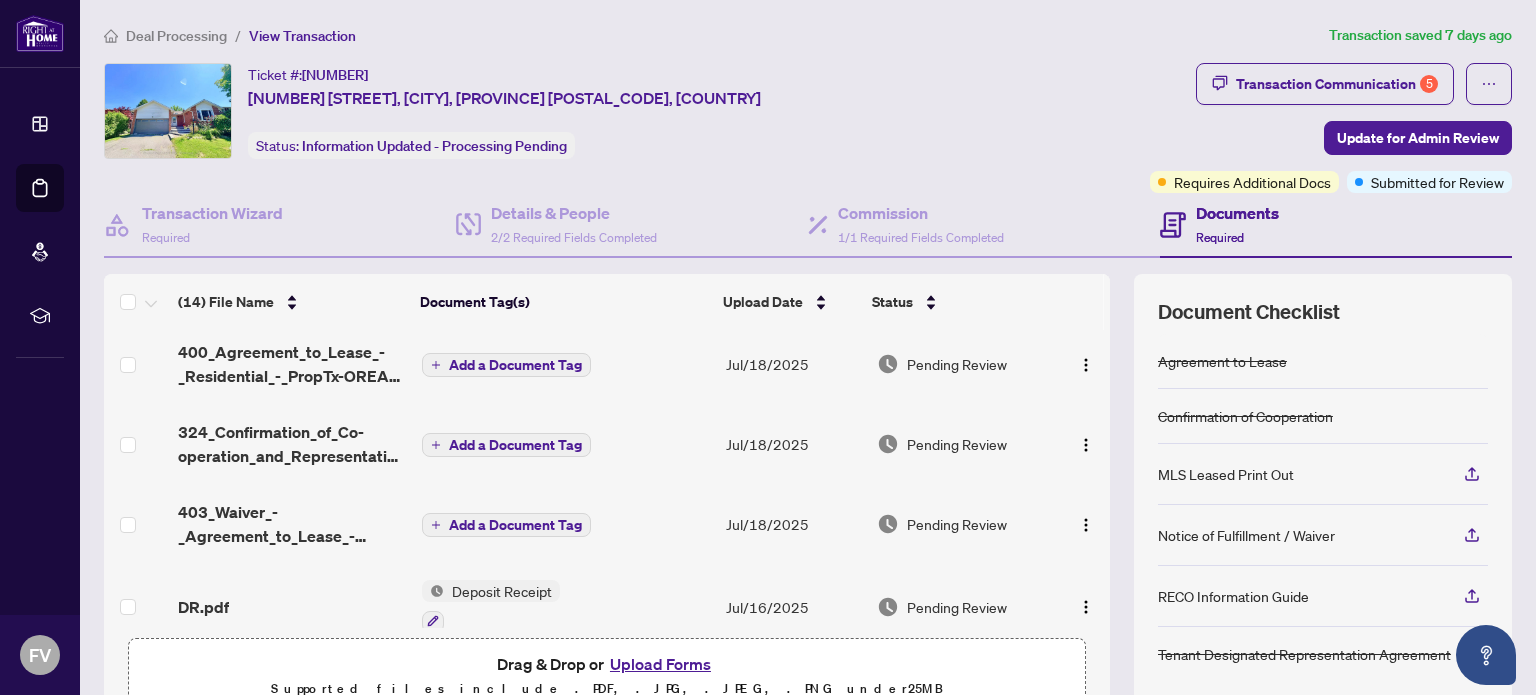 scroll, scrollTop: 8, scrollLeft: 0, axis: vertical 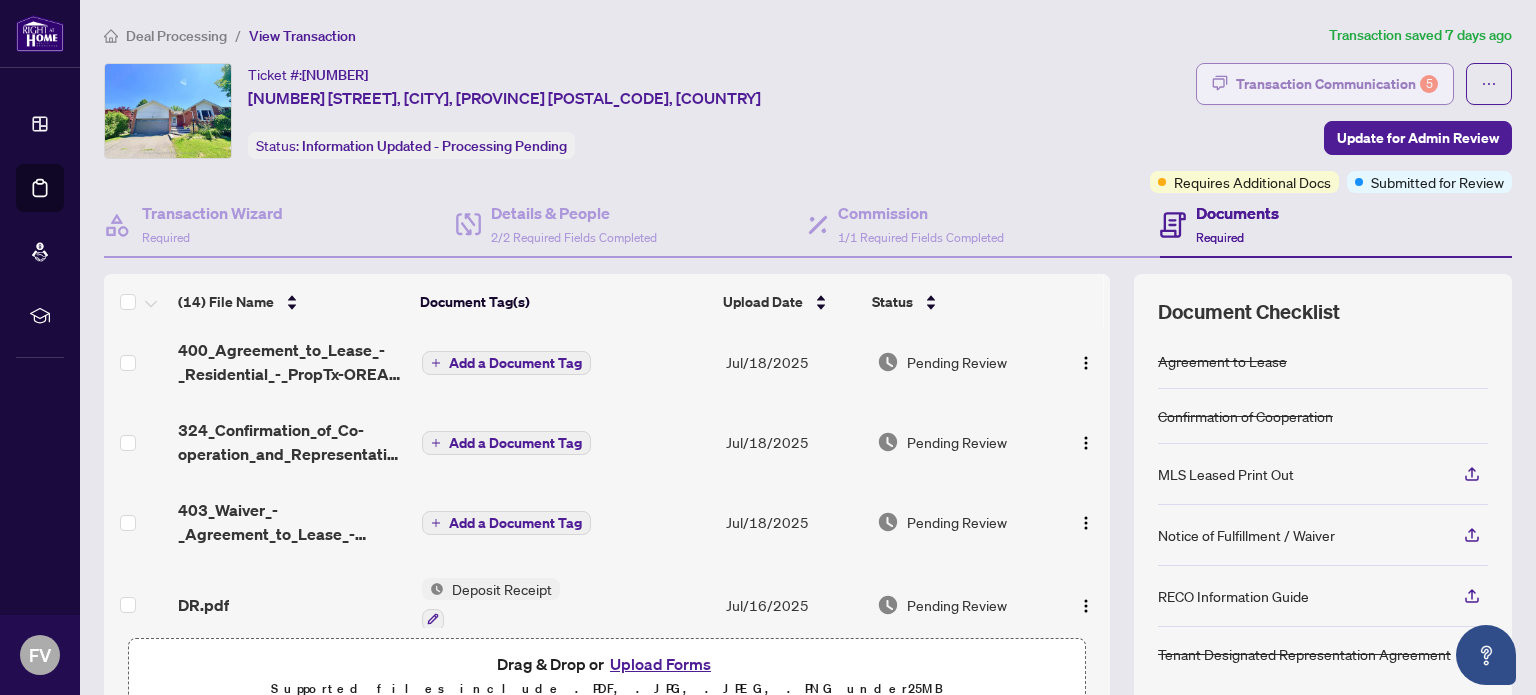 click on "Transaction Communication 5" at bounding box center [1337, 84] 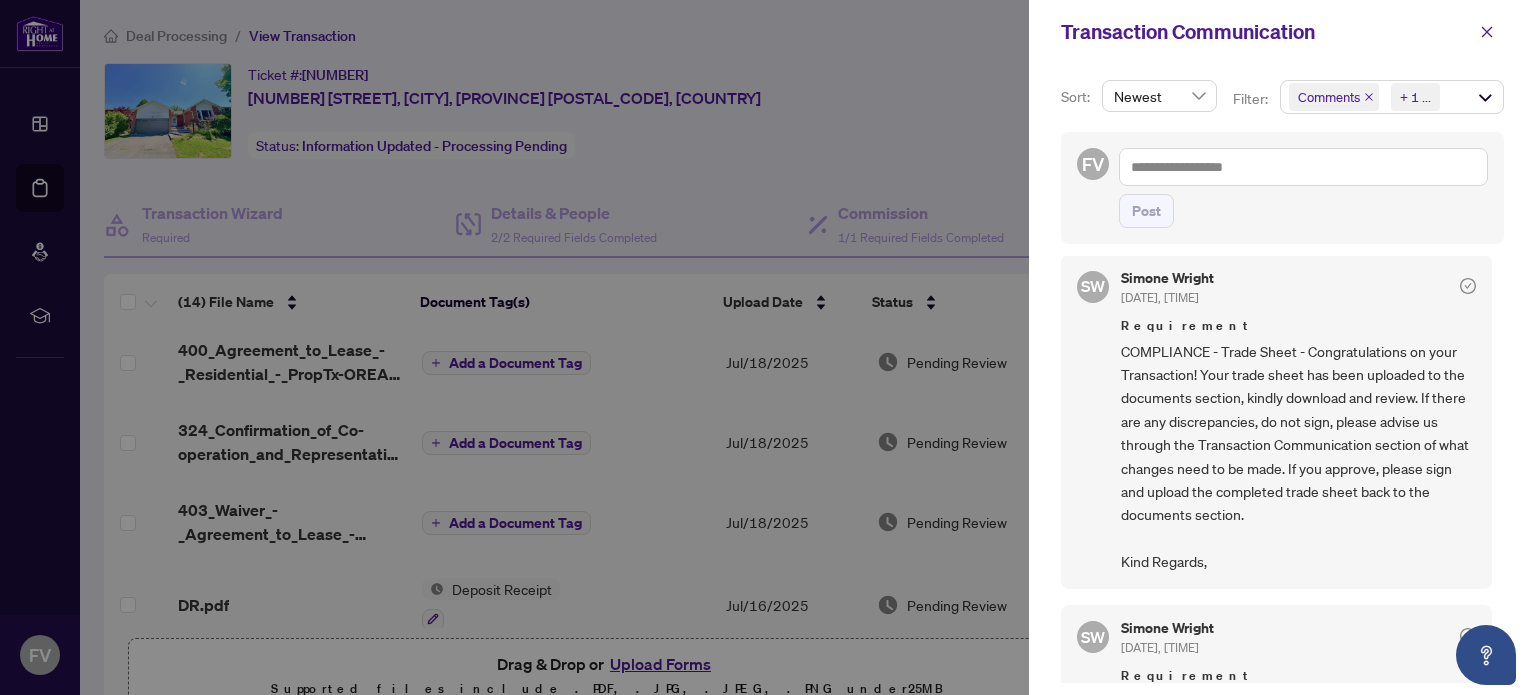 scroll, scrollTop: 0, scrollLeft: 0, axis: both 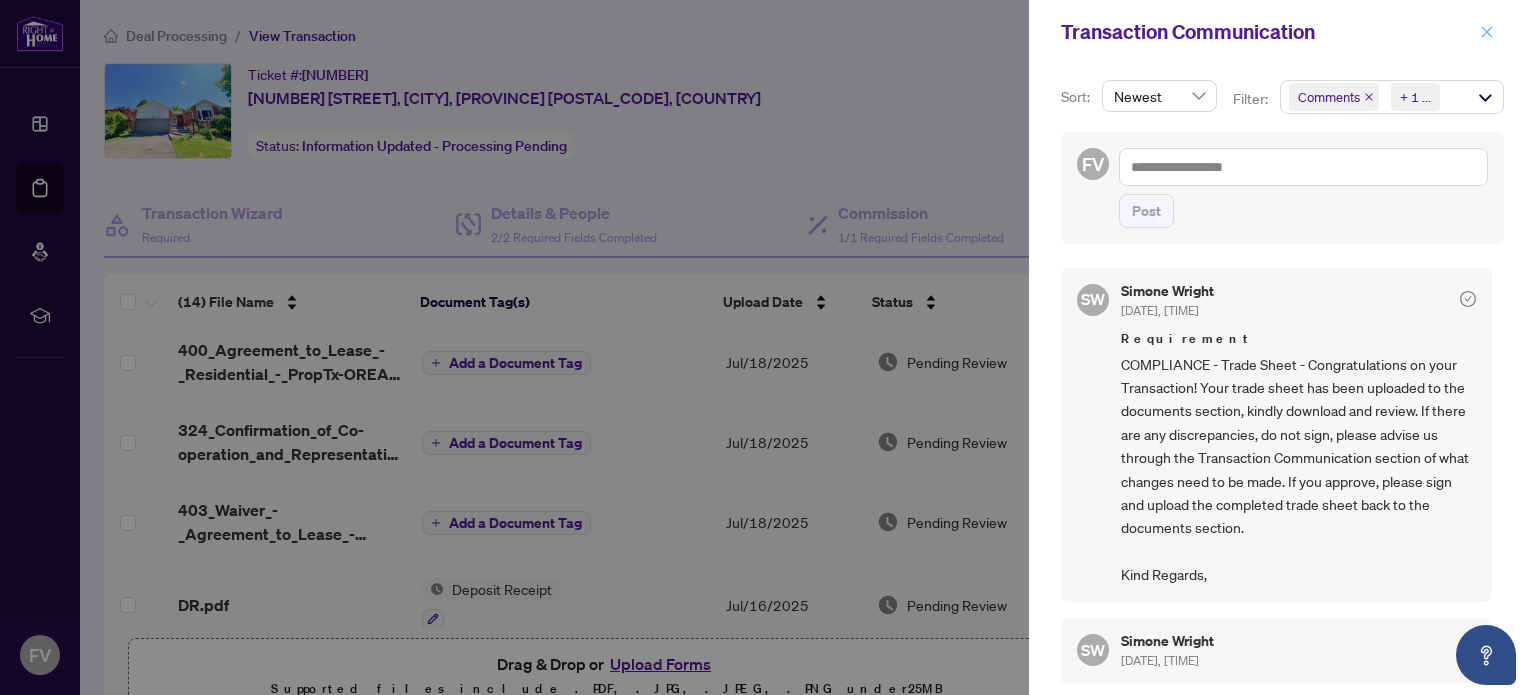 click 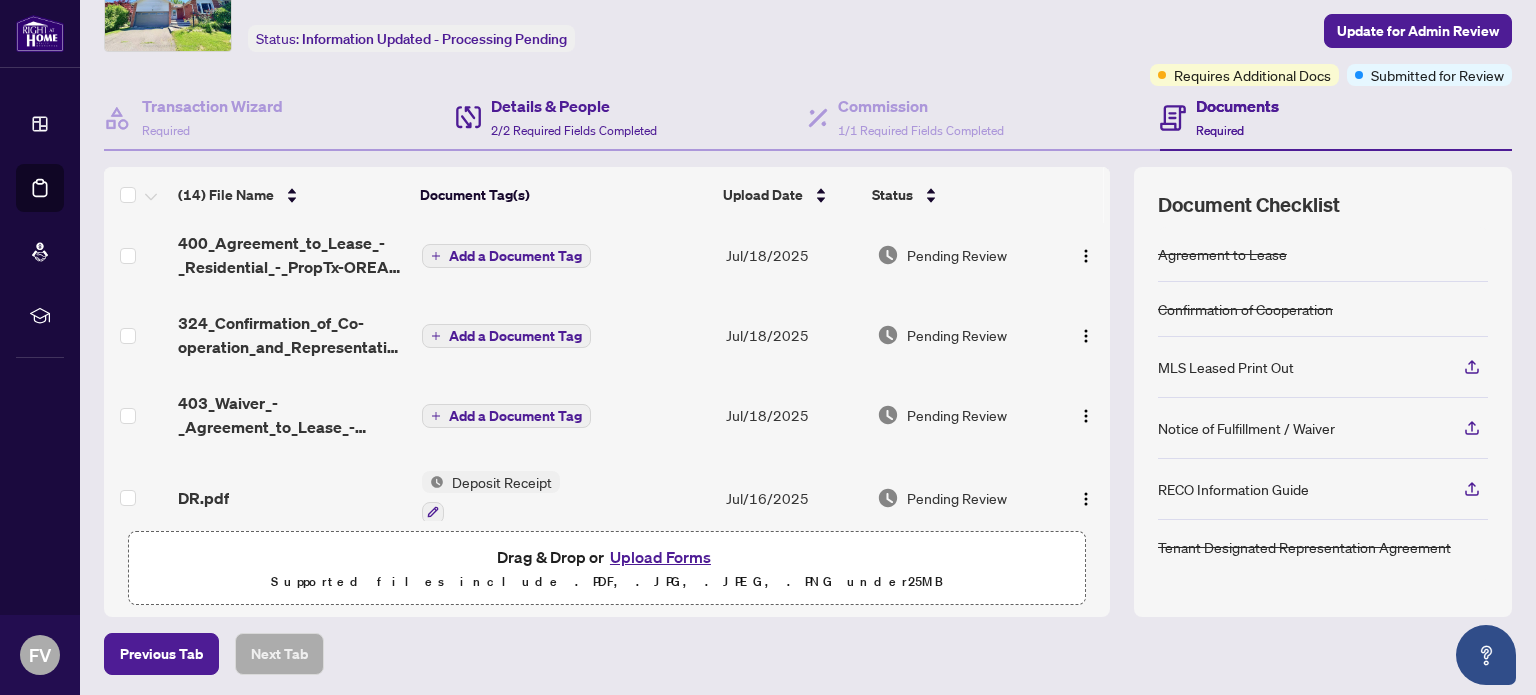 scroll, scrollTop: 117, scrollLeft: 0, axis: vertical 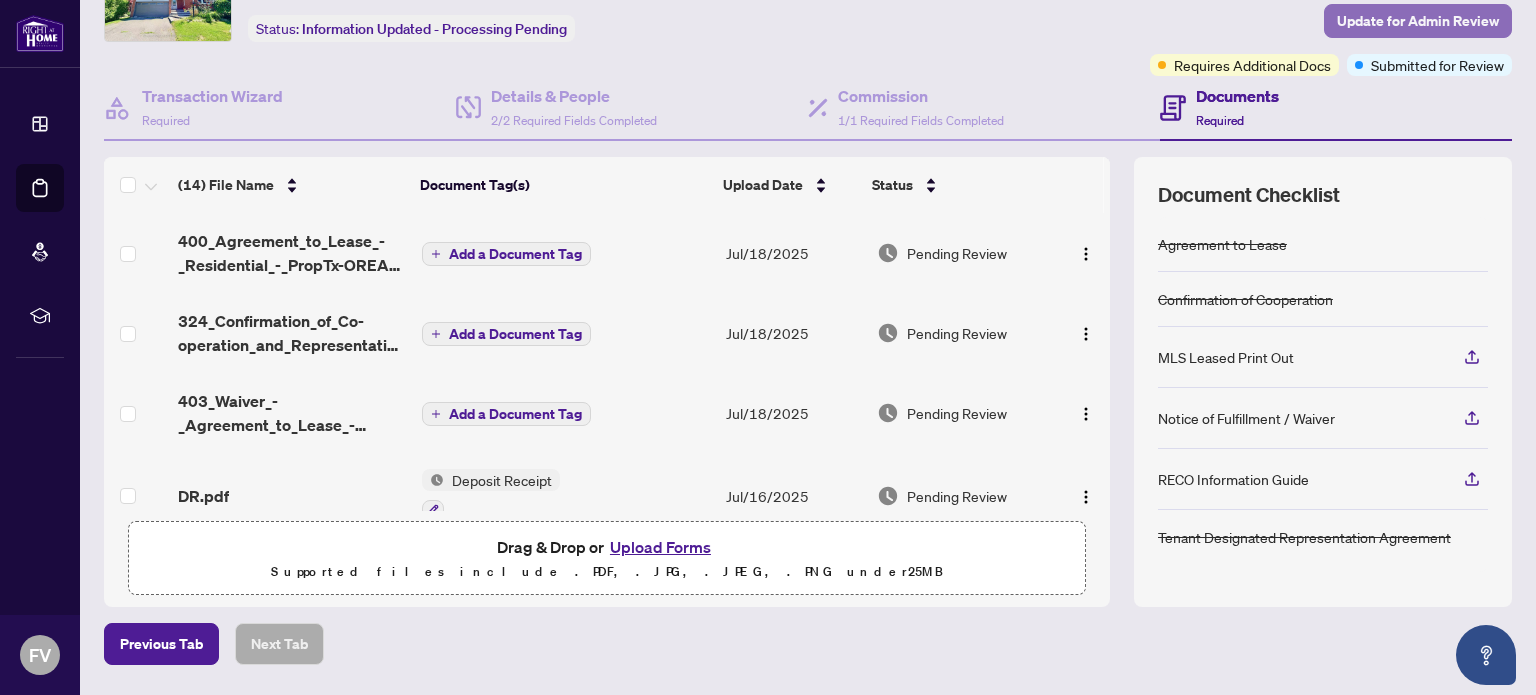 click on "Update for Admin Review" at bounding box center [1418, 21] 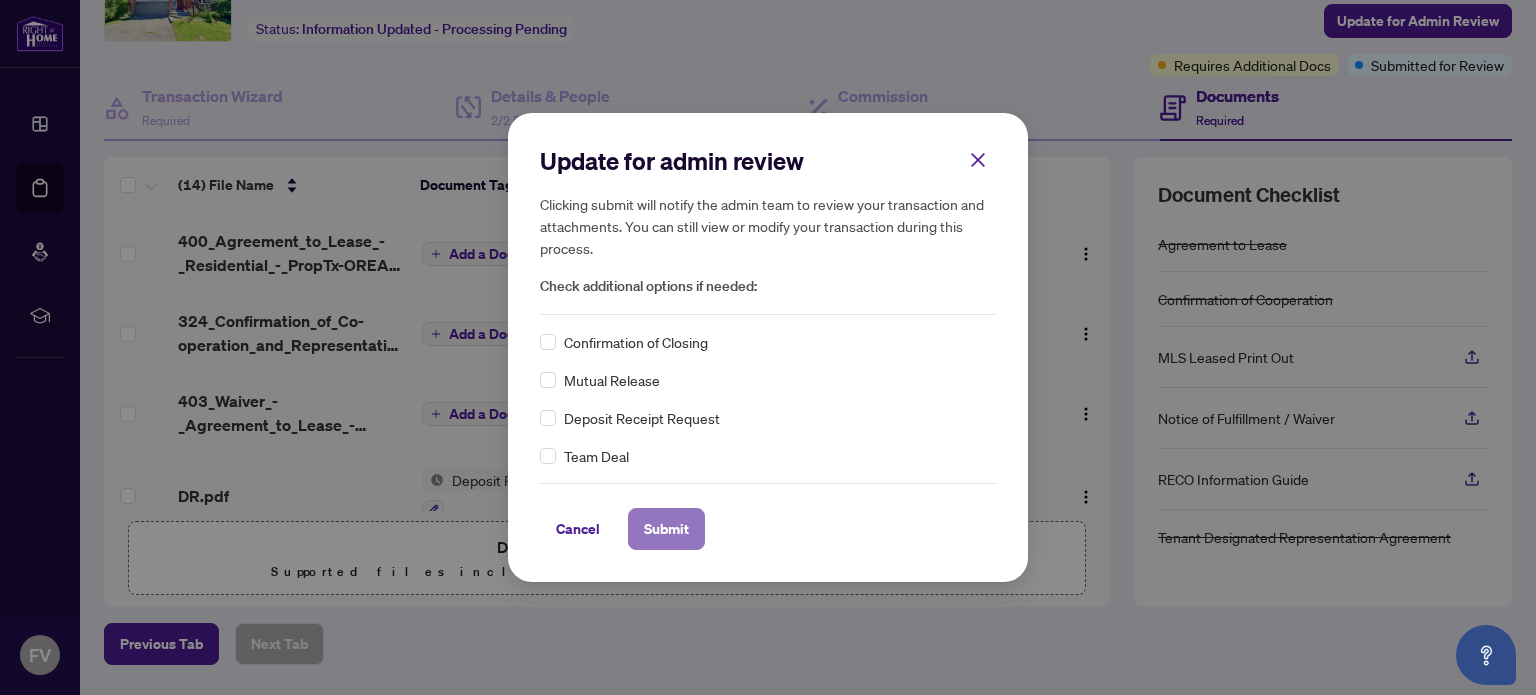click on "Submit" at bounding box center [666, 529] 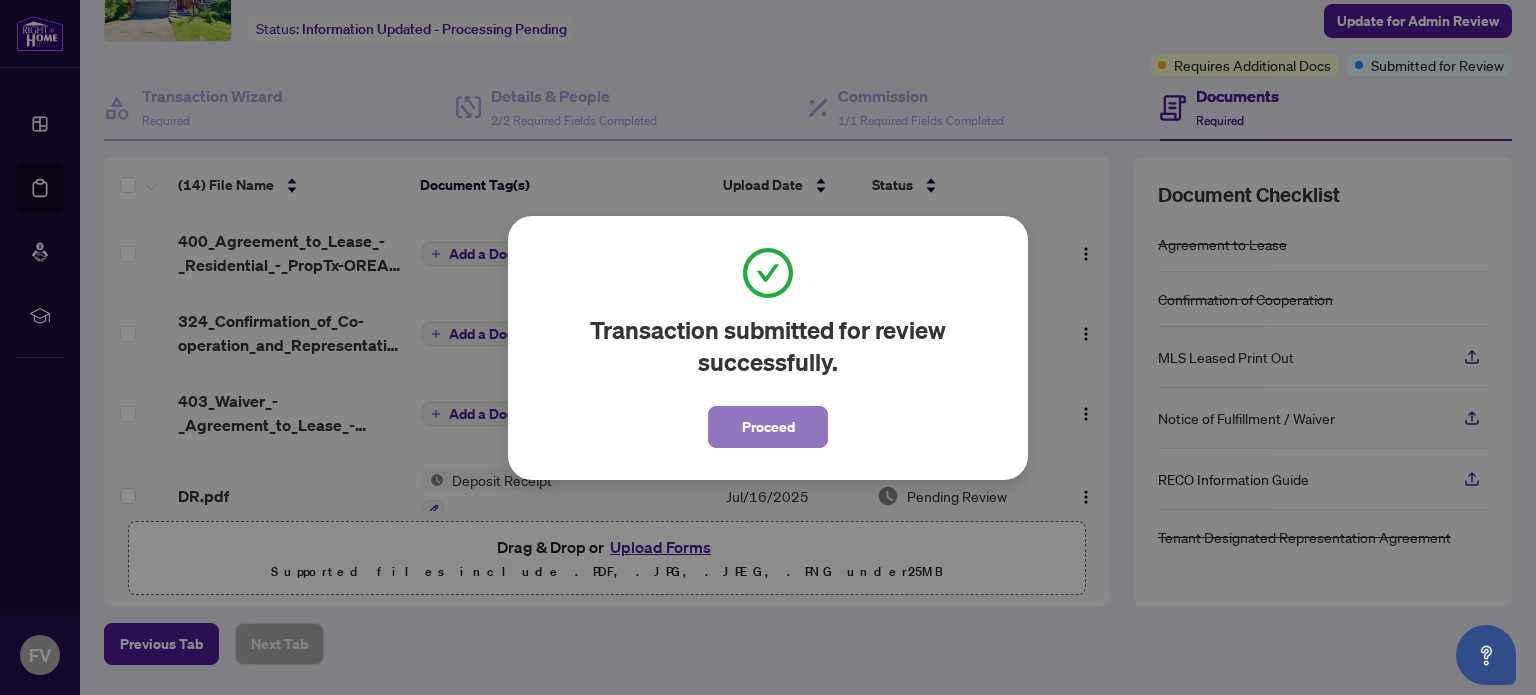 click on "Proceed" at bounding box center (768, 427) 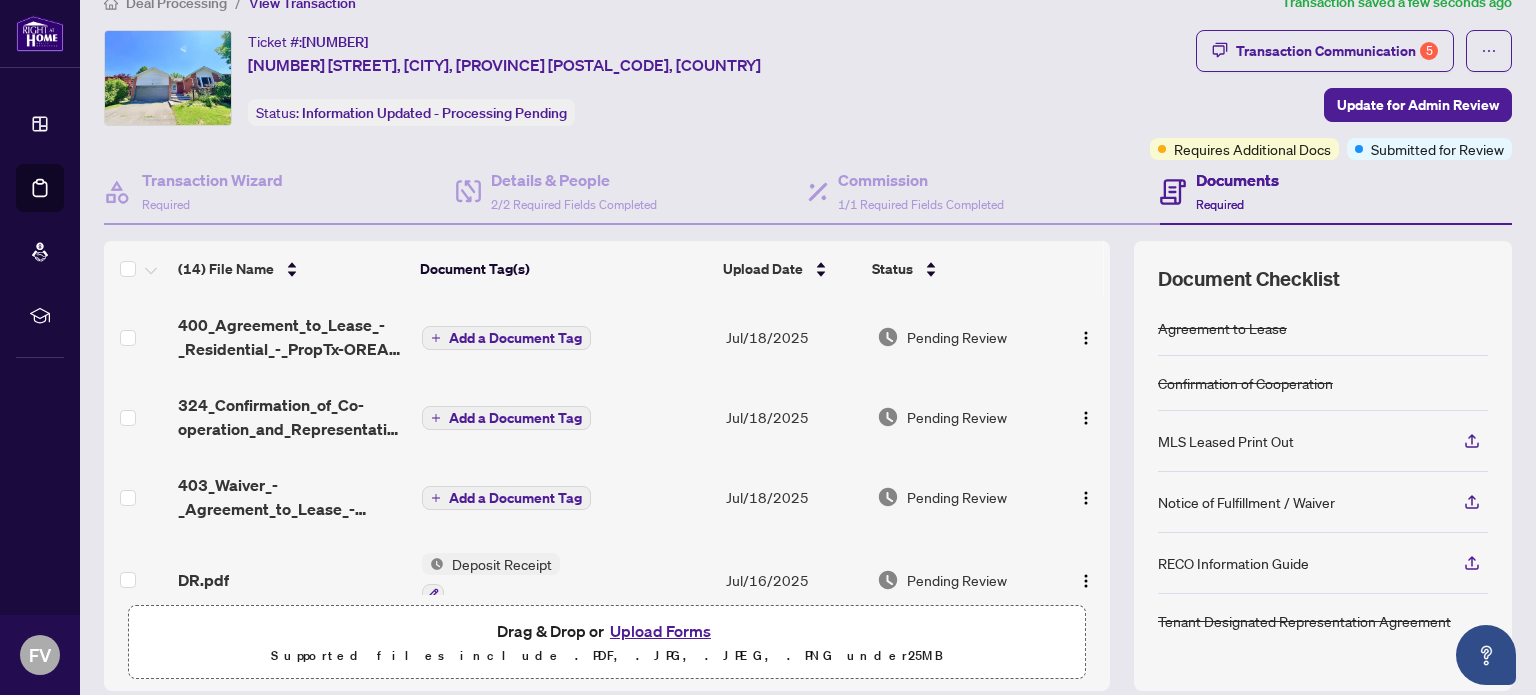 scroll, scrollTop: 0, scrollLeft: 0, axis: both 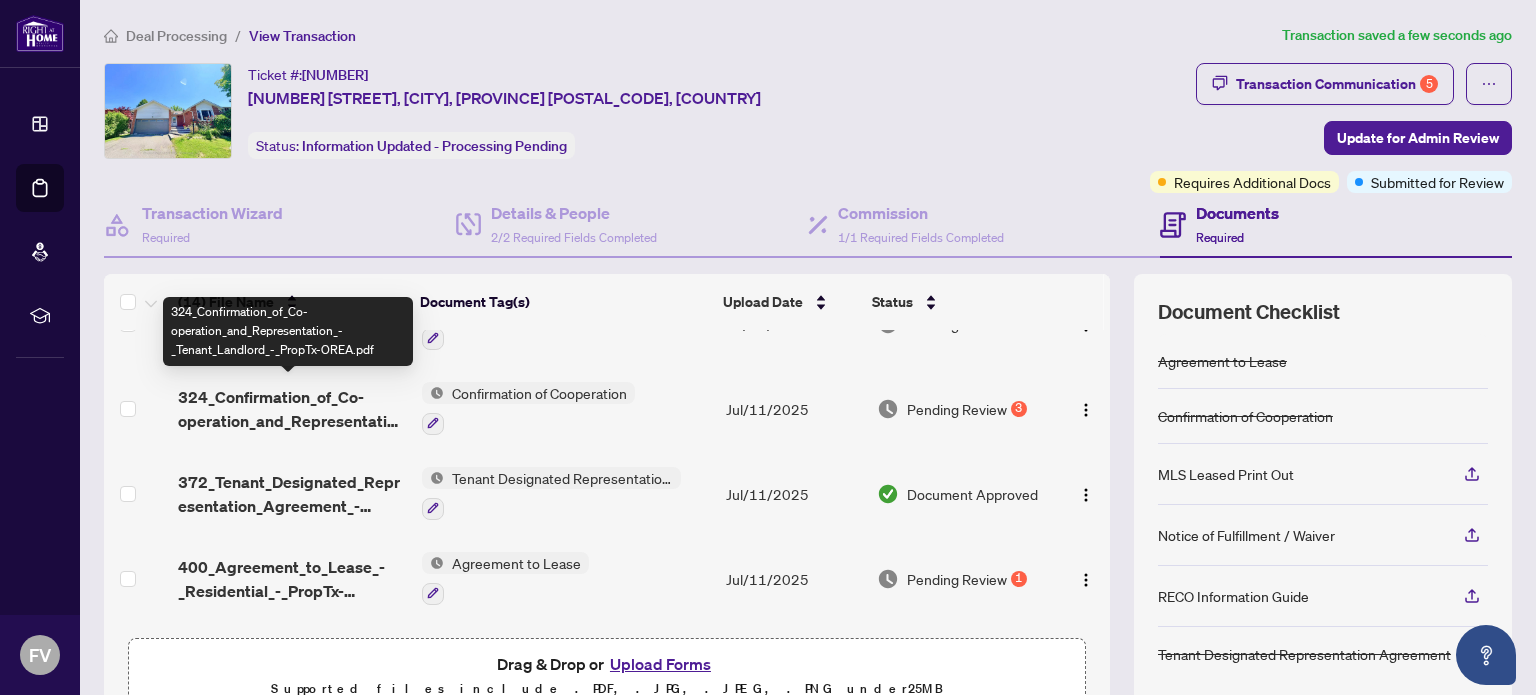 click on "324_Confirmation_of_Co-operation_and_Representation_-_Tenant_Landlord_-_PropTx-OREA.pdf" at bounding box center (291, 409) 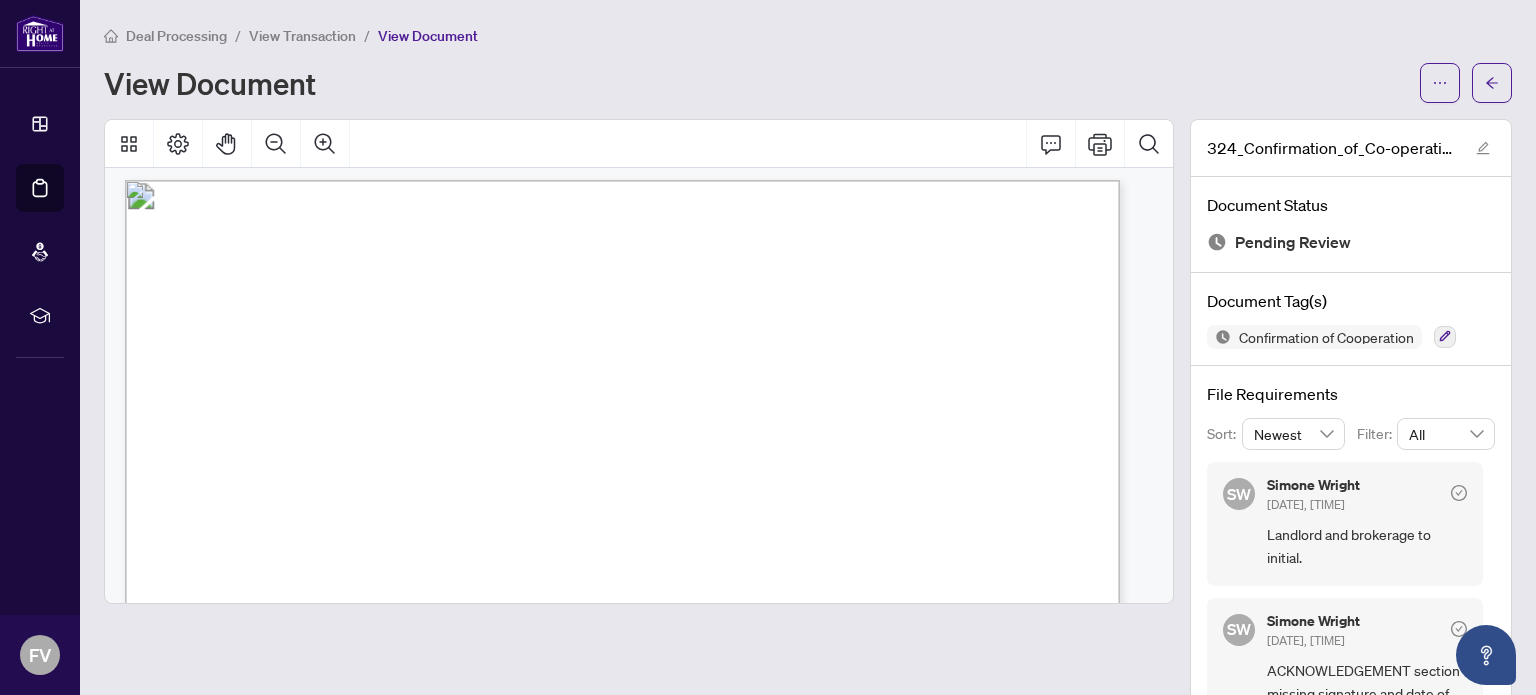scroll, scrollTop: 0, scrollLeft: 0, axis: both 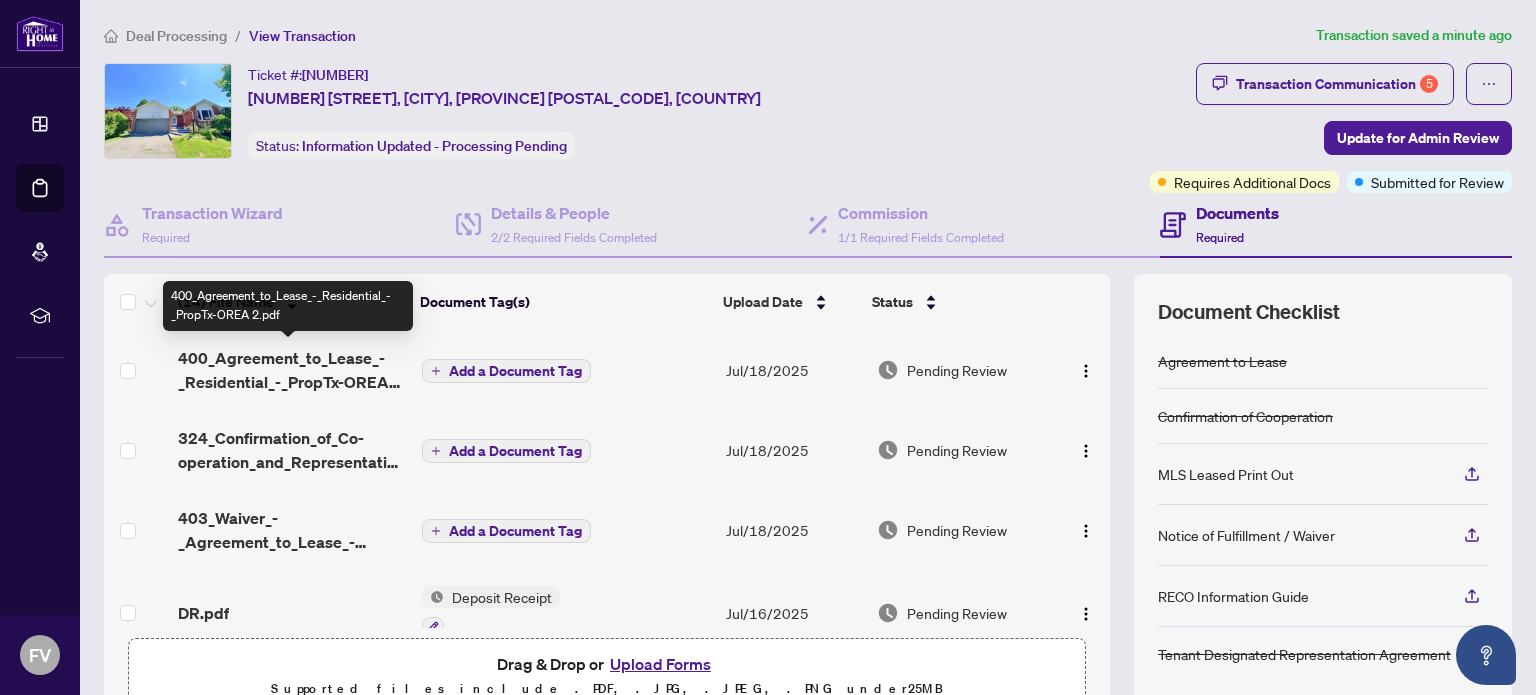 click on "400_Agreement_to_Lease_-_Residential_-_PropTx-OREA 2.pdf" at bounding box center (291, 370) 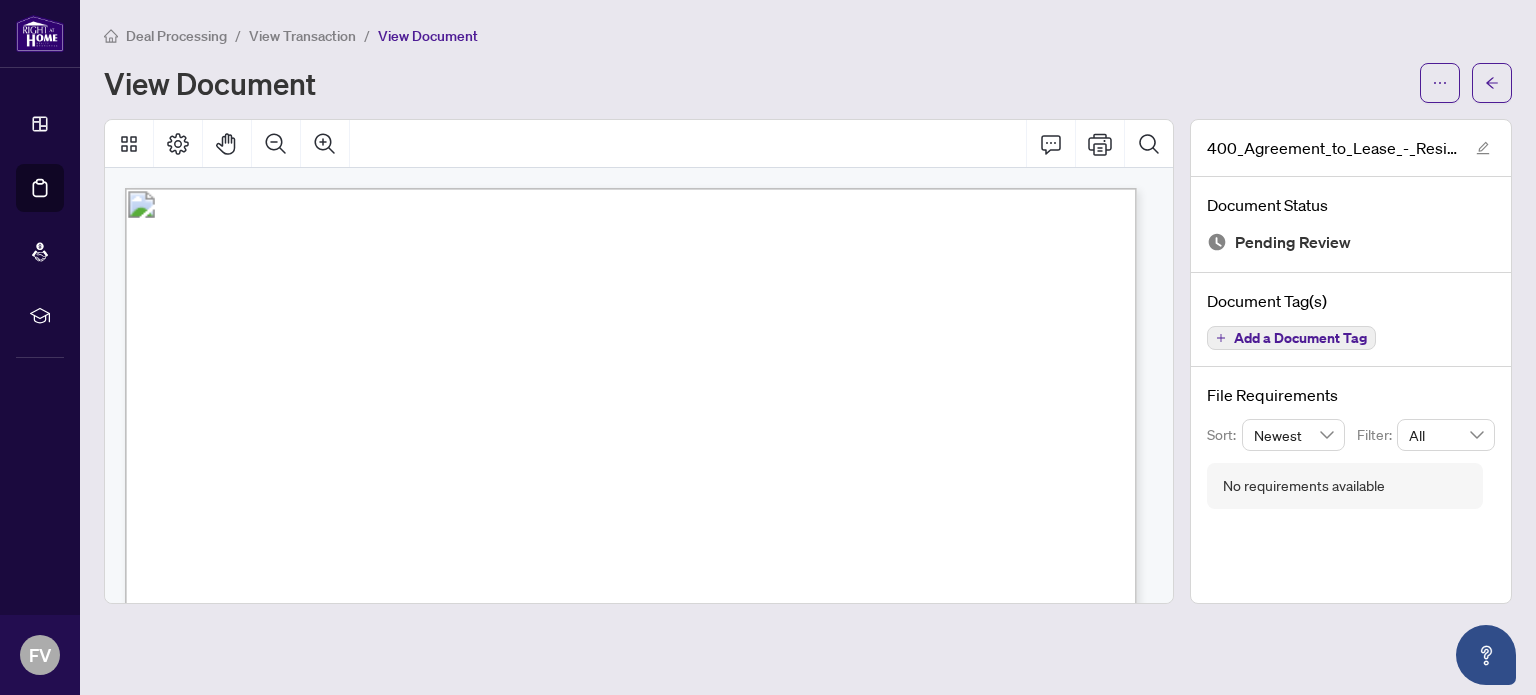 scroll, scrollTop: 0, scrollLeft: 0, axis: both 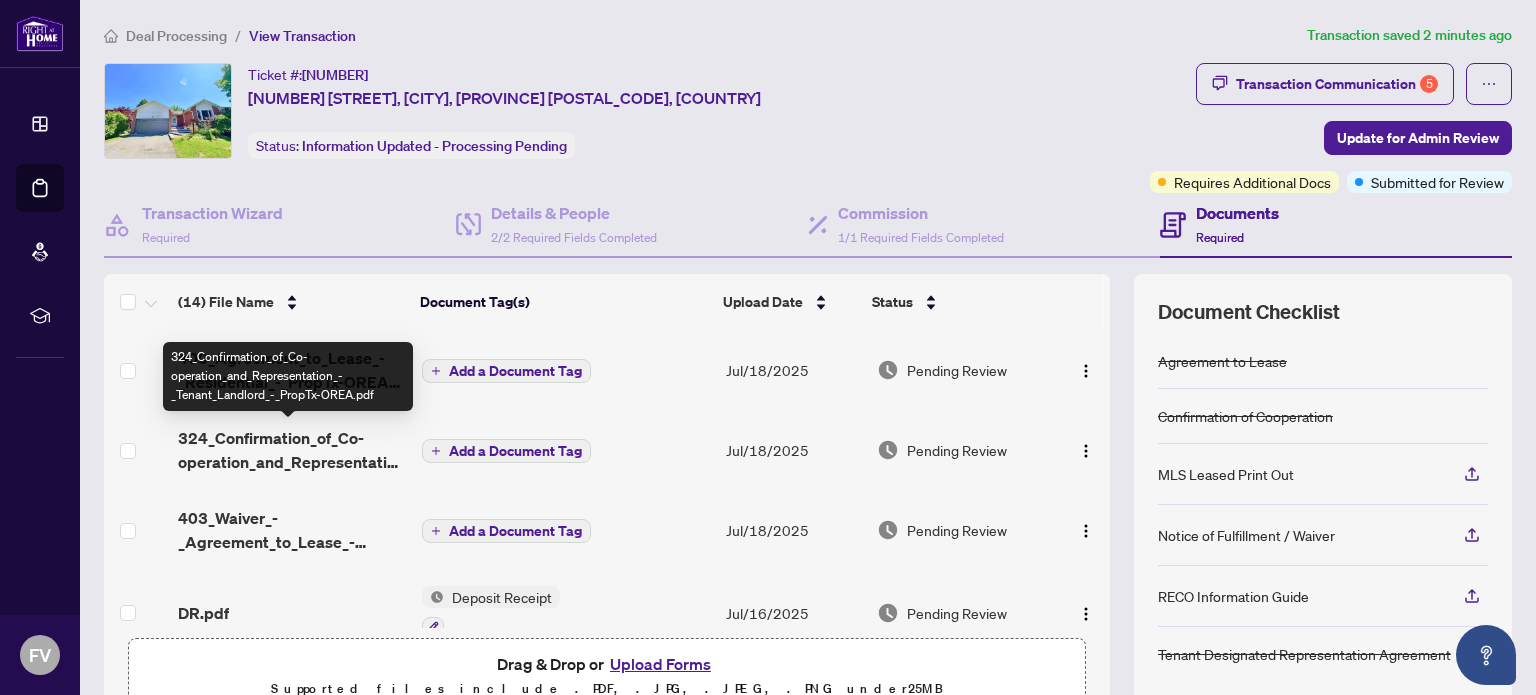 click on "324_Confirmation_of_Co-operation_and_Representation_-_Tenant_Landlord_-_PropTx-OREA.pdf" at bounding box center [291, 450] 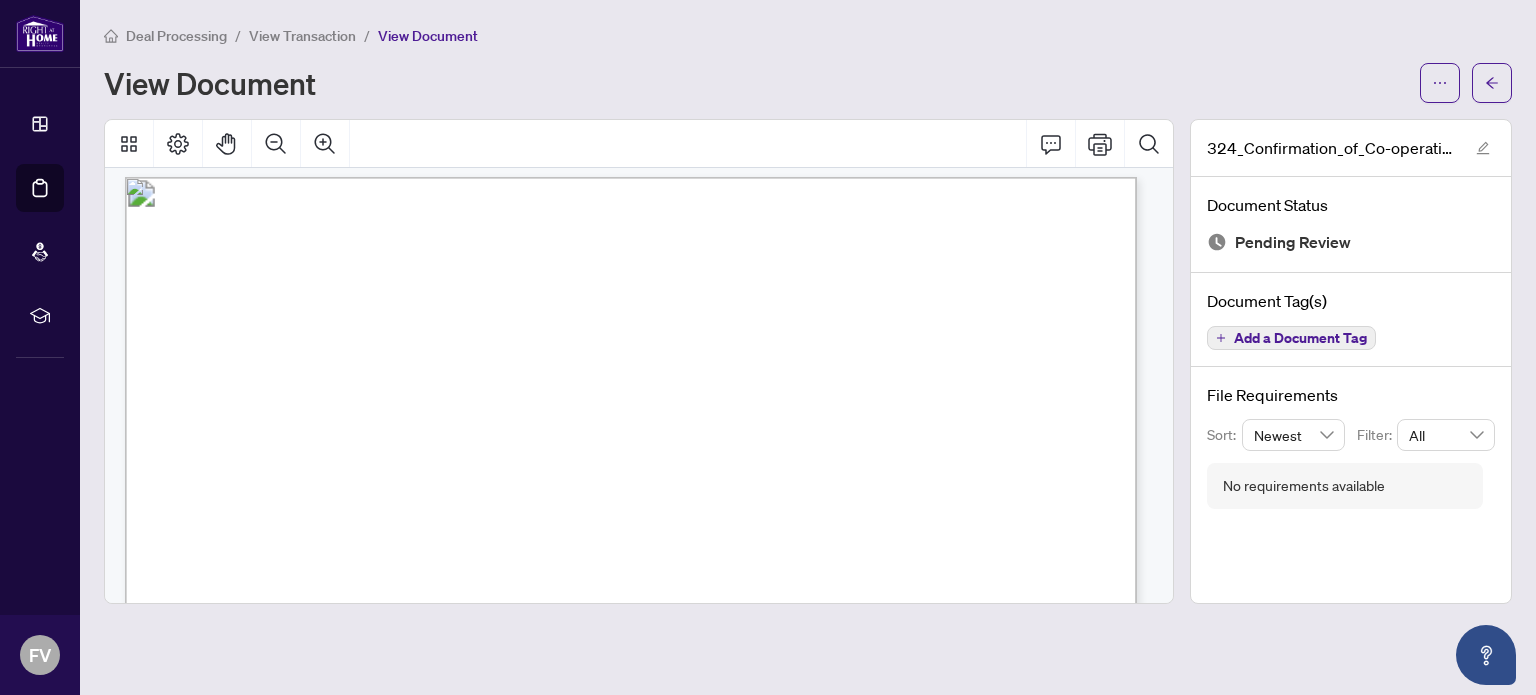 scroll, scrollTop: 0, scrollLeft: 0, axis: both 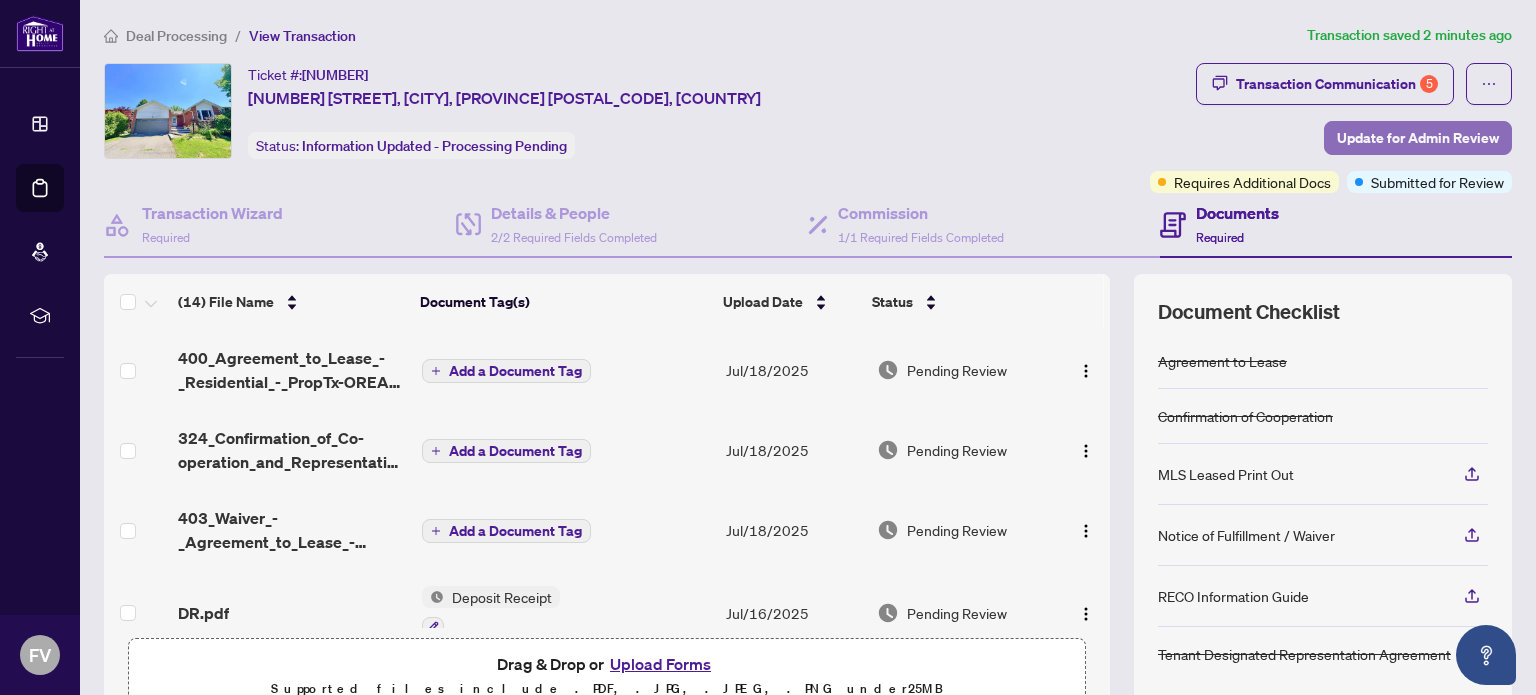 click on "Update for Admin Review" at bounding box center (1418, 138) 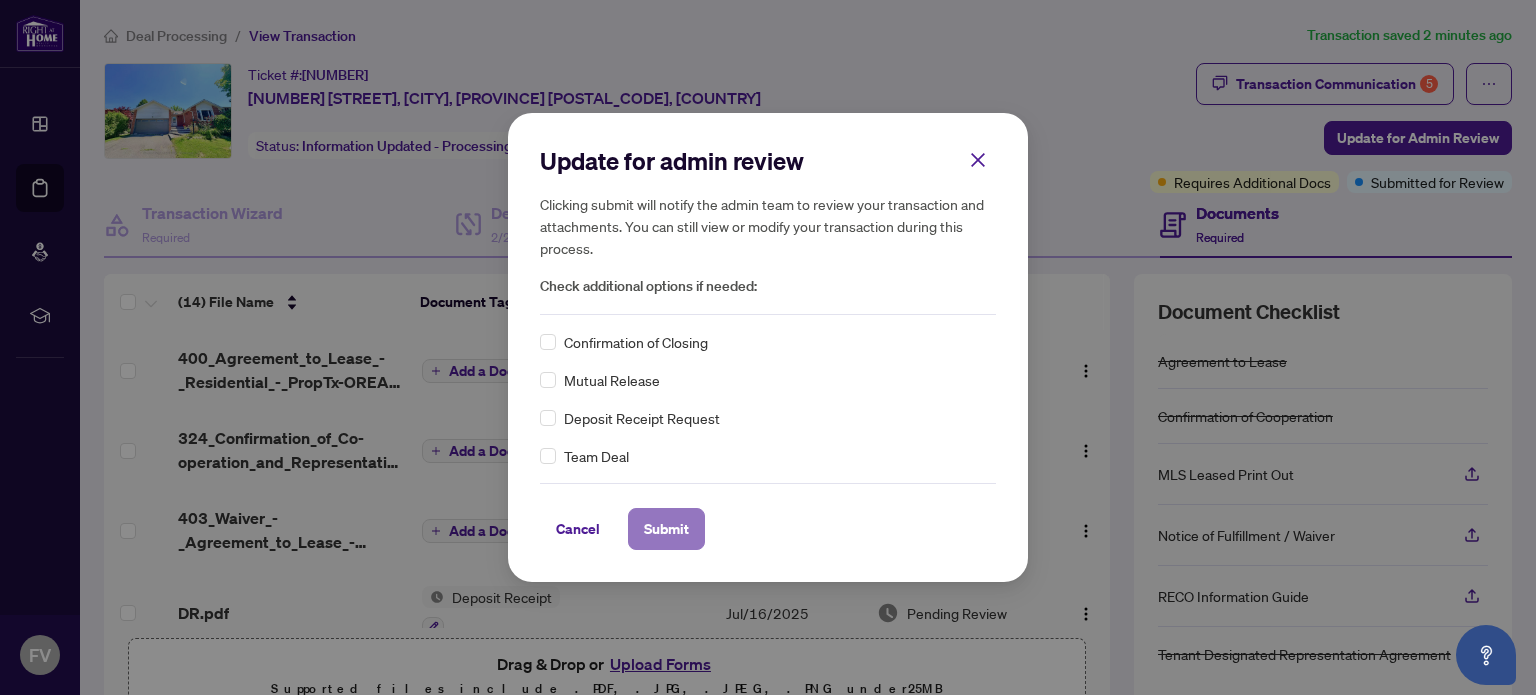 click on "Submit" at bounding box center (666, 529) 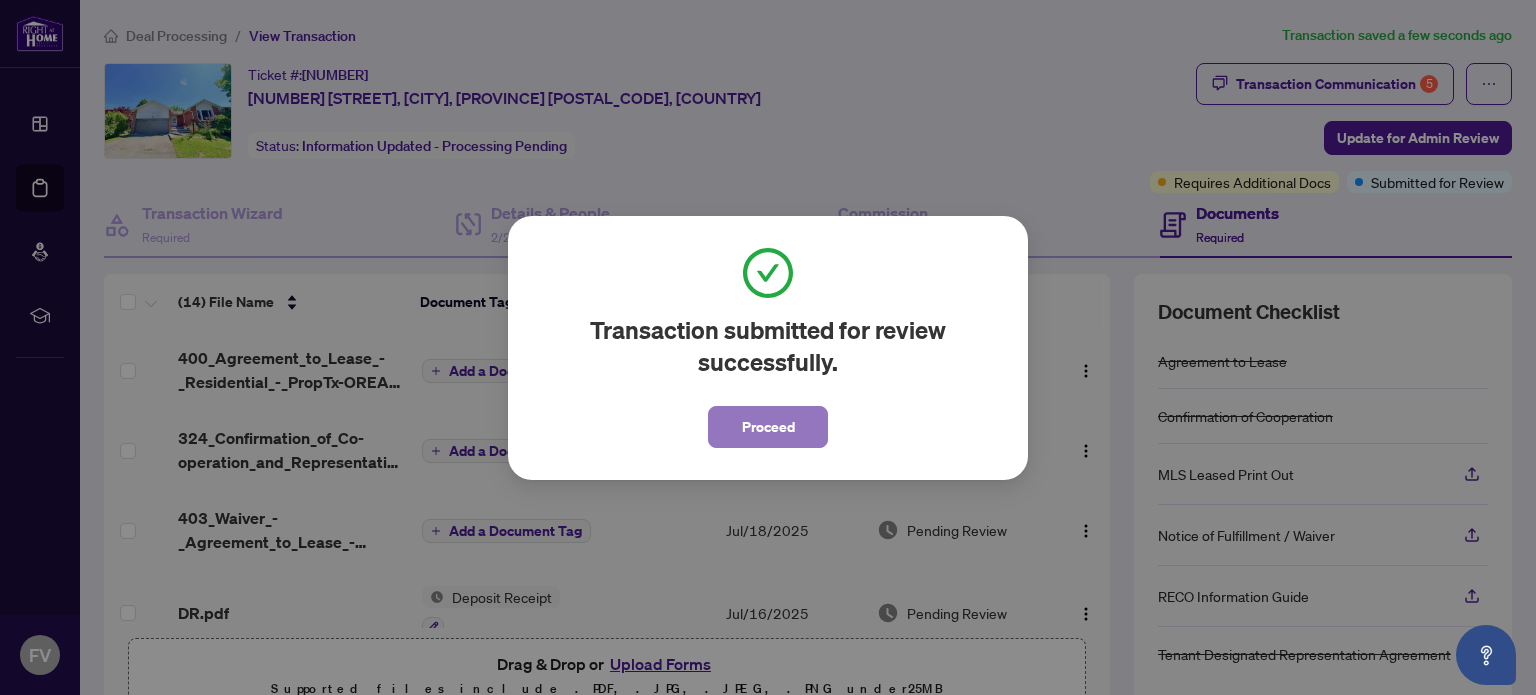 click on "Proceed" at bounding box center [768, 427] 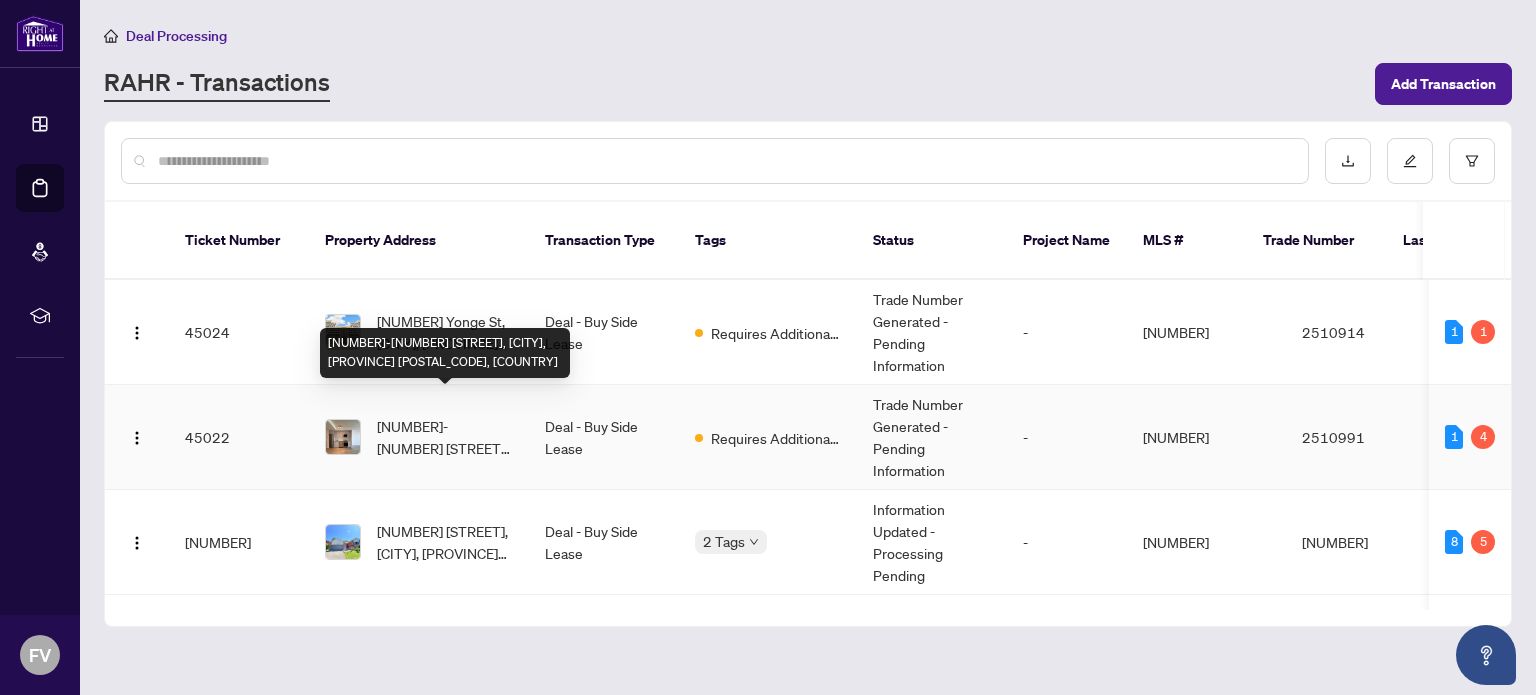 click on "[NUMBER]-[NUMBER] [STREET], [CITY], [PROVINCE] [POSTAL_CODE], [COUNTRY]" at bounding box center (445, 437) 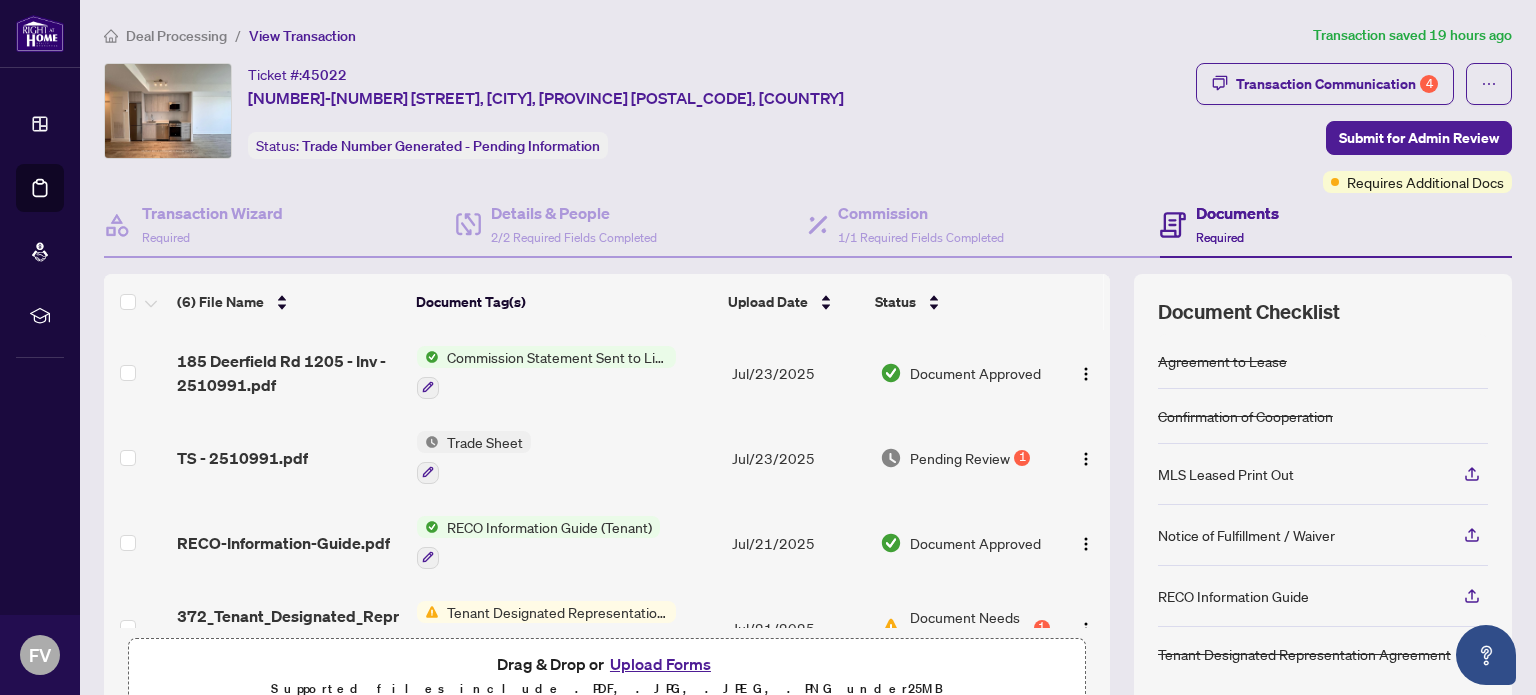 click on "Trade Sheet" at bounding box center (485, 442) 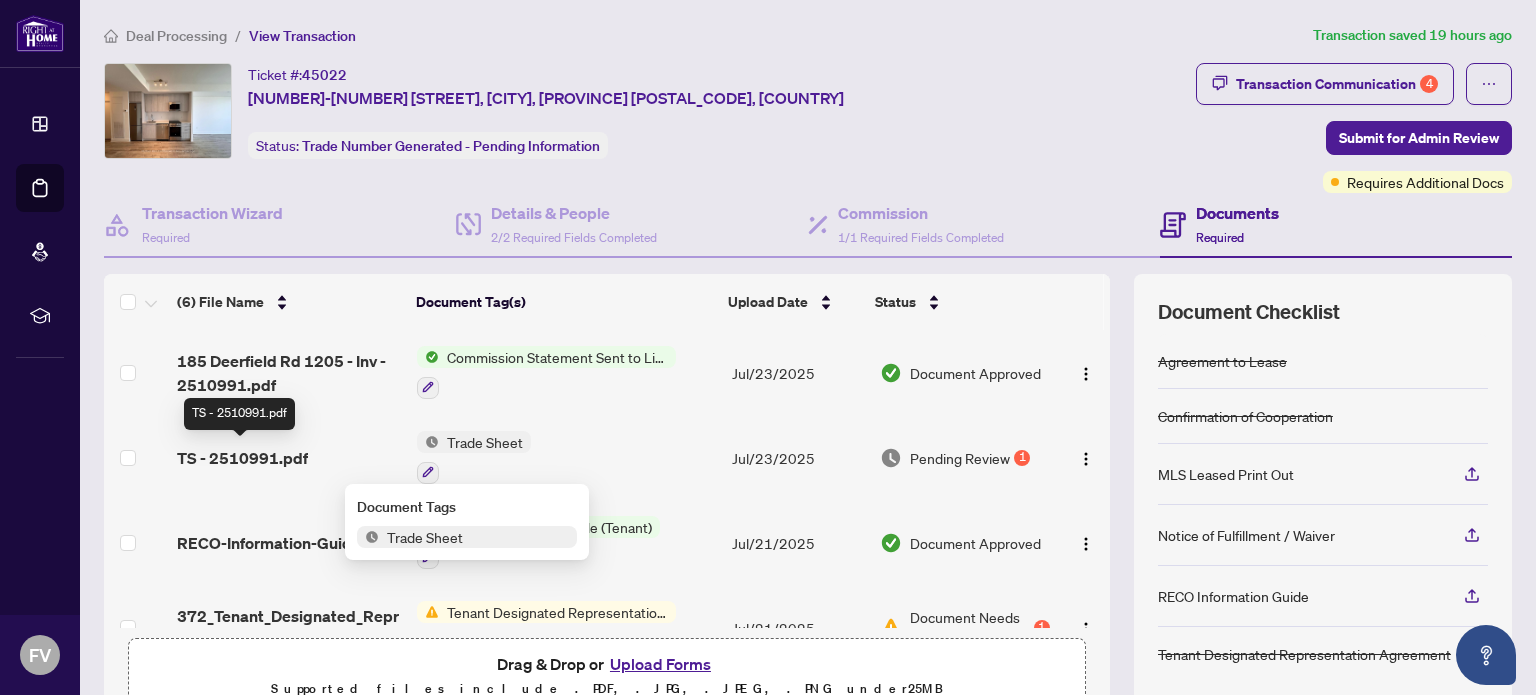 click on "TS - 2510991.pdf" at bounding box center (242, 458) 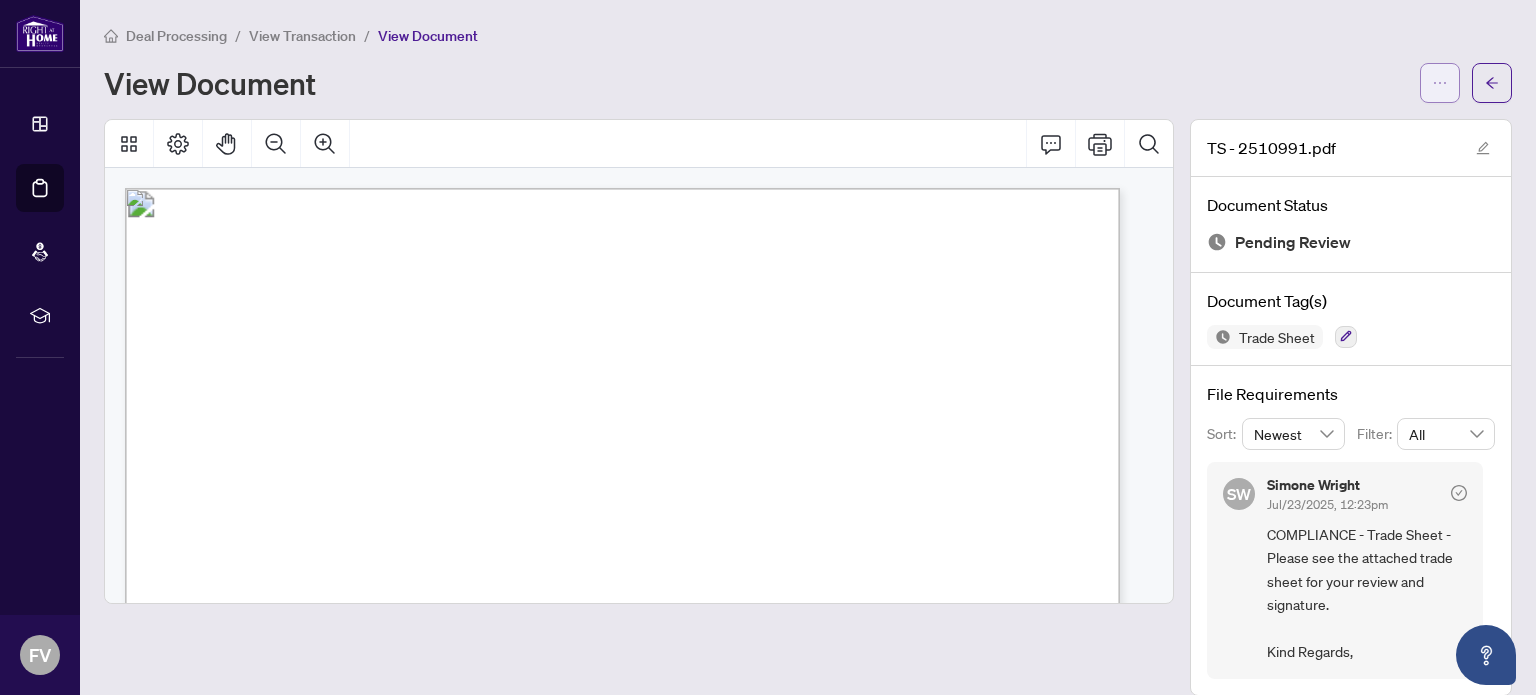 click 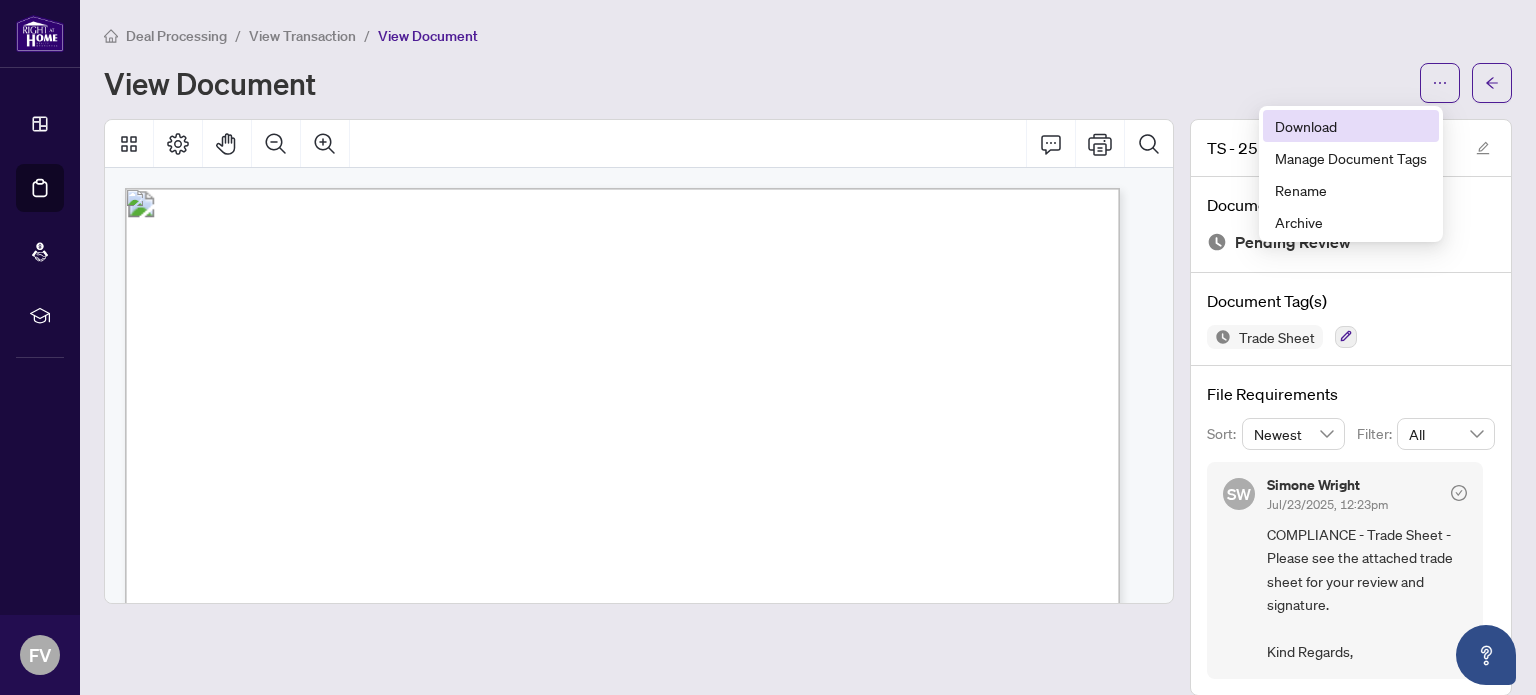 click on "Download" at bounding box center (1351, 126) 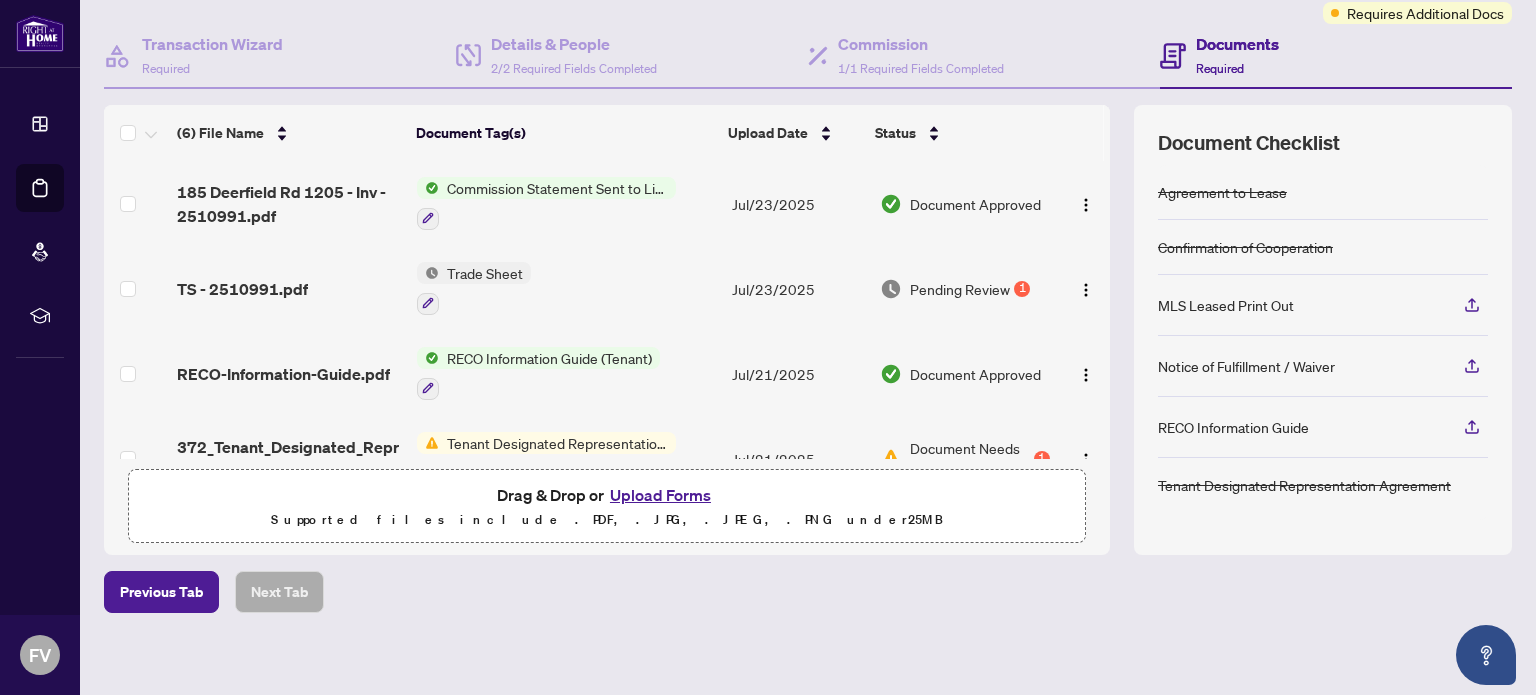 scroll, scrollTop: 177, scrollLeft: 0, axis: vertical 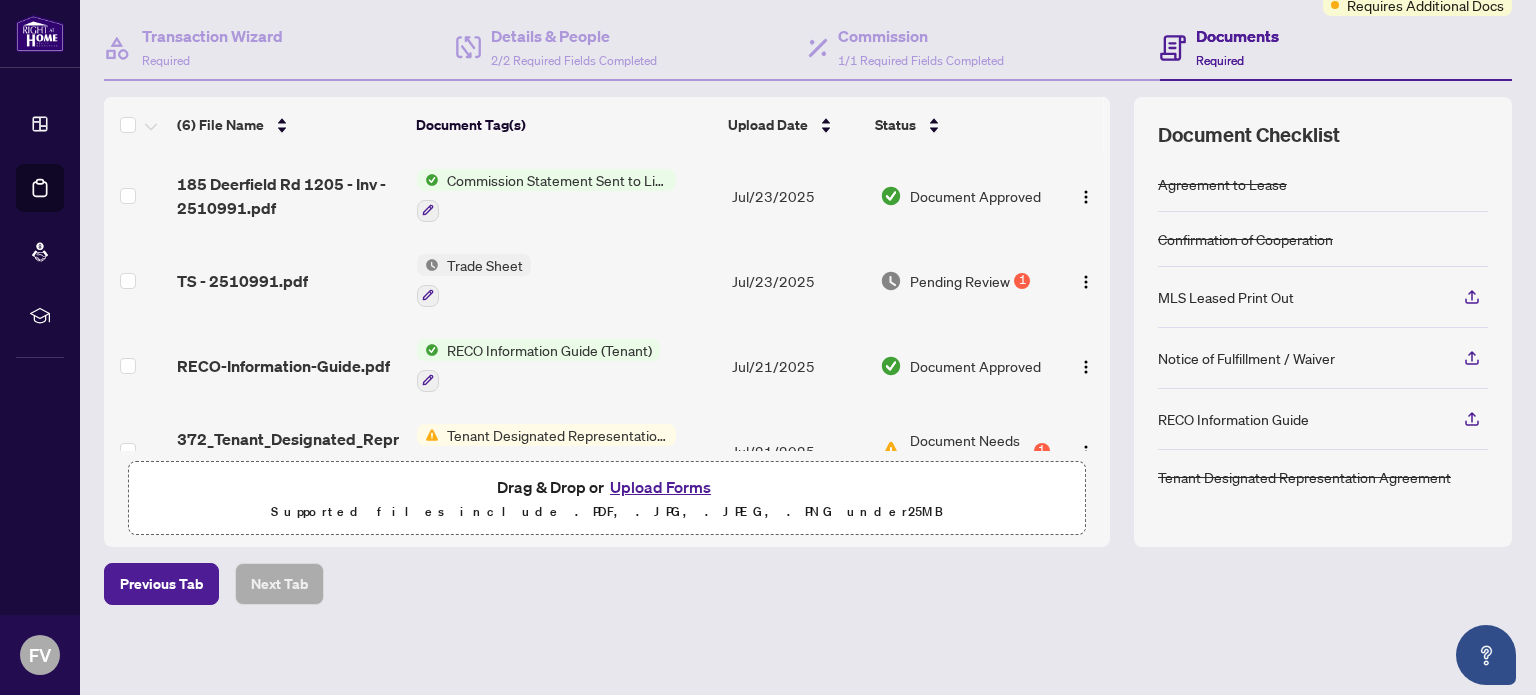 click on "Upload Forms" at bounding box center [660, 487] 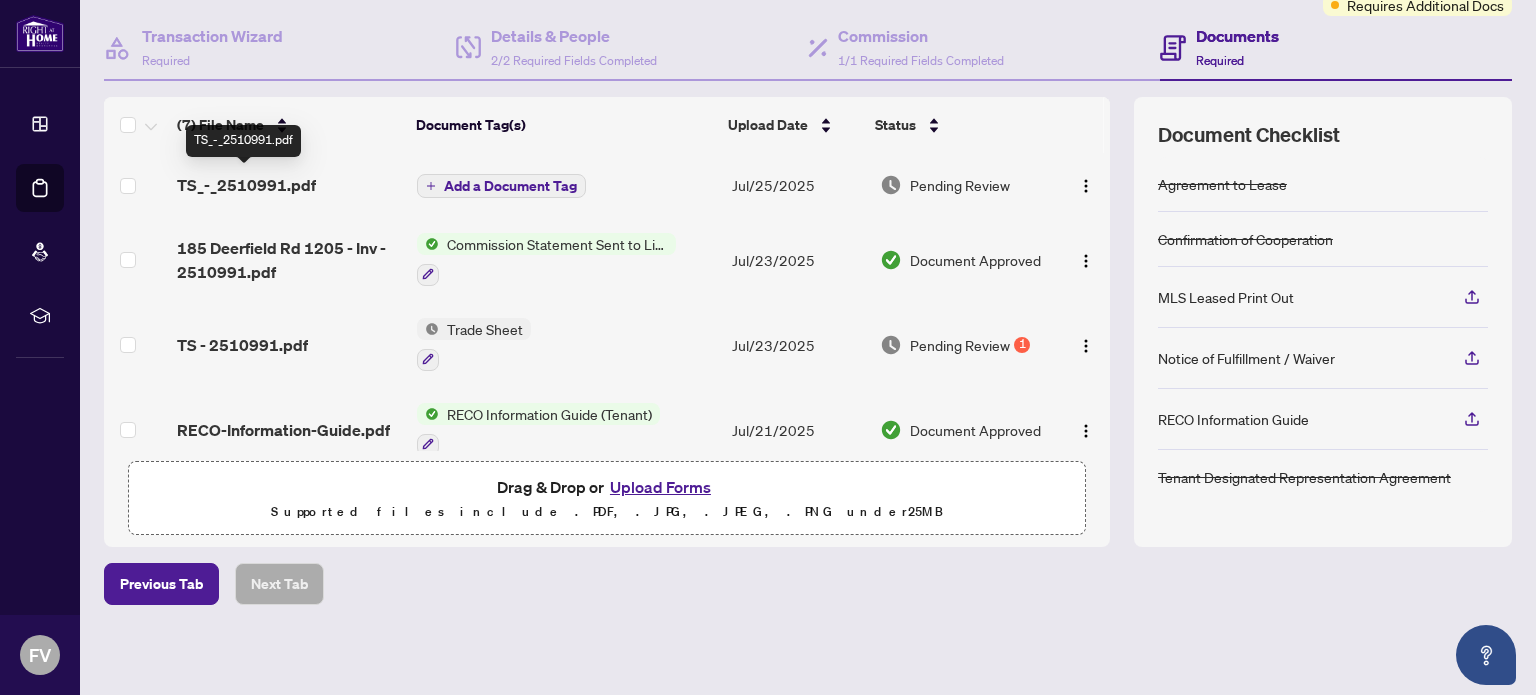click on "TS_-_2510991.pdf" at bounding box center (246, 185) 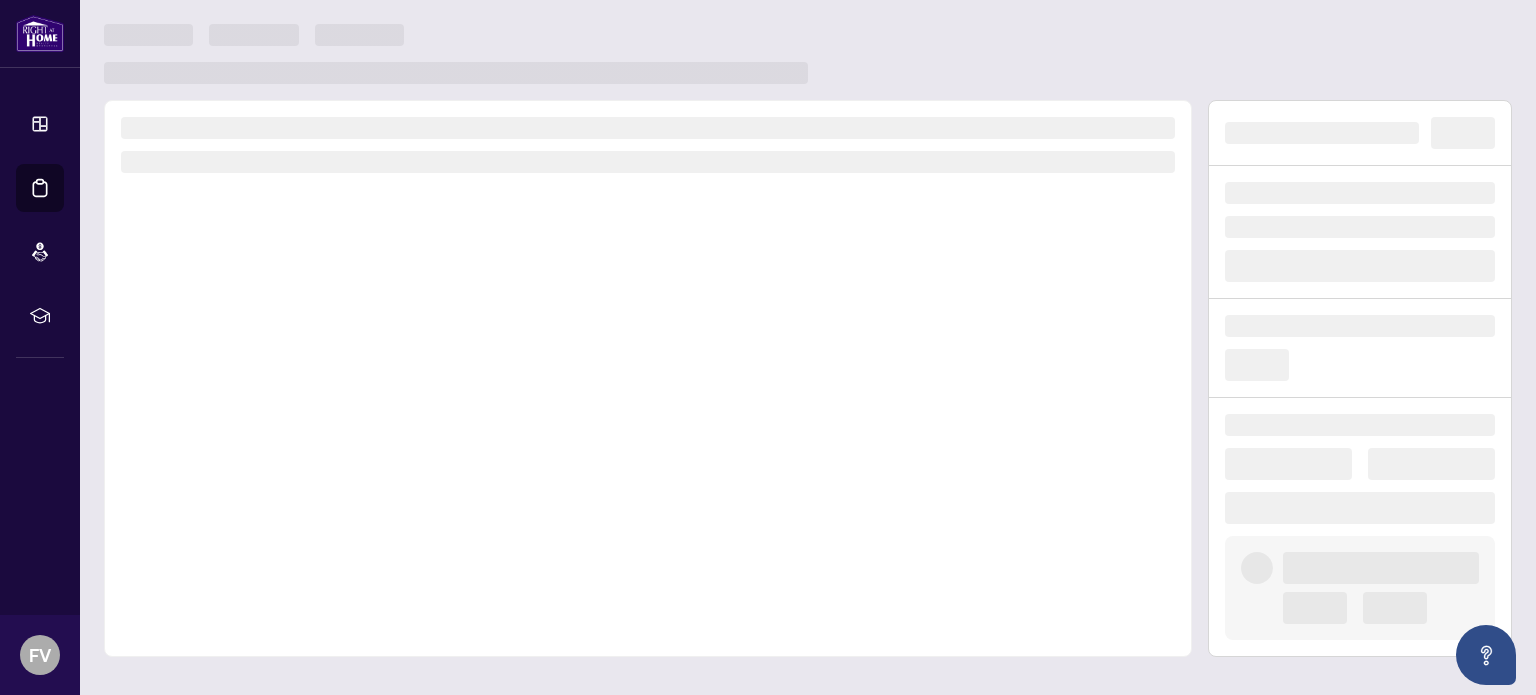 scroll, scrollTop: 0, scrollLeft: 0, axis: both 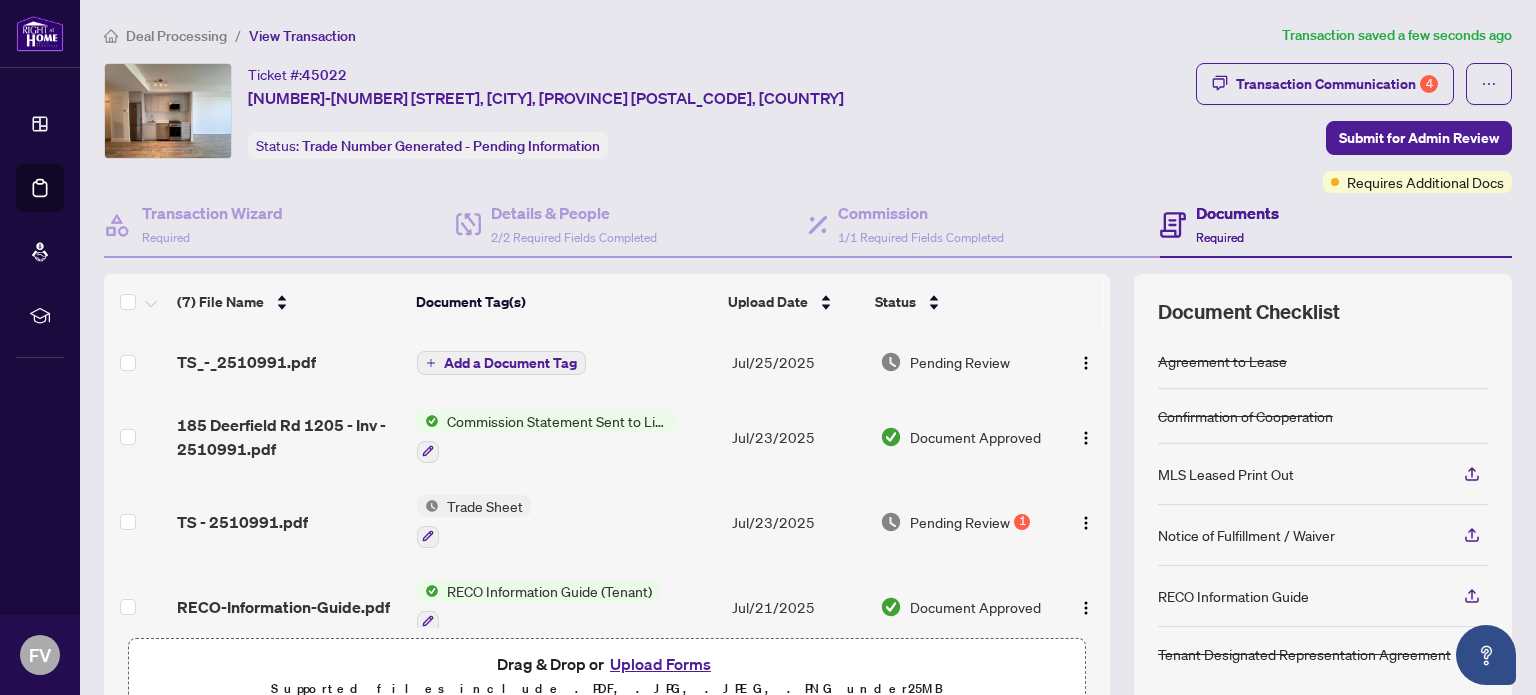 click on "Add a Document Tag" at bounding box center (510, 363) 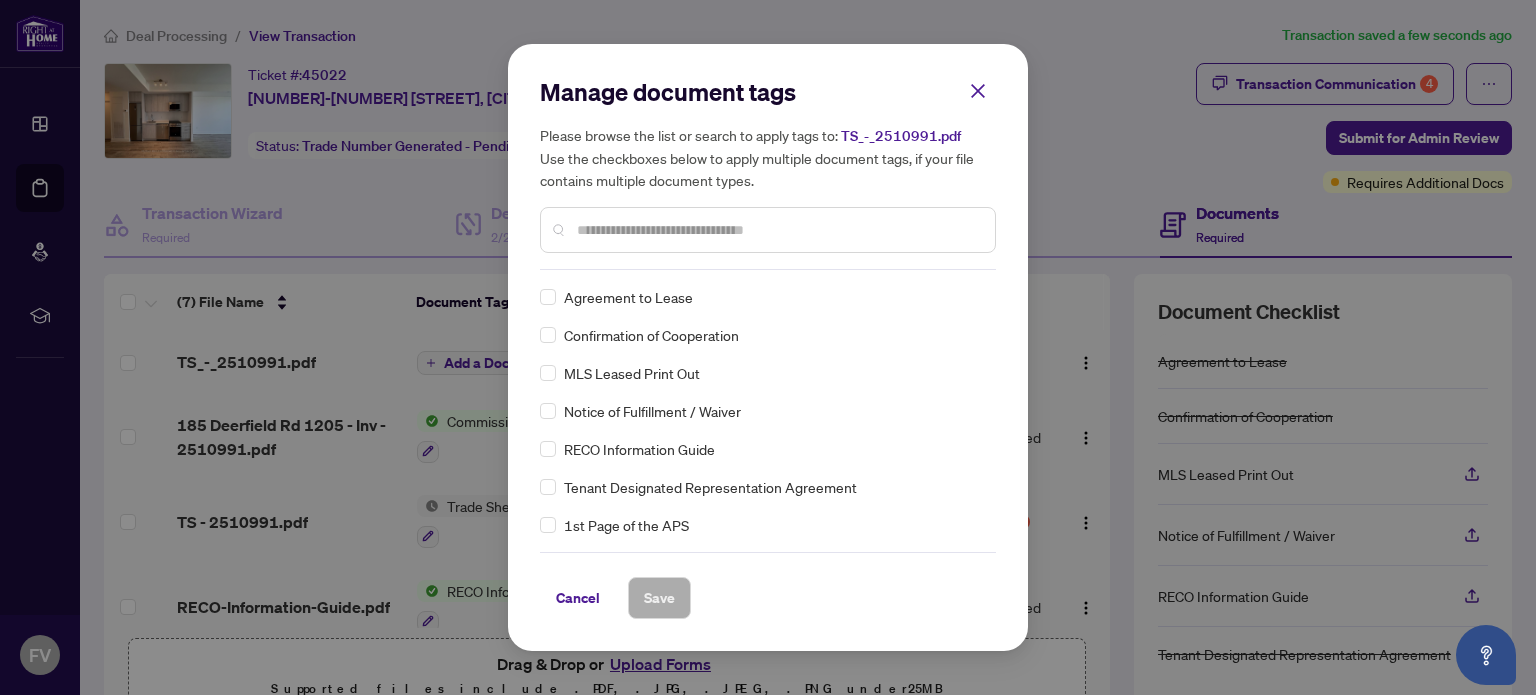 click at bounding box center [778, 230] 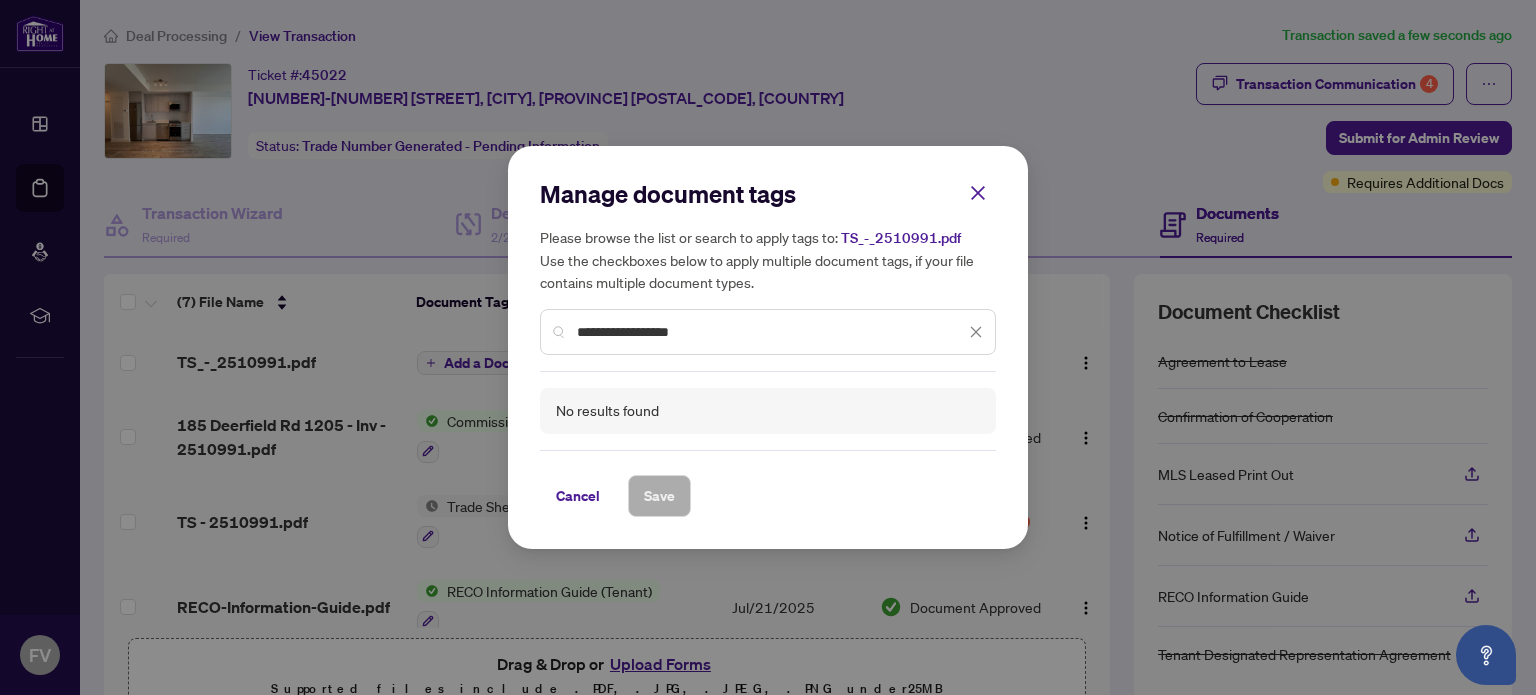 drag, startPoint x: 619, startPoint y: 332, endPoint x: 568, endPoint y: 331, distance: 51.009804 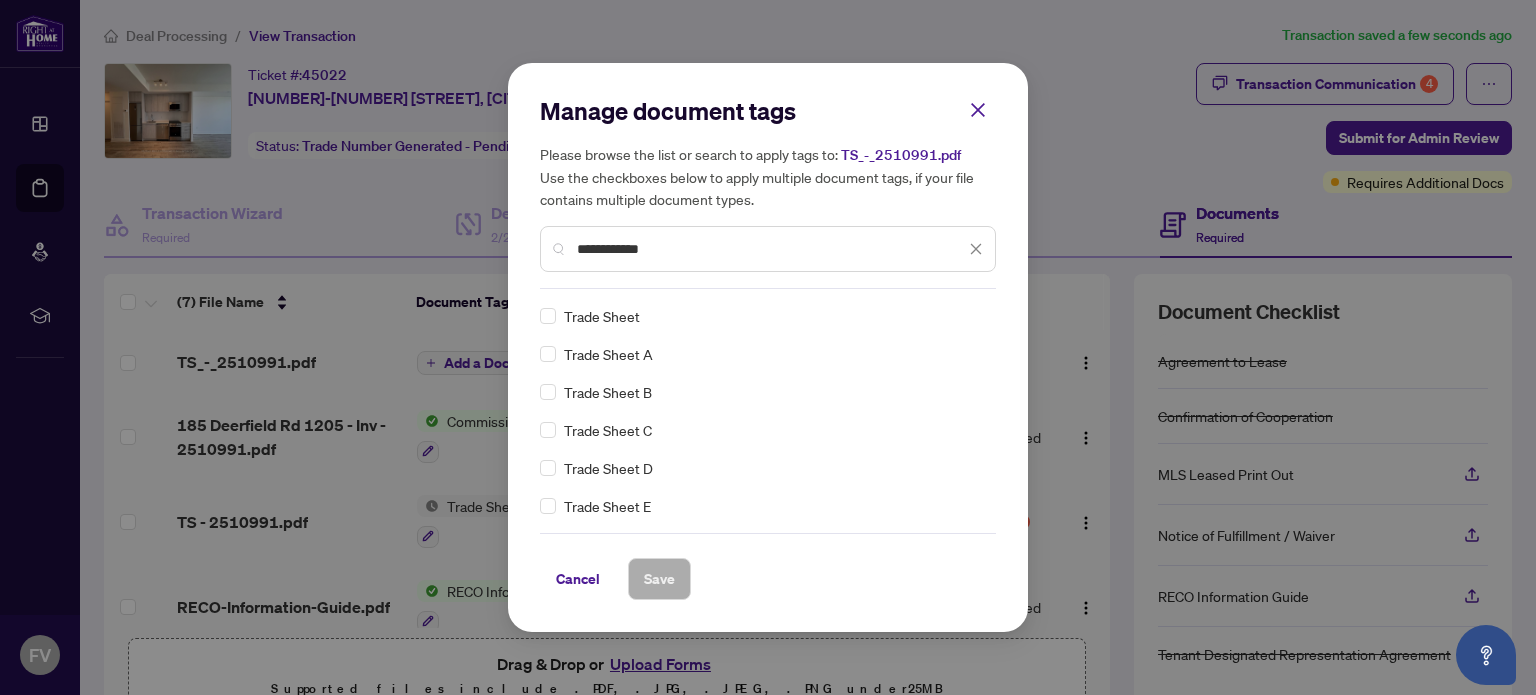 type on "**********" 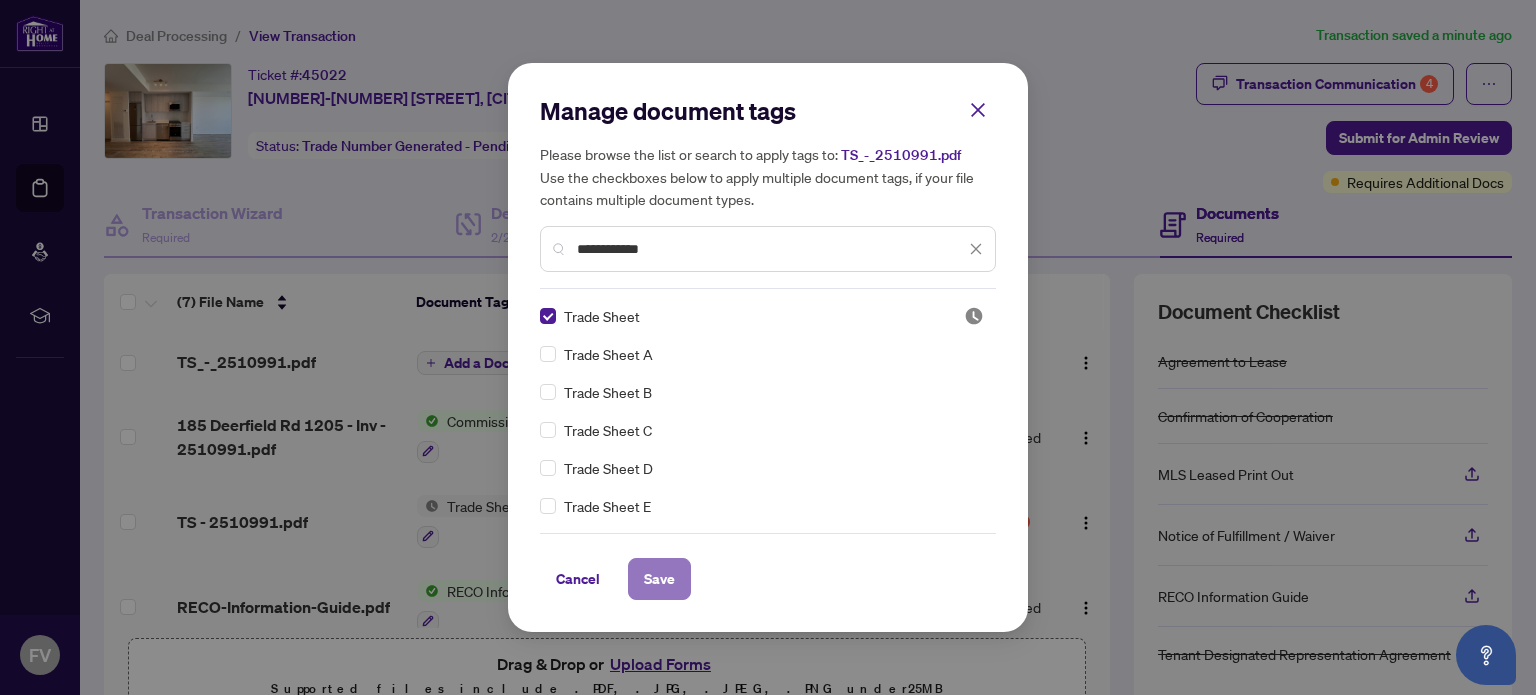 click on "Save" at bounding box center [659, 579] 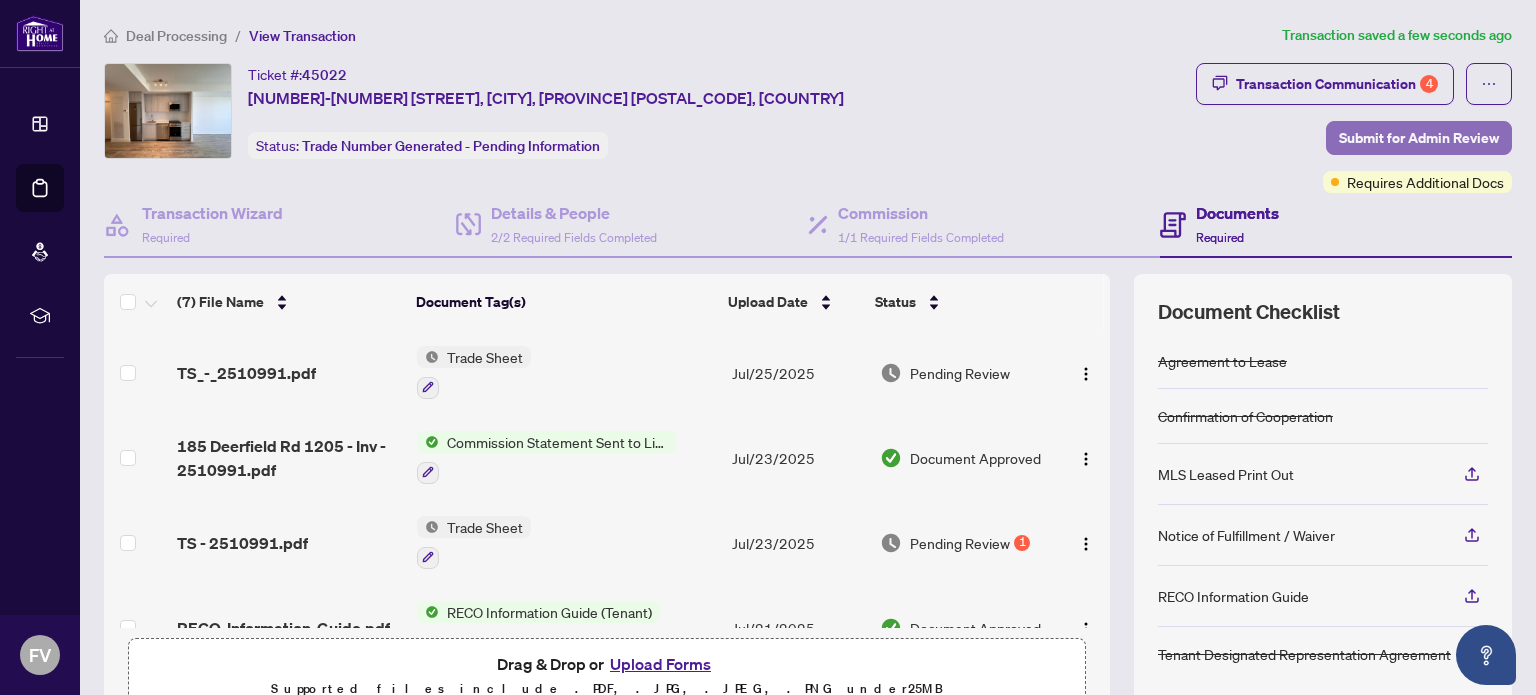 click on "Submit for Admin Review" at bounding box center [1419, 138] 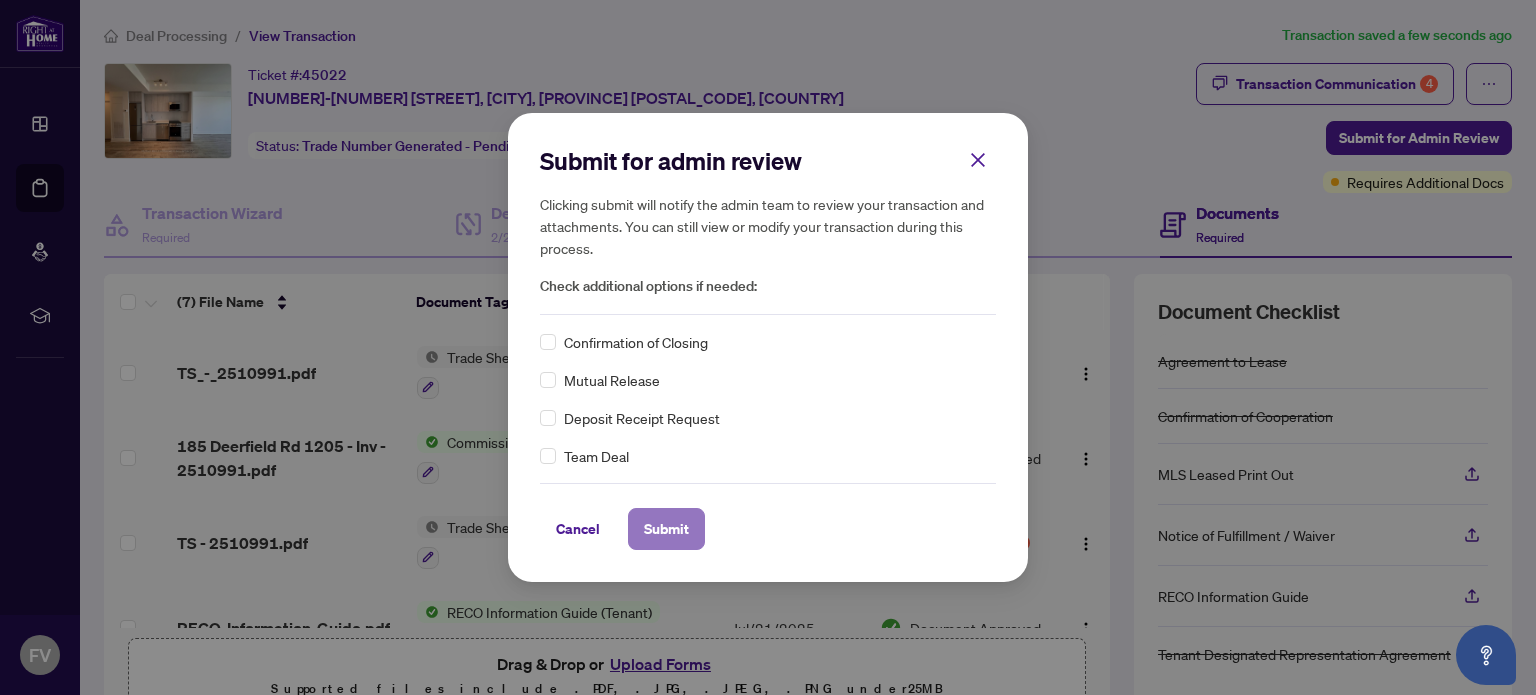 click on "Submit" at bounding box center [666, 529] 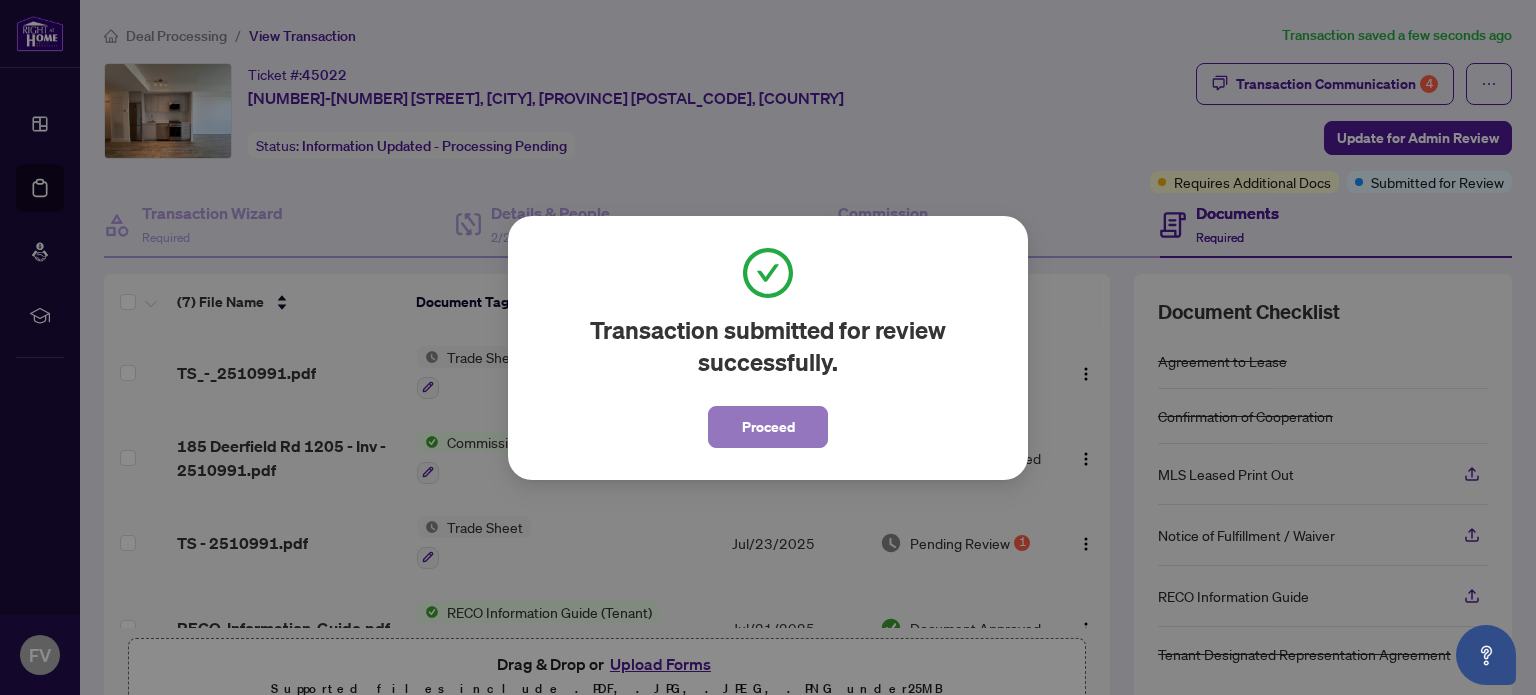 click on "Proceed" at bounding box center [768, 427] 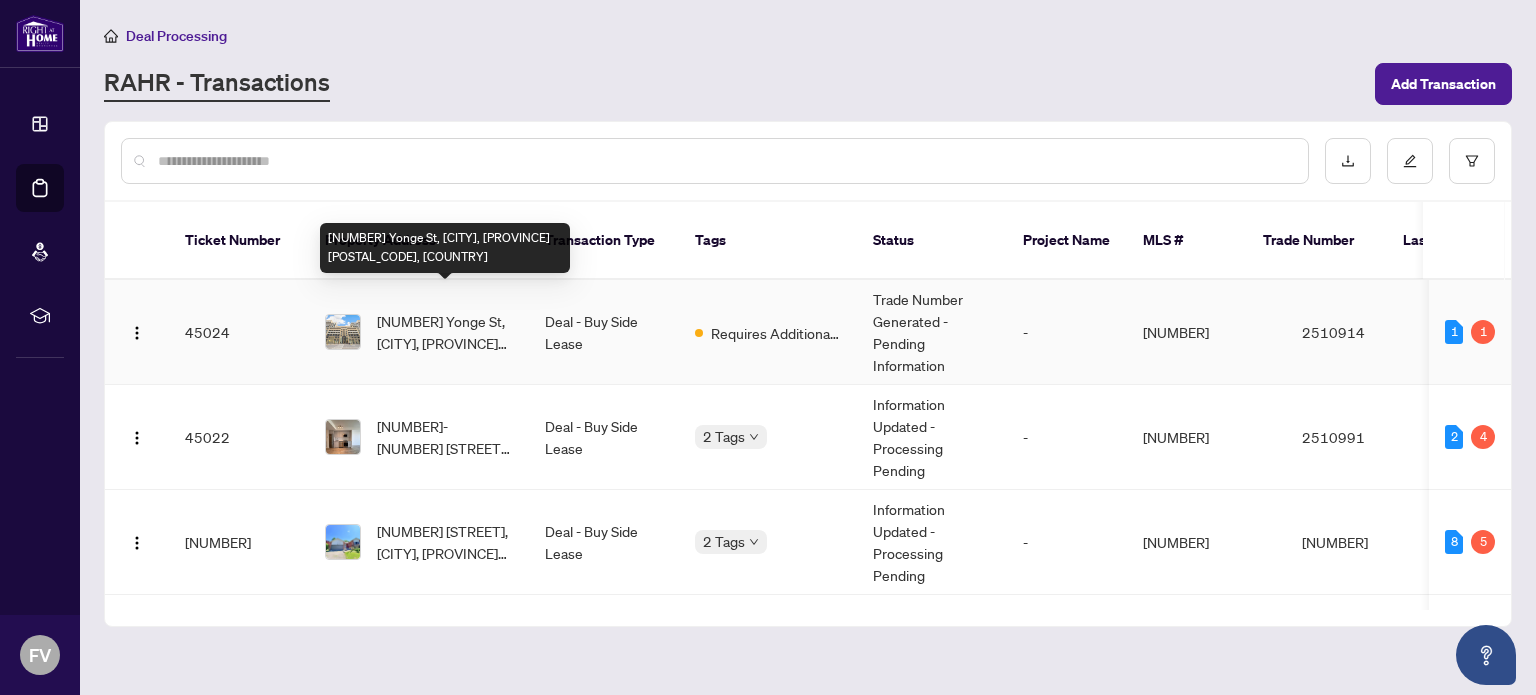 click on "[NUMBER] Yonge St, [CITY], [PROVINCE] [POSTAL_CODE], [COUNTRY]" at bounding box center (445, 332) 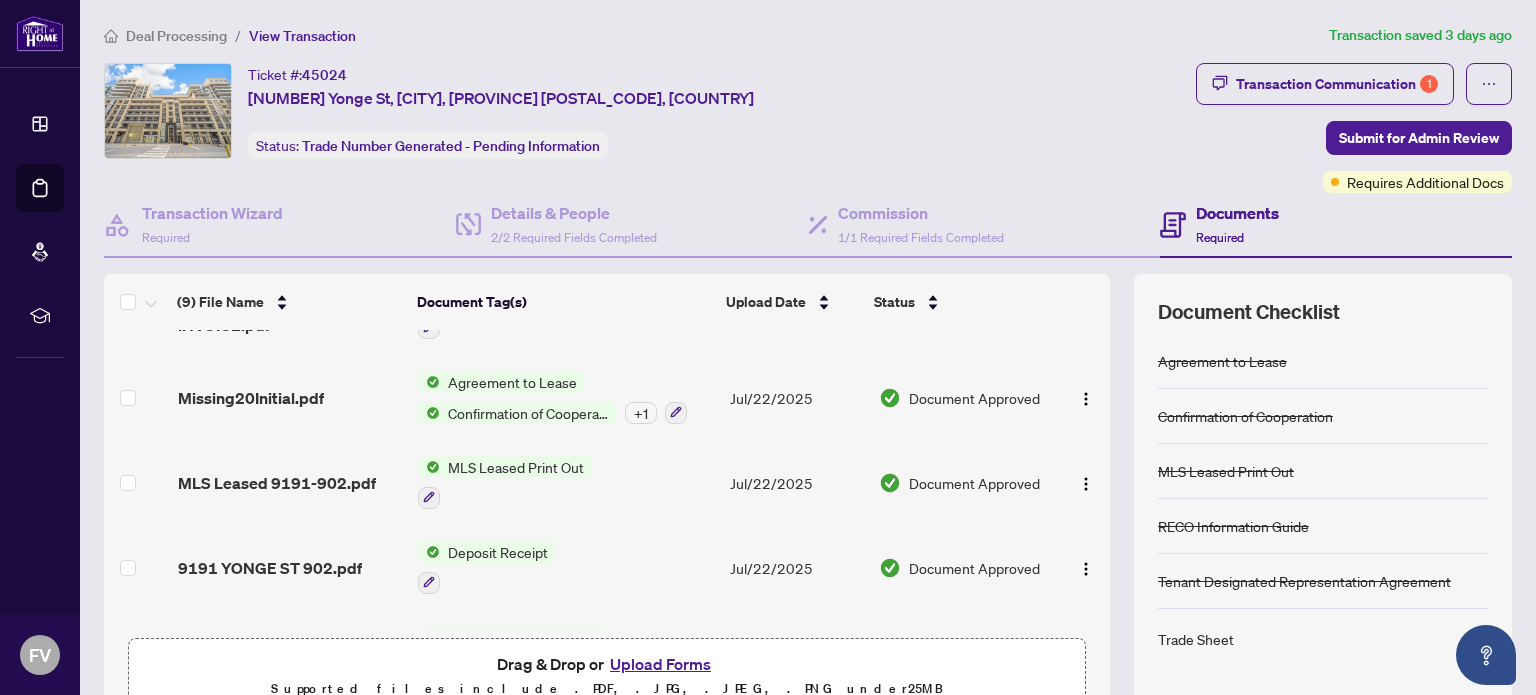 scroll, scrollTop: 0, scrollLeft: 0, axis: both 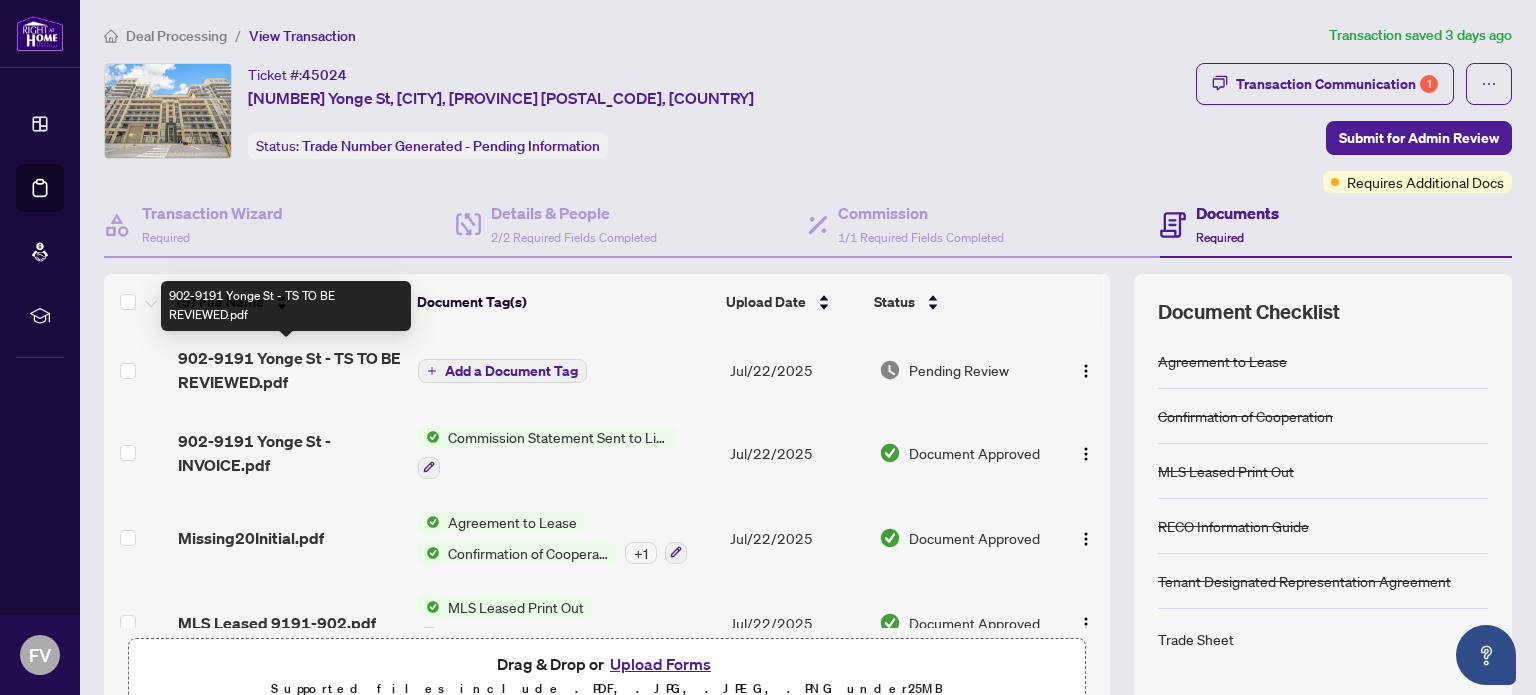 click on "902-9191 Yonge St - TS TO BE REVIEWED.pdf" at bounding box center (290, 370) 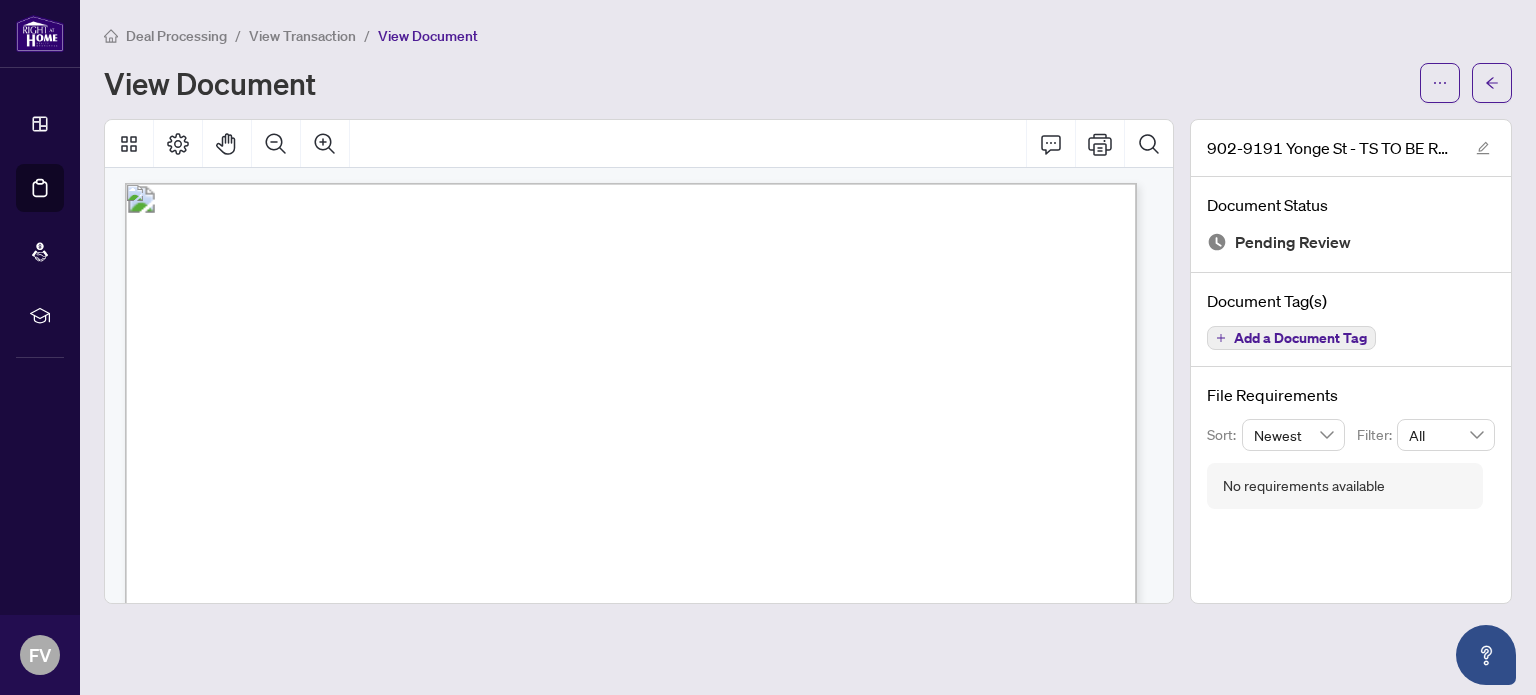 scroll, scrollTop: 0, scrollLeft: 0, axis: both 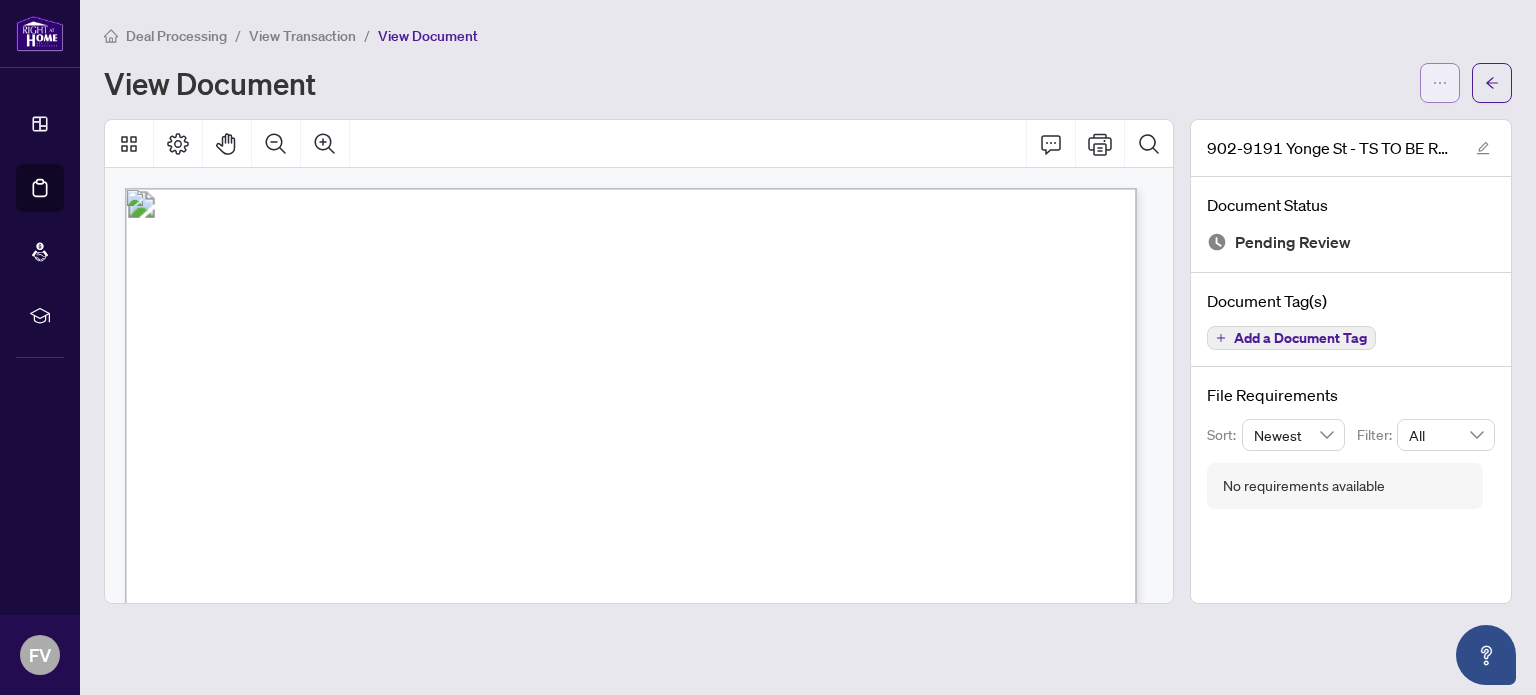 click 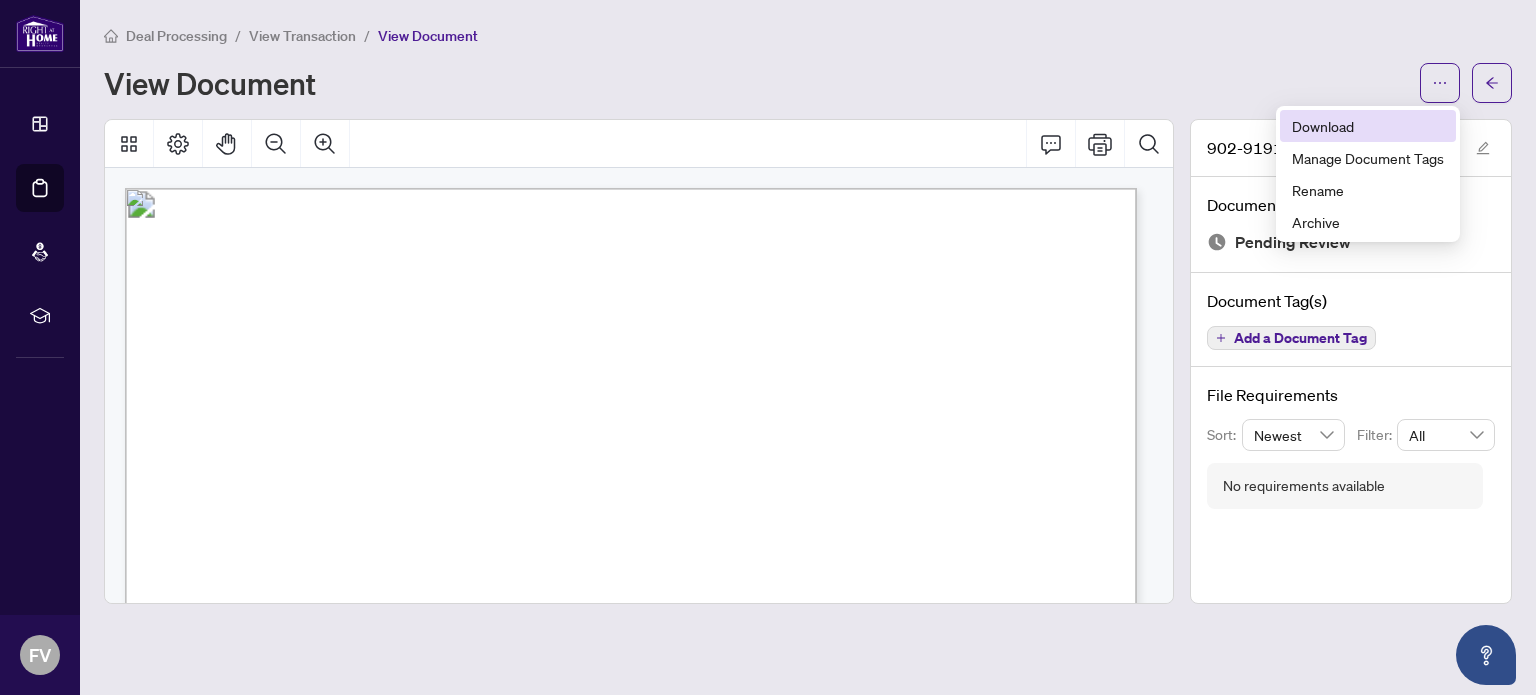 click on "Download" at bounding box center (1368, 126) 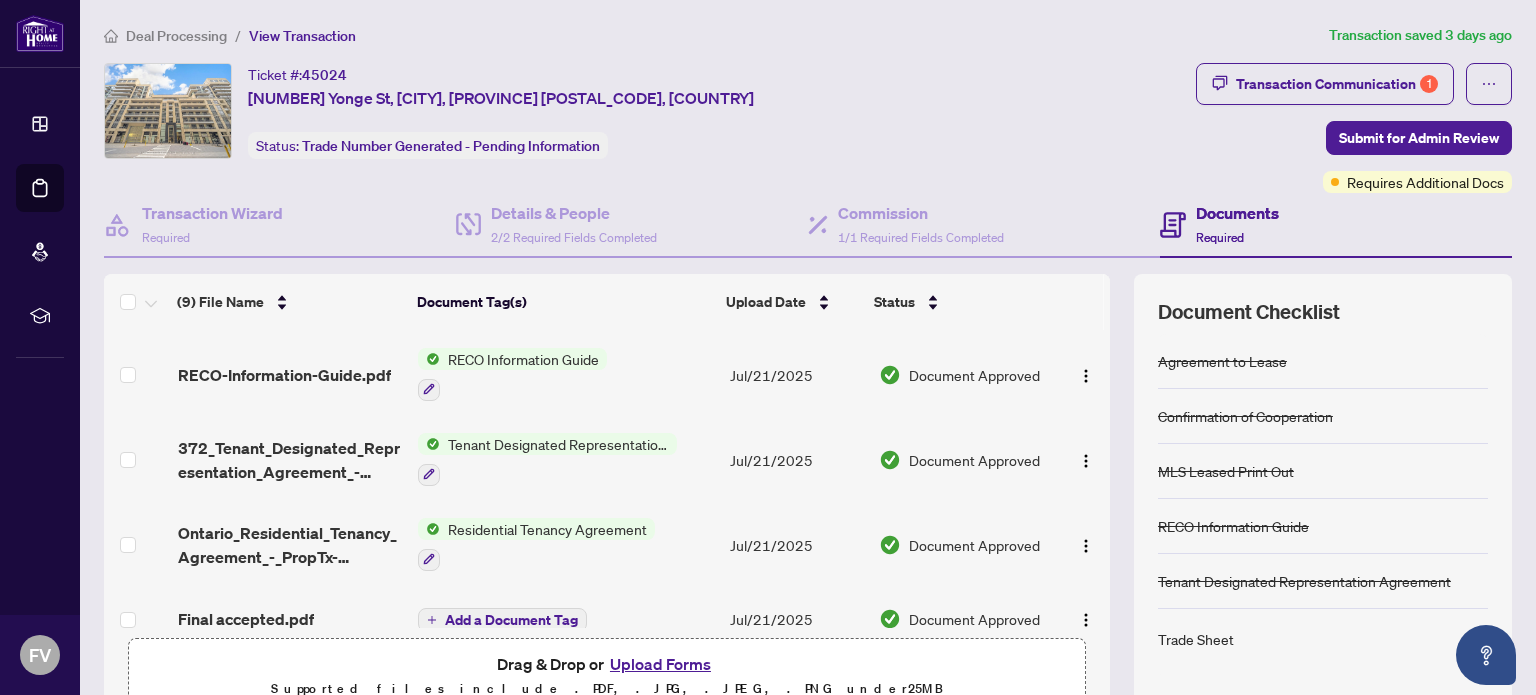 scroll, scrollTop: 443, scrollLeft: 0, axis: vertical 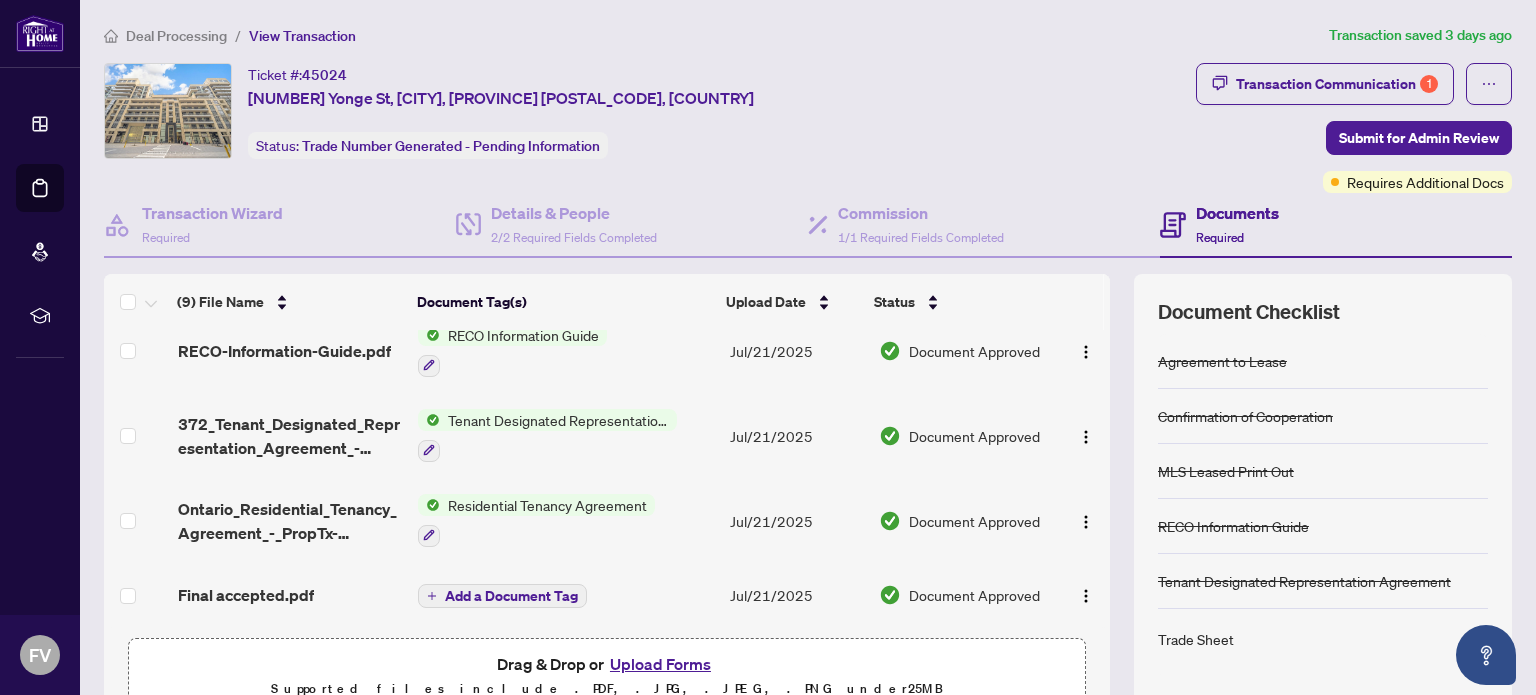 click on "Upload Forms" at bounding box center [660, 664] 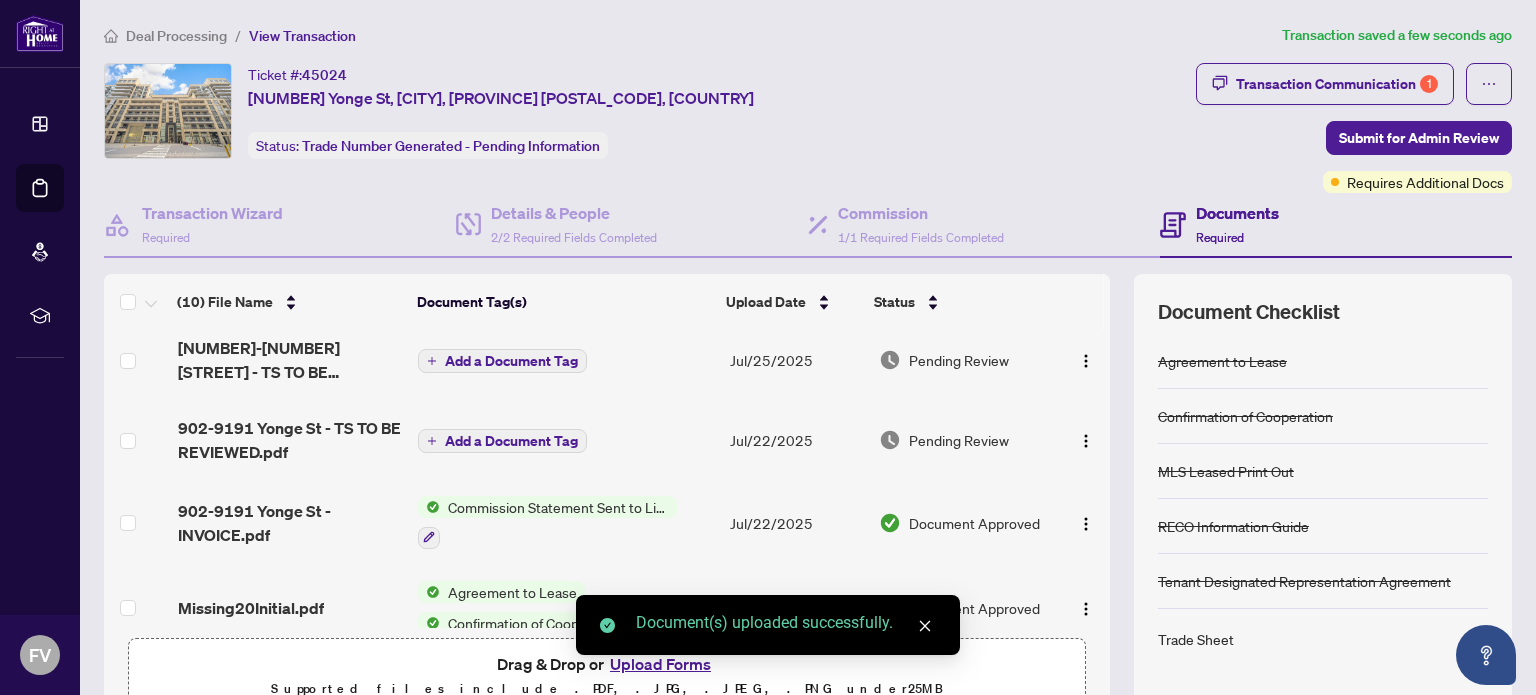 scroll, scrollTop: 0, scrollLeft: 0, axis: both 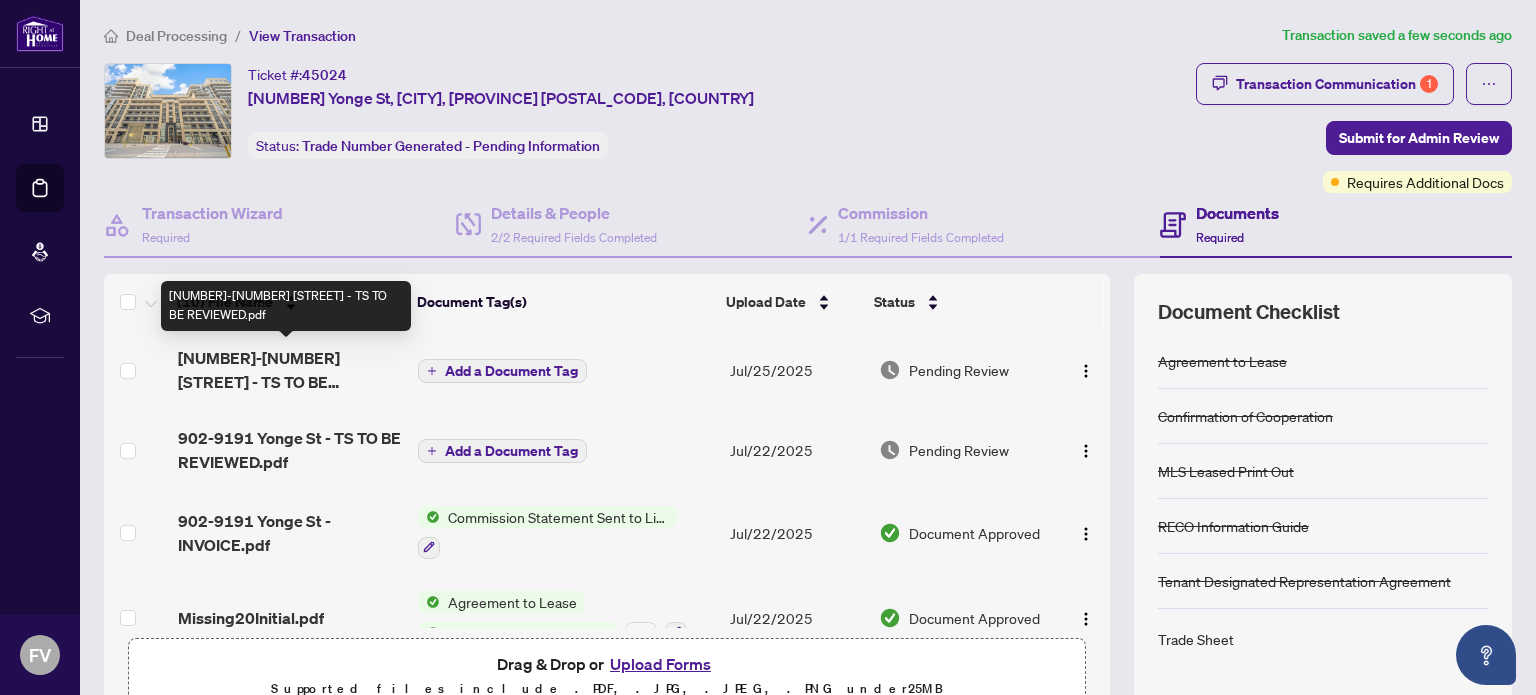 click on "[NUMBER]-[NUMBER] [STREET] - TS TO BE REVIEWED.pdf" at bounding box center (290, 370) 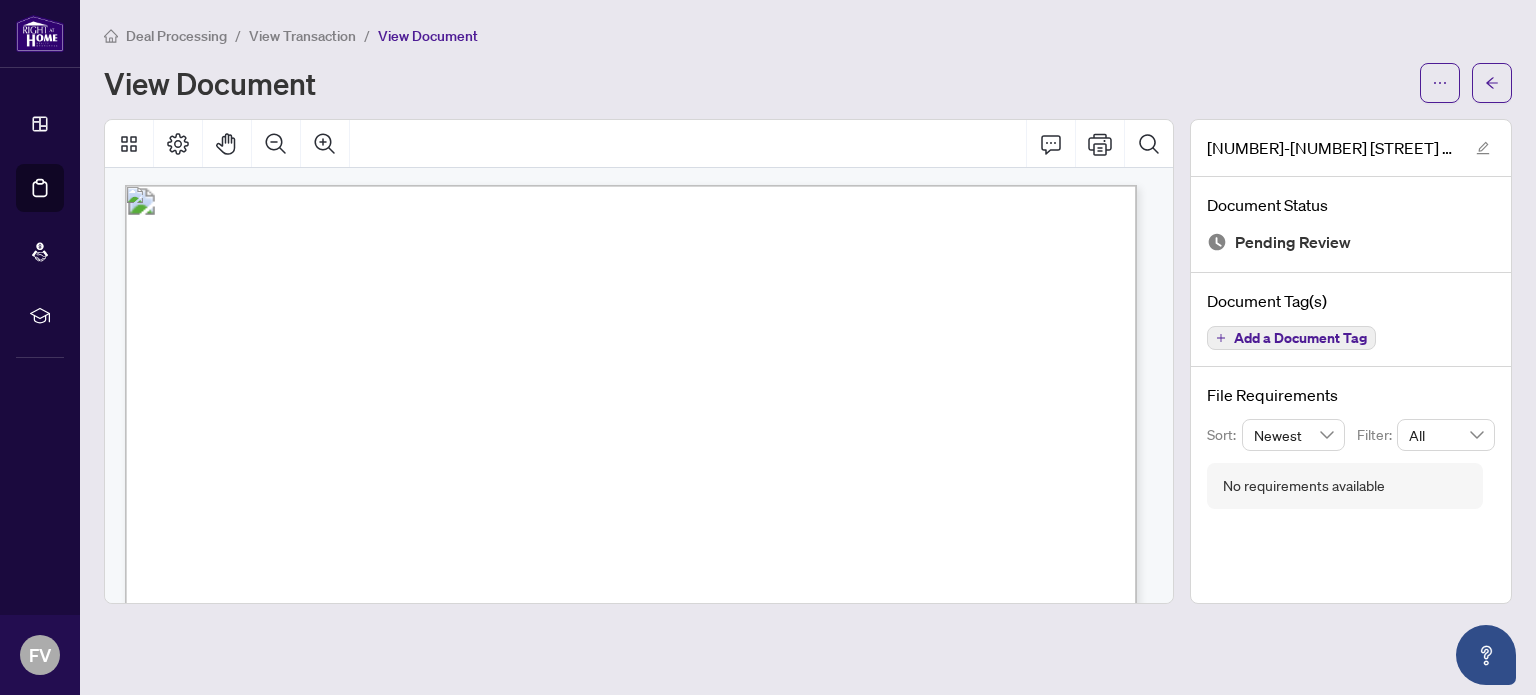 scroll, scrollTop: 0, scrollLeft: 0, axis: both 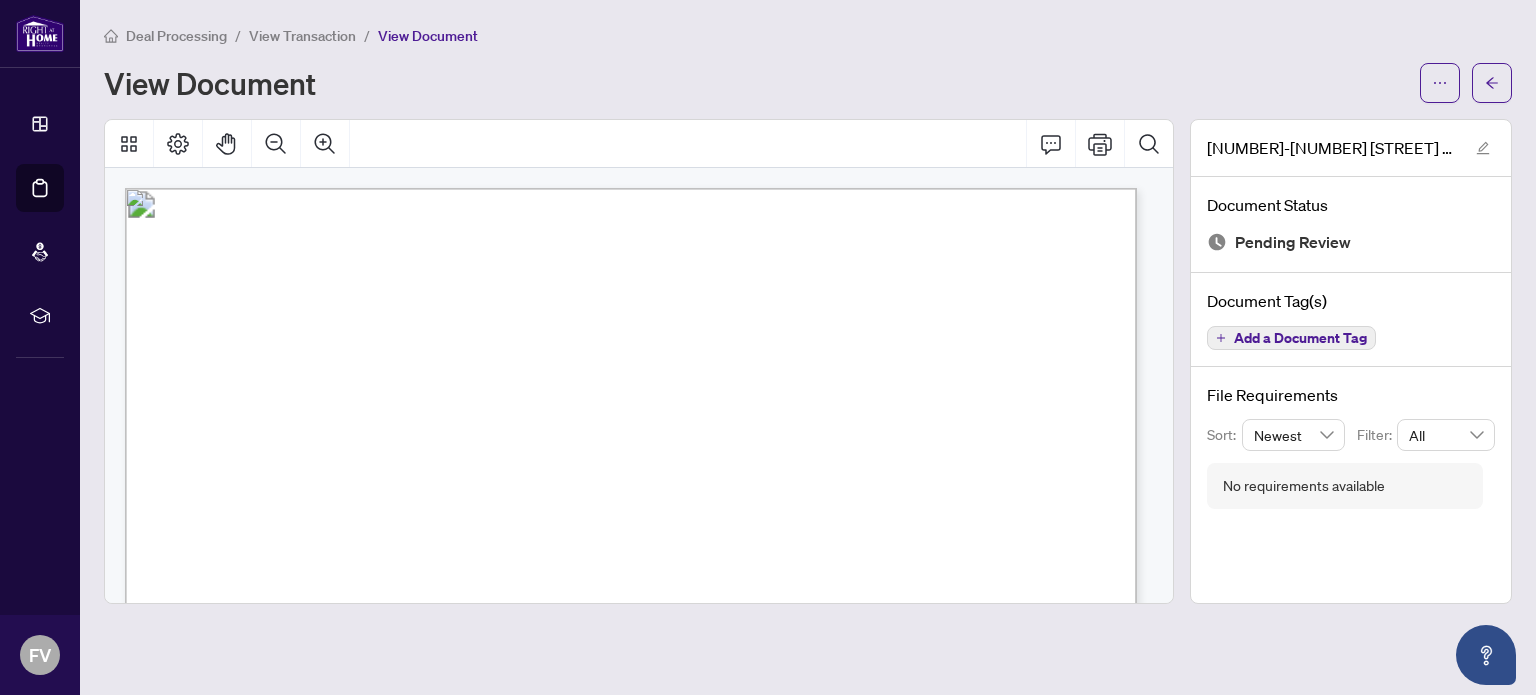 drag, startPoint x: 299, startPoint y: 367, endPoint x: 198, endPoint y: 87, distance: 297.6592 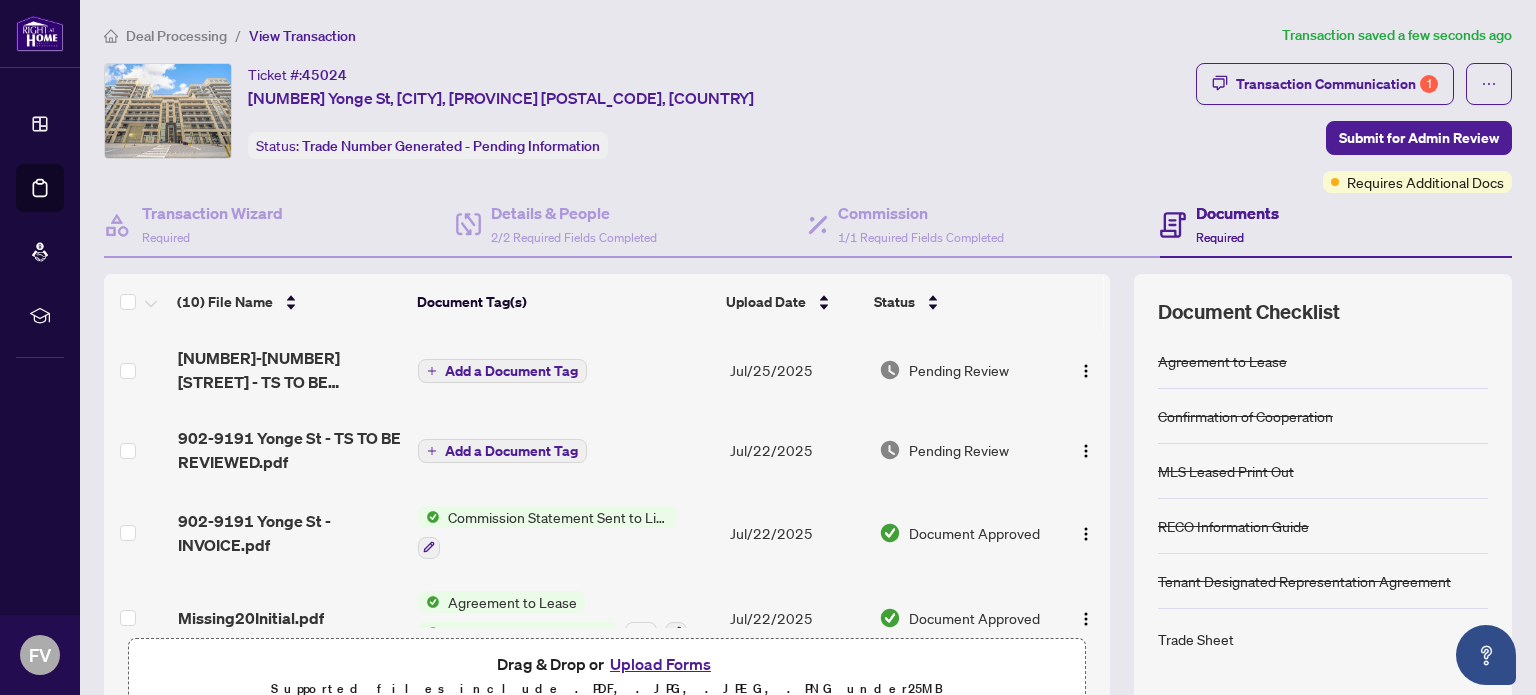 drag, startPoint x: 516, startPoint y: 399, endPoint x: 499, endPoint y: 359, distance: 43.462627 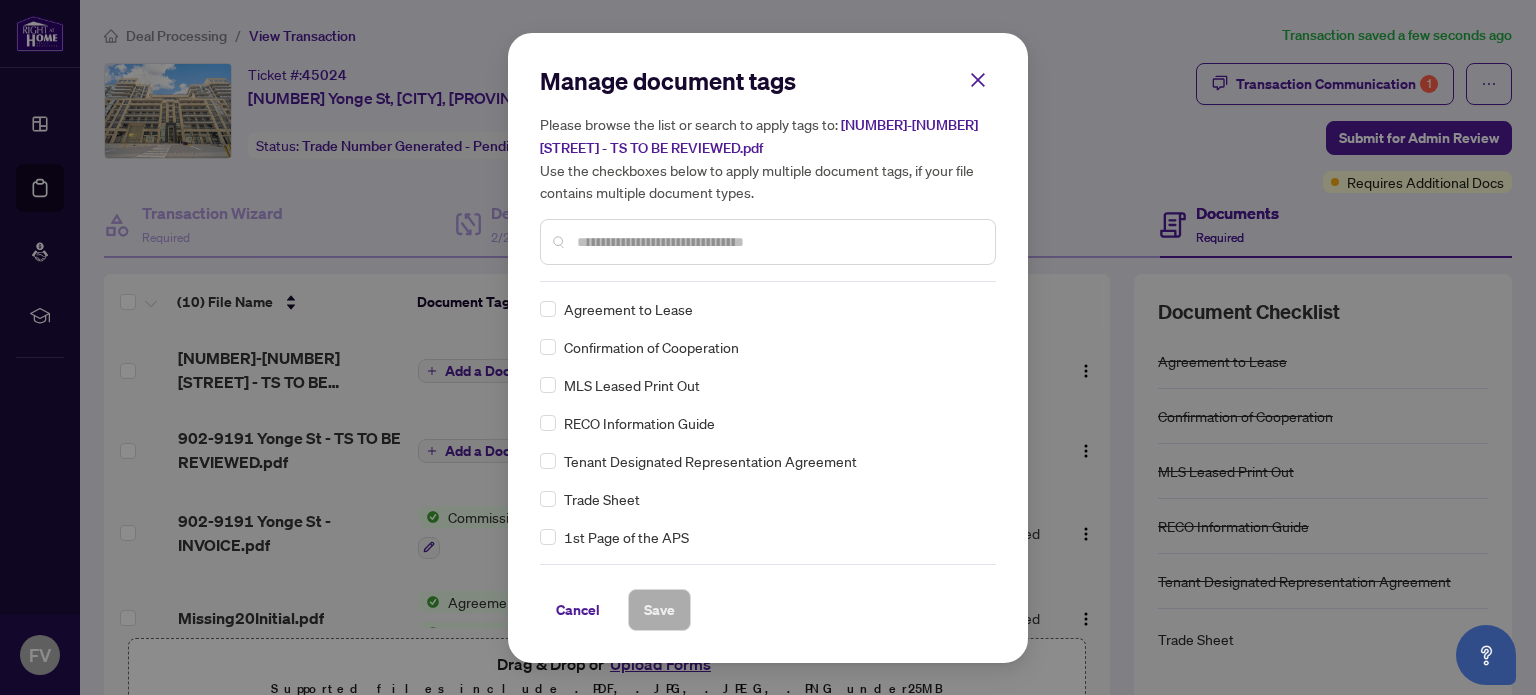 click at bounding box center [778, 242] 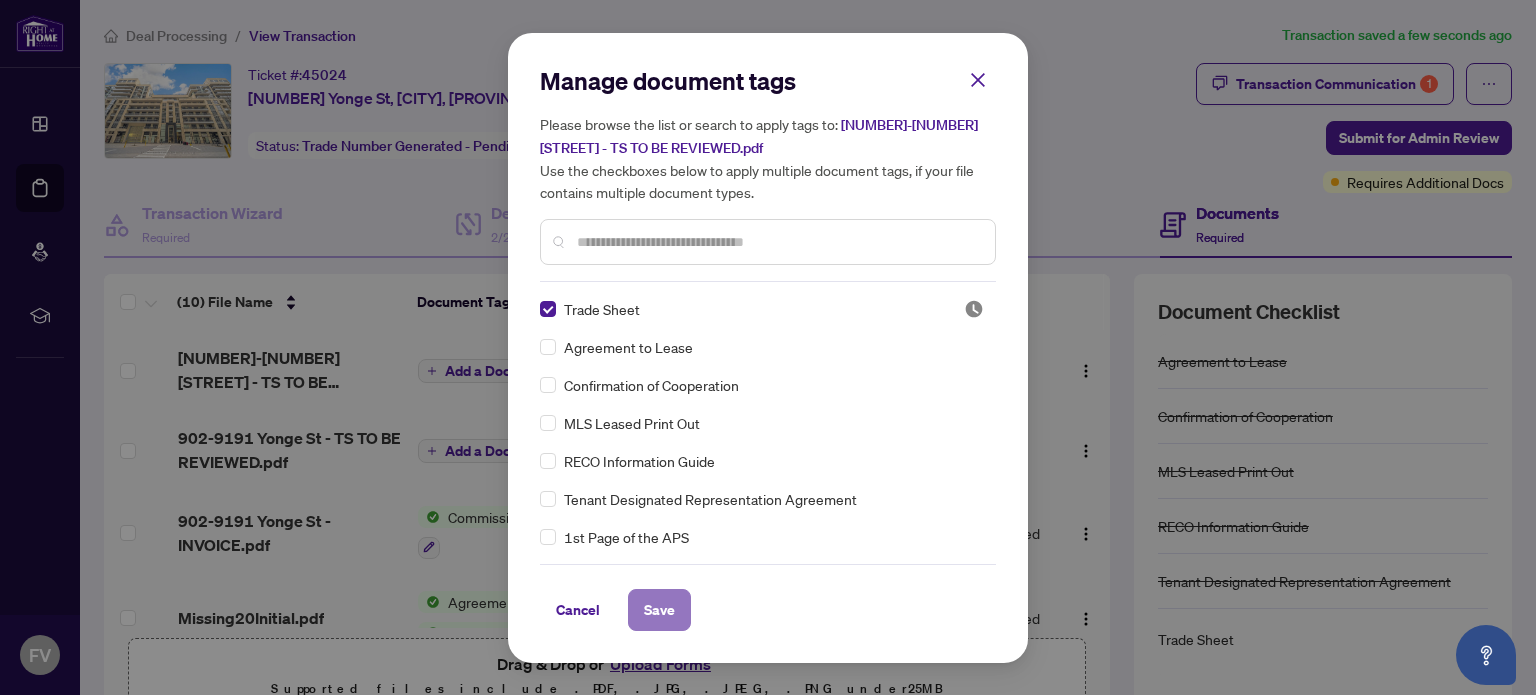 click on "Save" at bounding box center (659, 610) 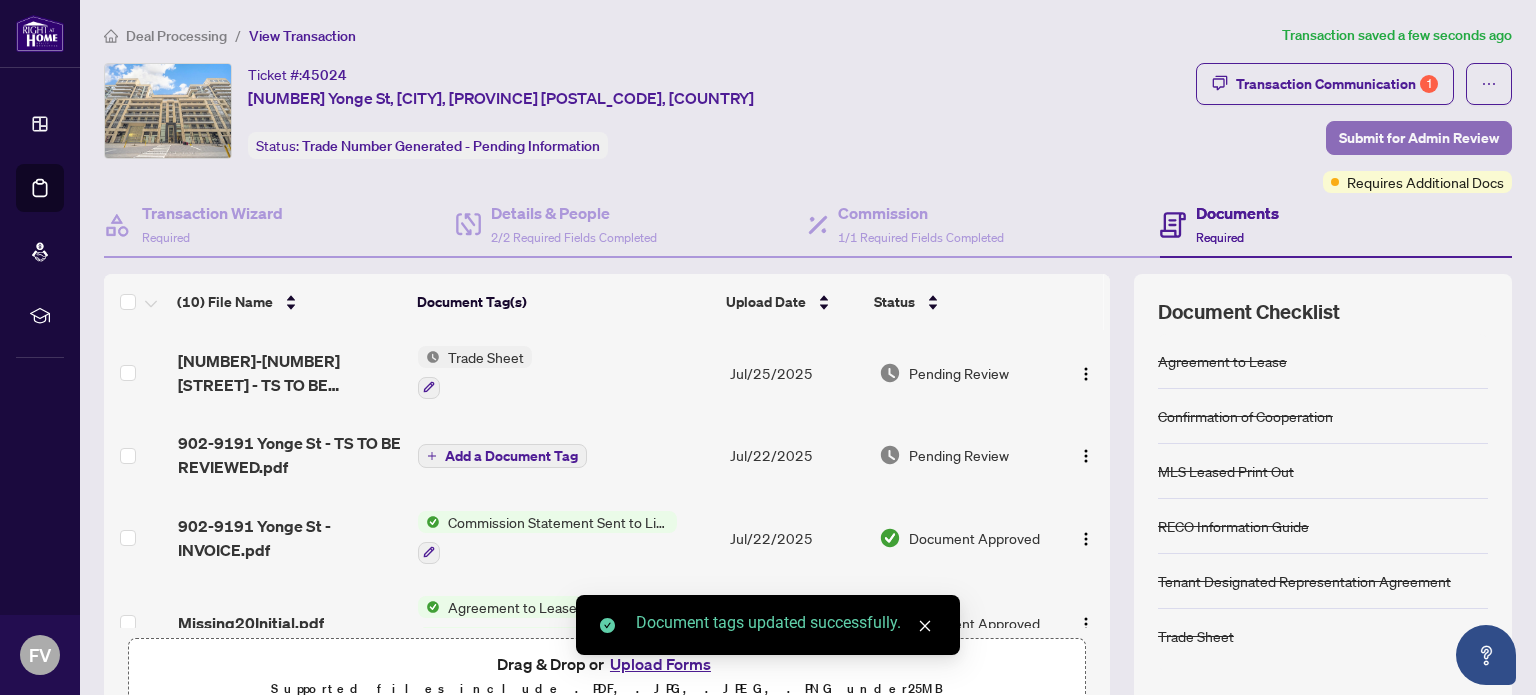 click on "Submit for Admin Review" at bounding box center (1419, 138) 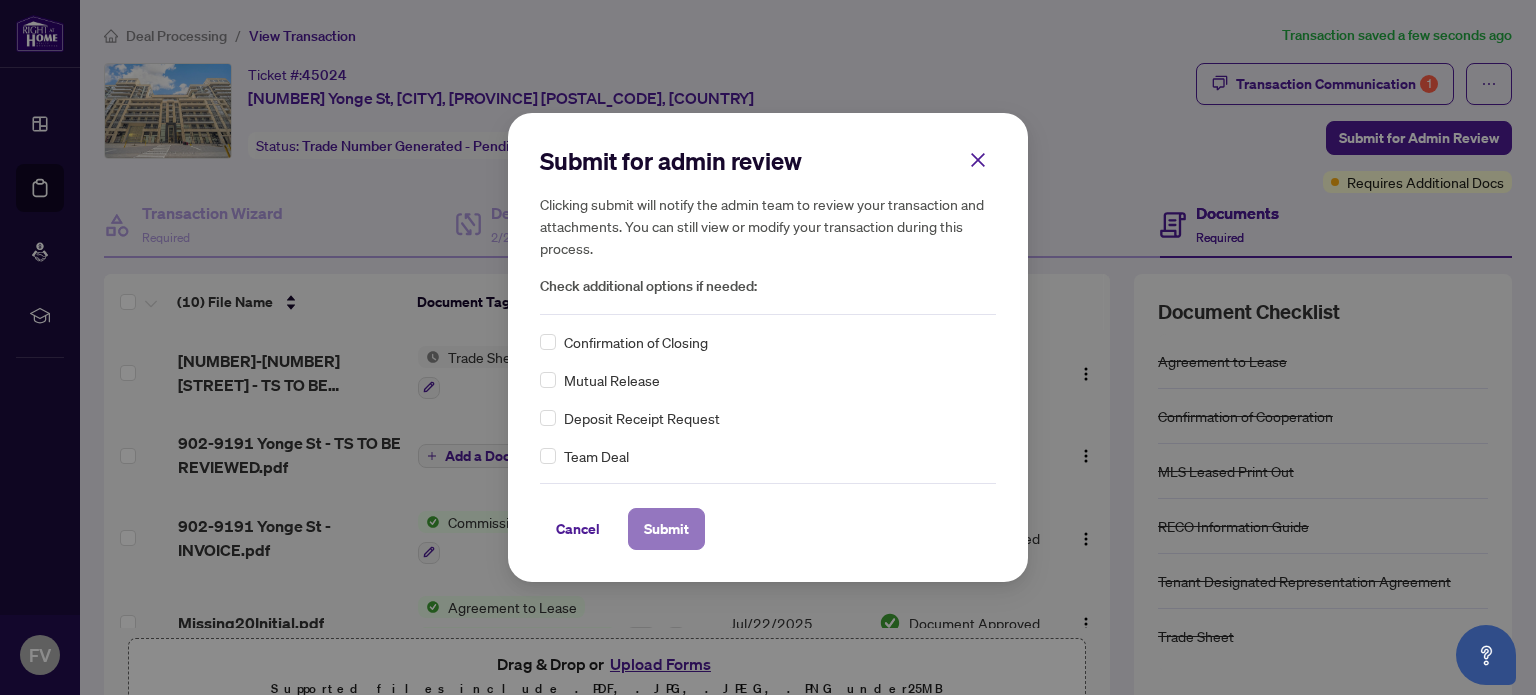 click on "Submit" at bounding box center (666, 529) 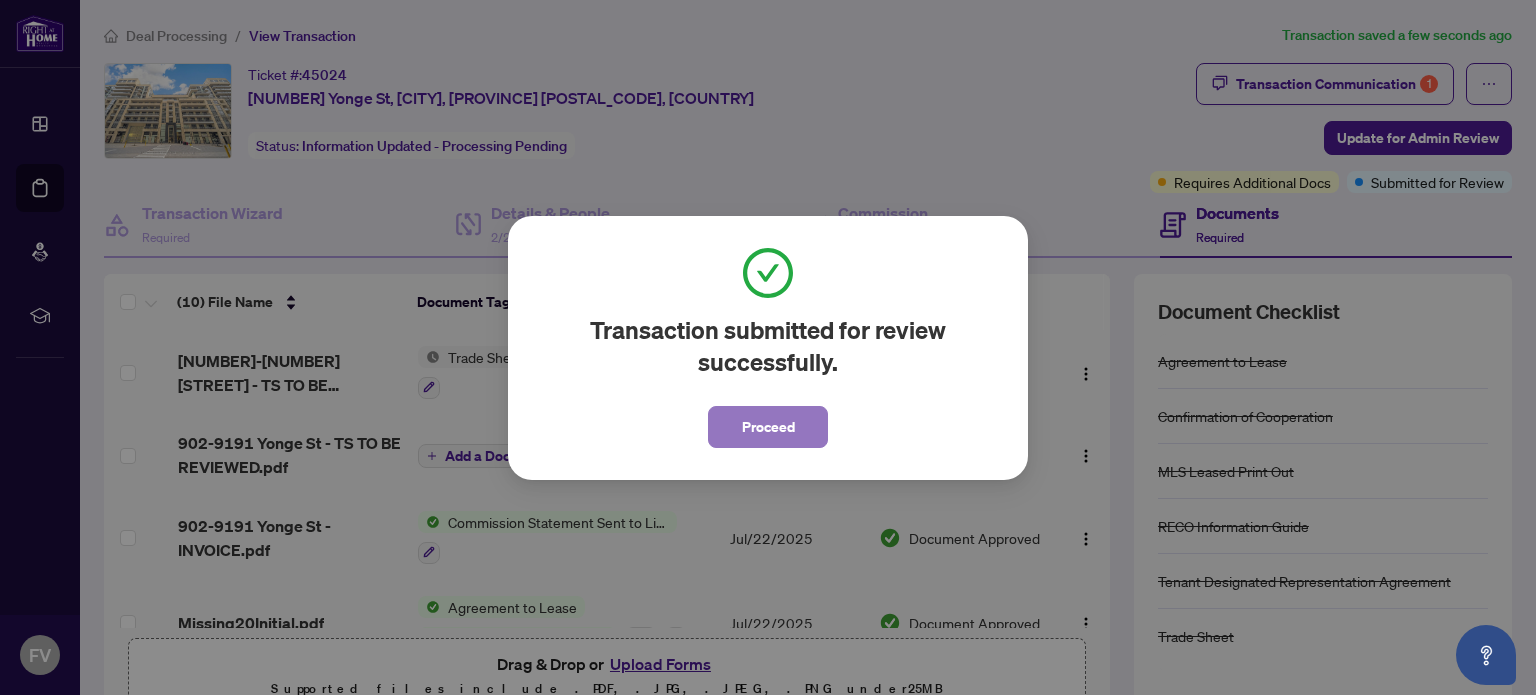 click on "Proceed" at bounding box center [768, 427] 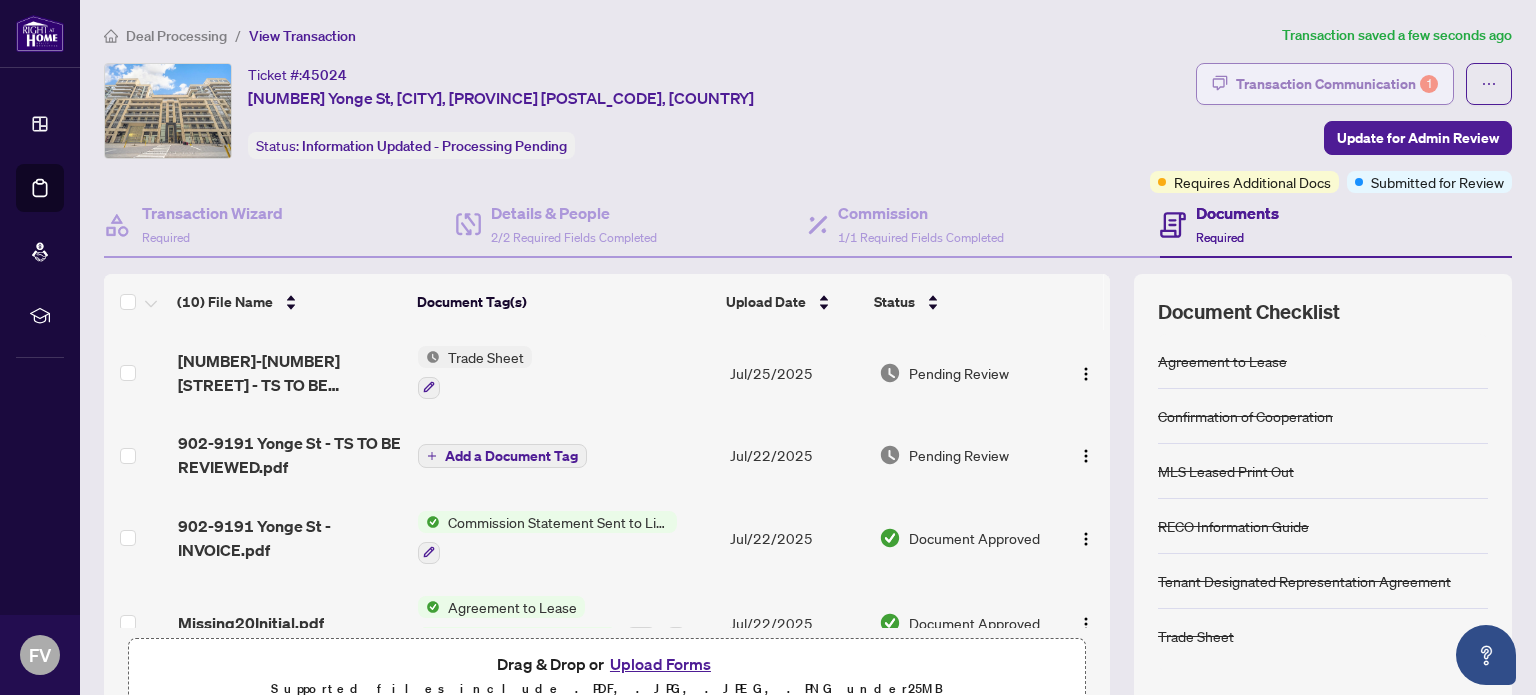 click on "Transaction Communication 1" at bounding box center (1337, 84) 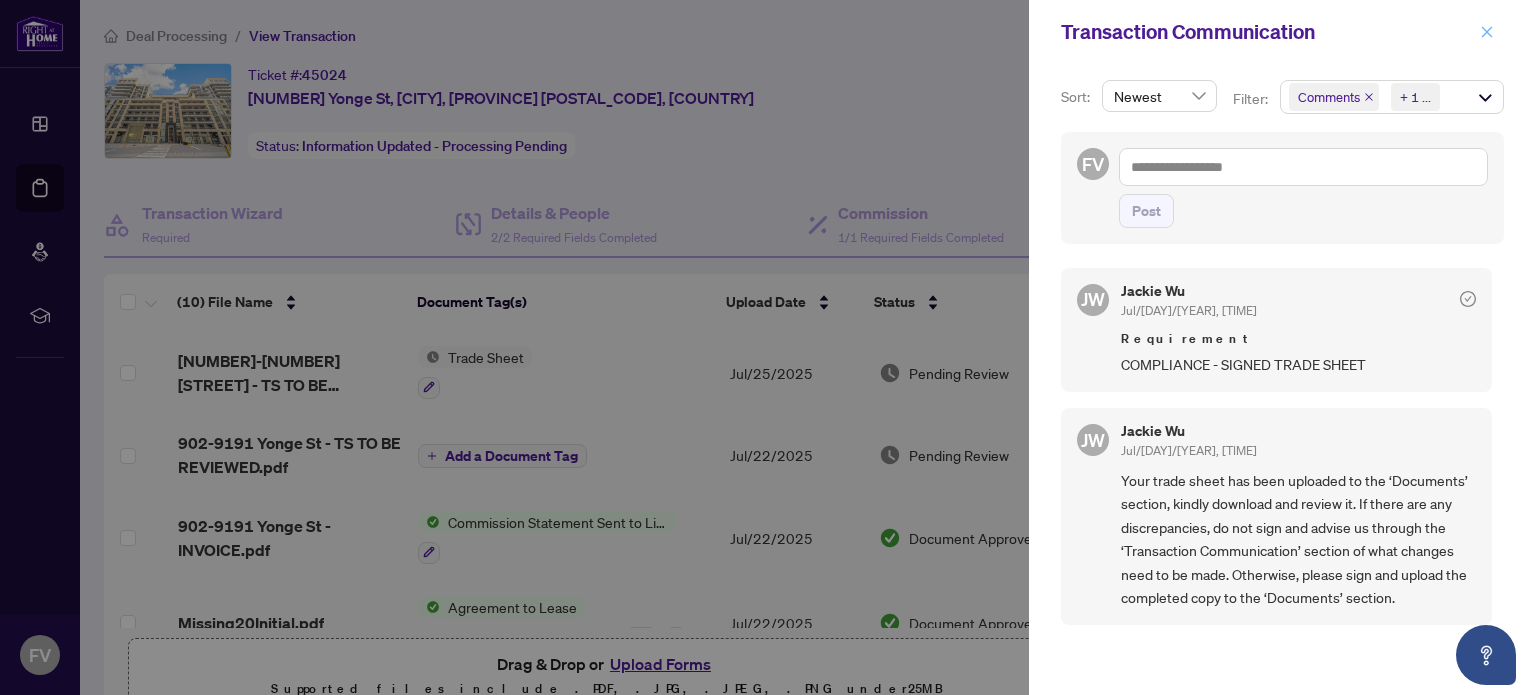 click 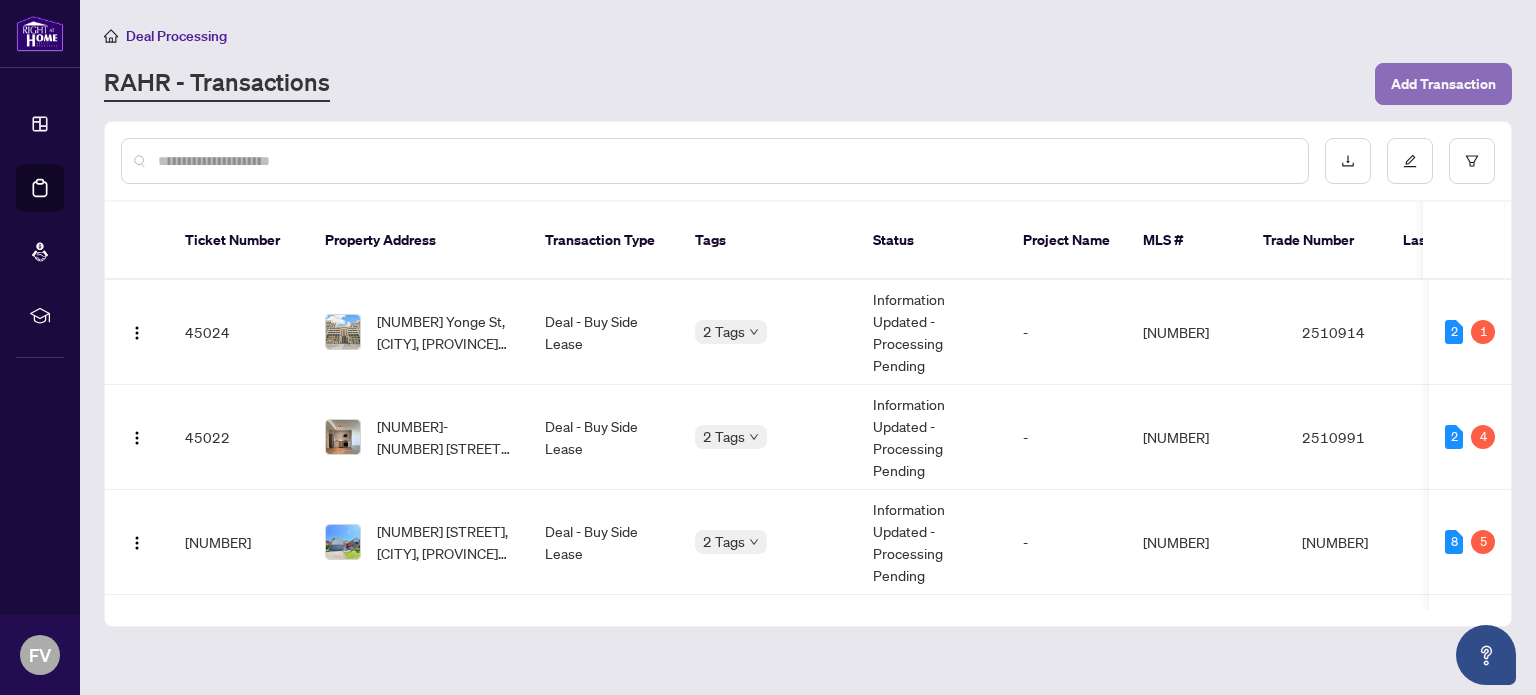 click on "Add Transaction" at bounding box center [1443, 84] 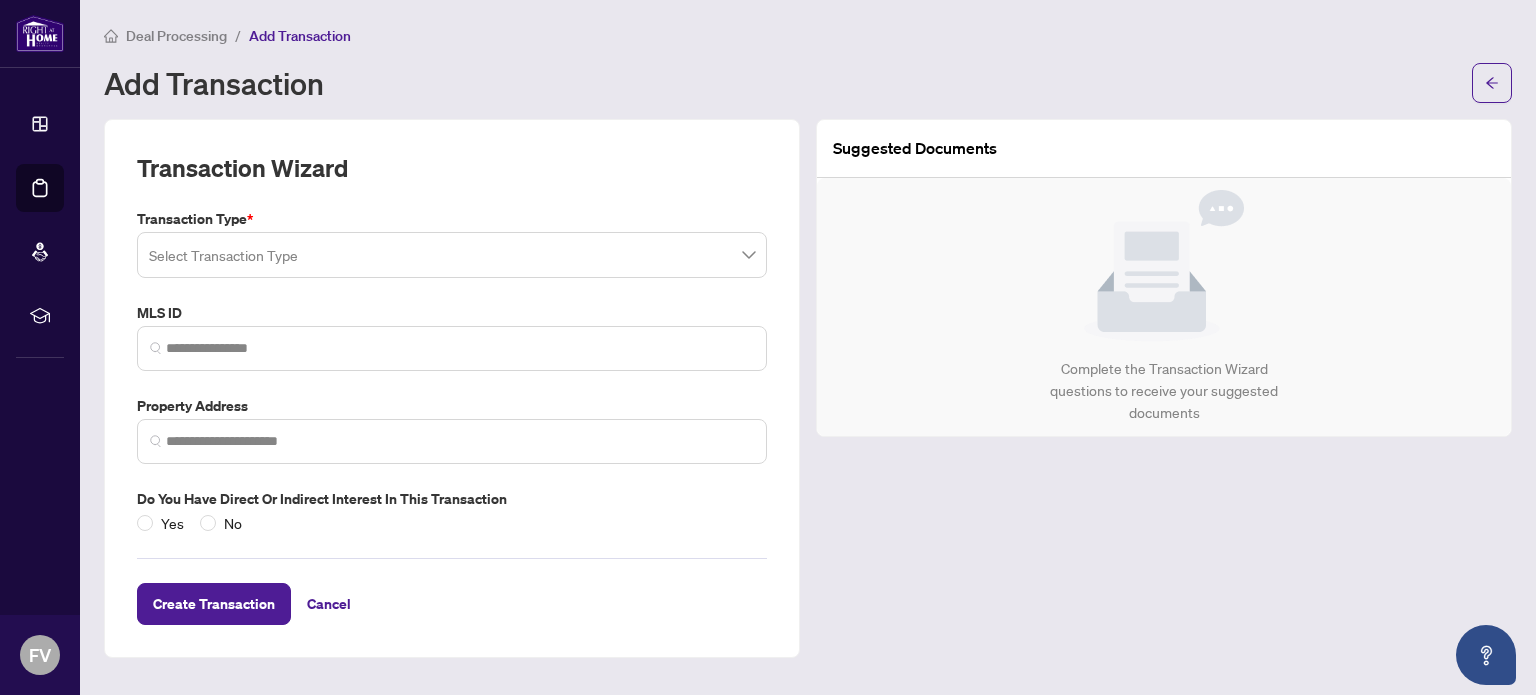 click at bounding box center (452, 255) 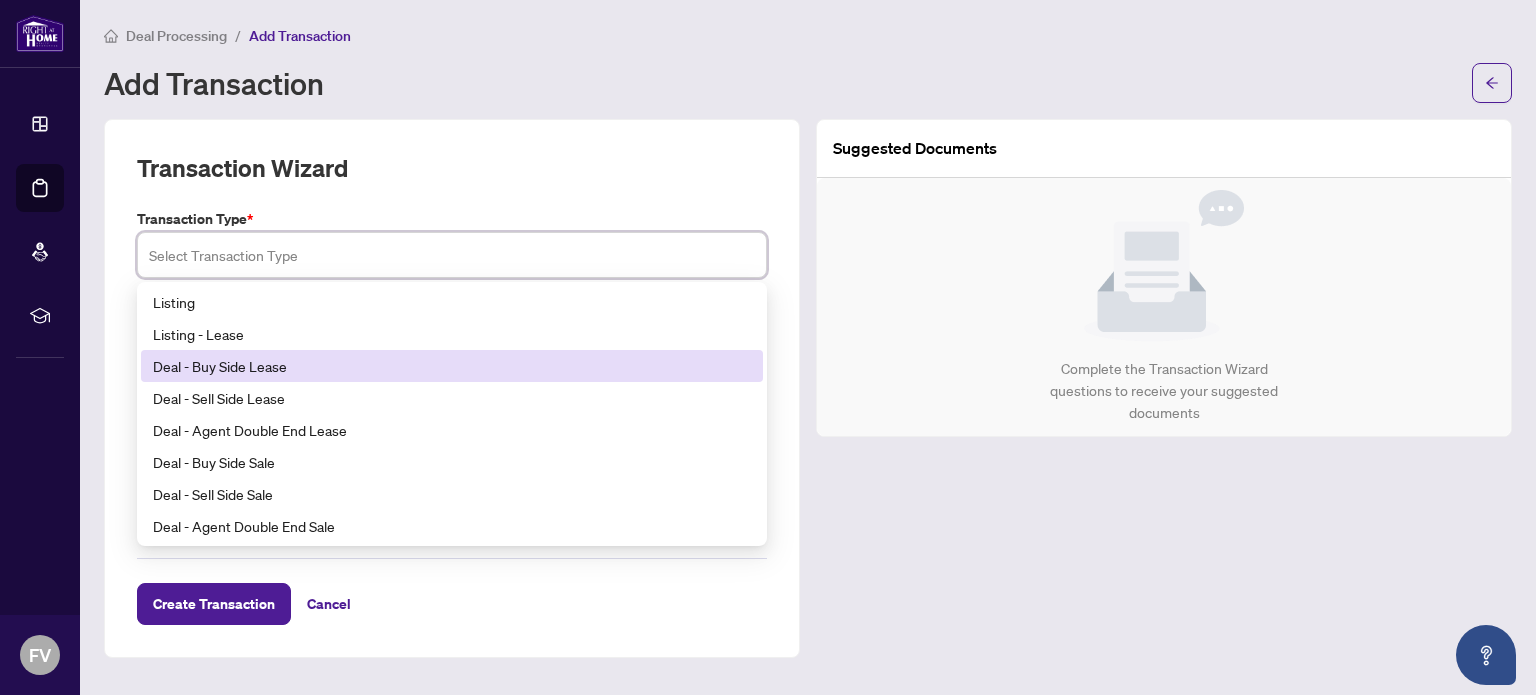 click on "Deal - Buy Side Lease" at bounding box center [452, 366] 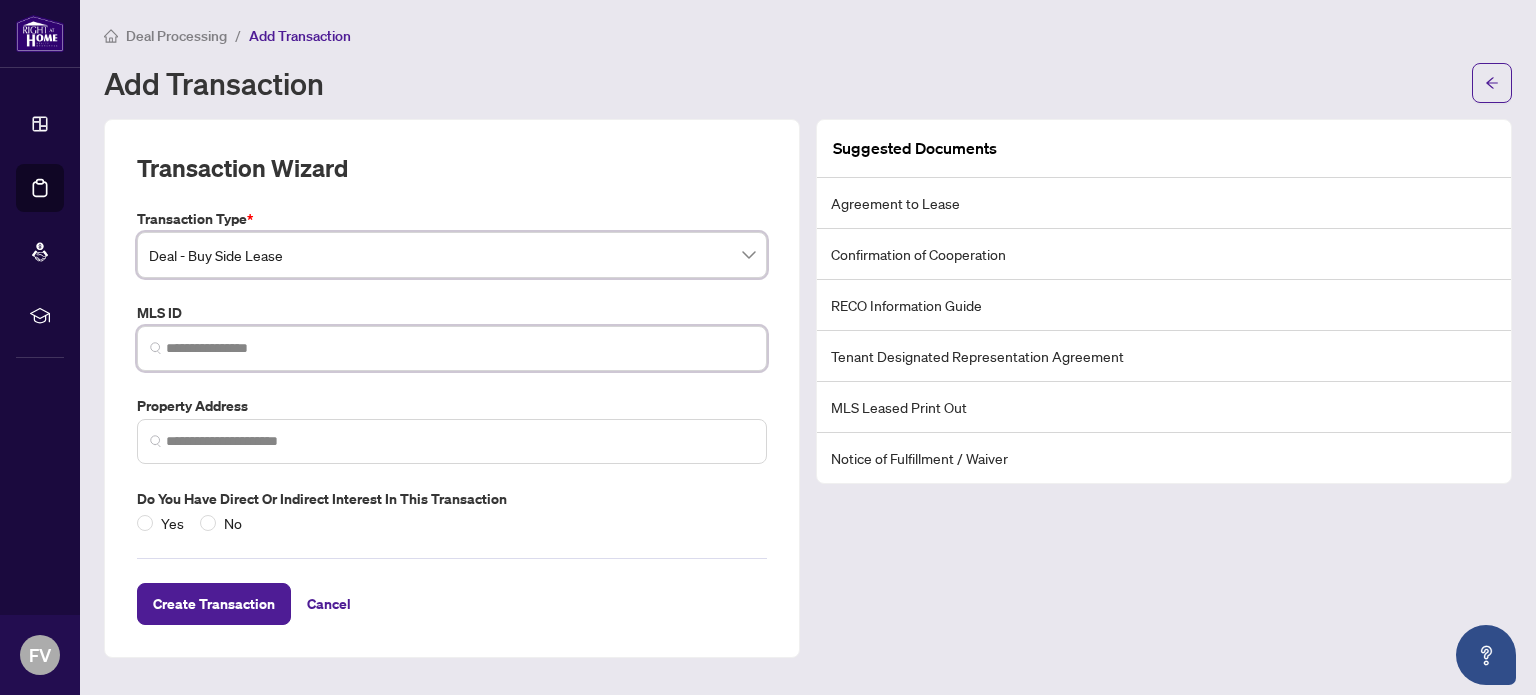 click at bounding box center (460, 348) 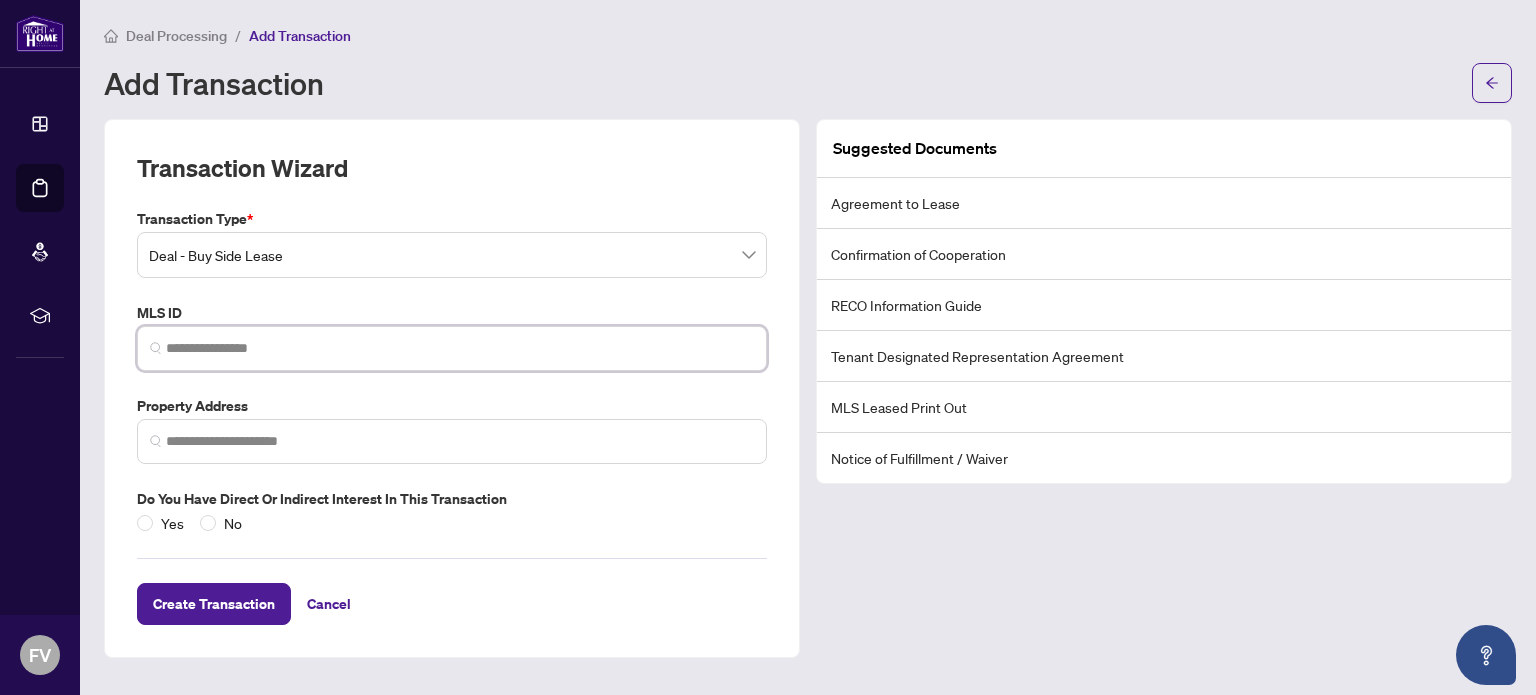 paste on "*********" 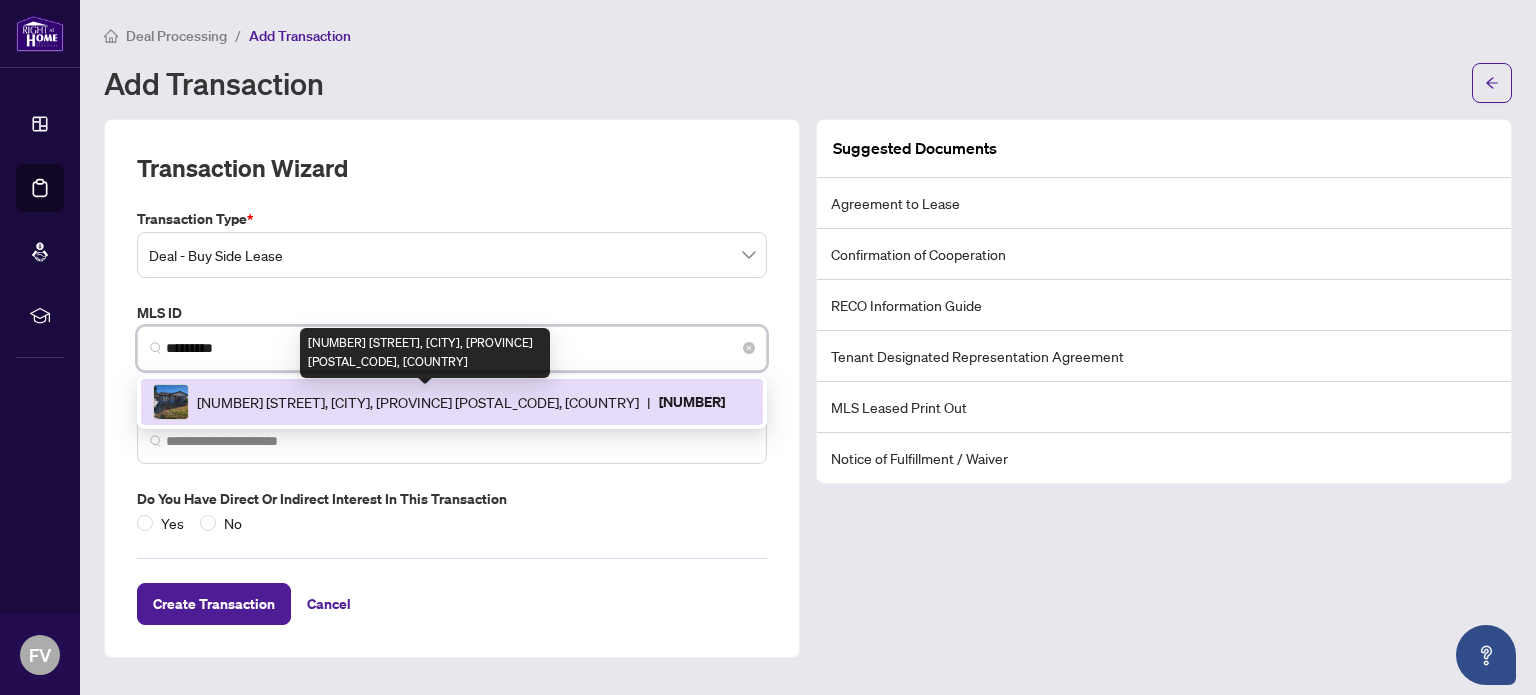 click on "[NUMBER] [STREET], [CITY], [PROVINCE] [POSTAL_CODE], [COUNTRY]" at bounding box center (418, 402) 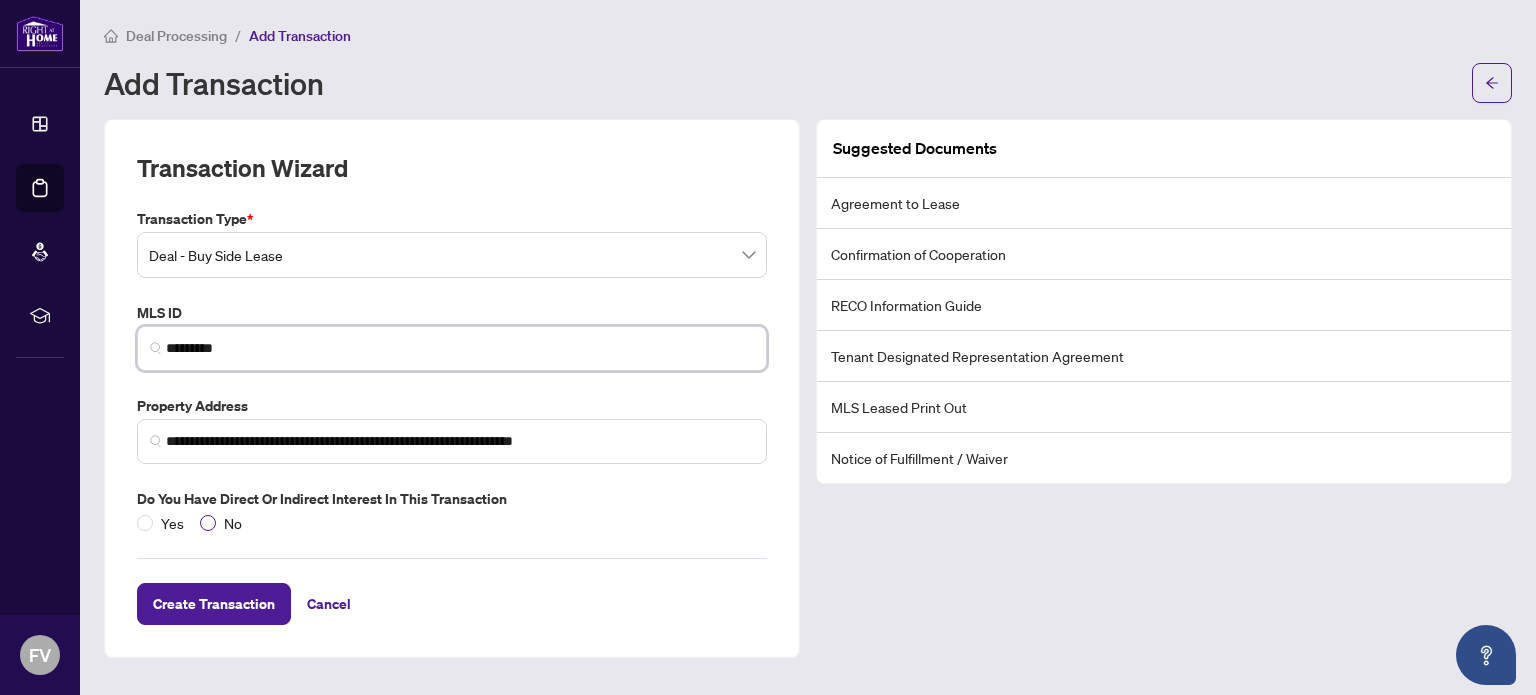 type on "*********" 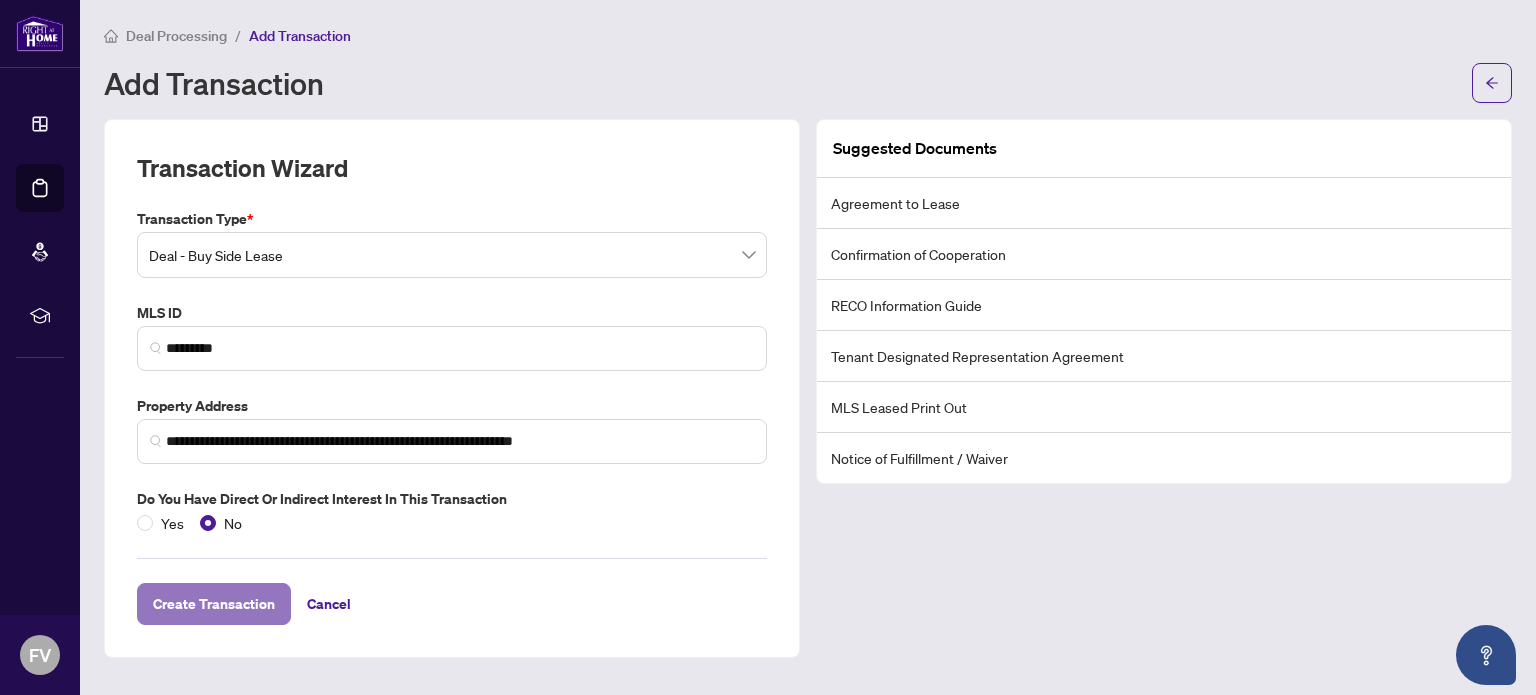 click on "Create Transaction" at bounding box center (214, 604) 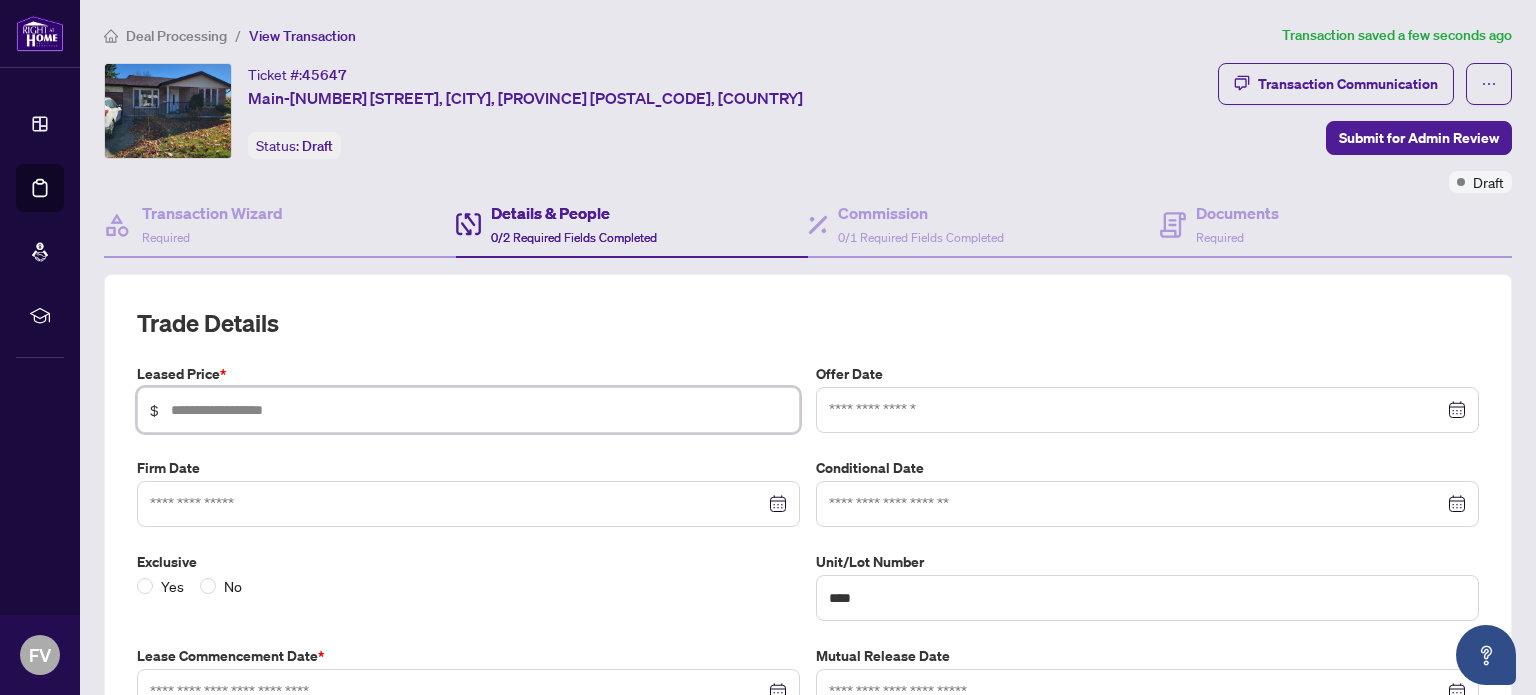 click at bounding box center (479, 410) 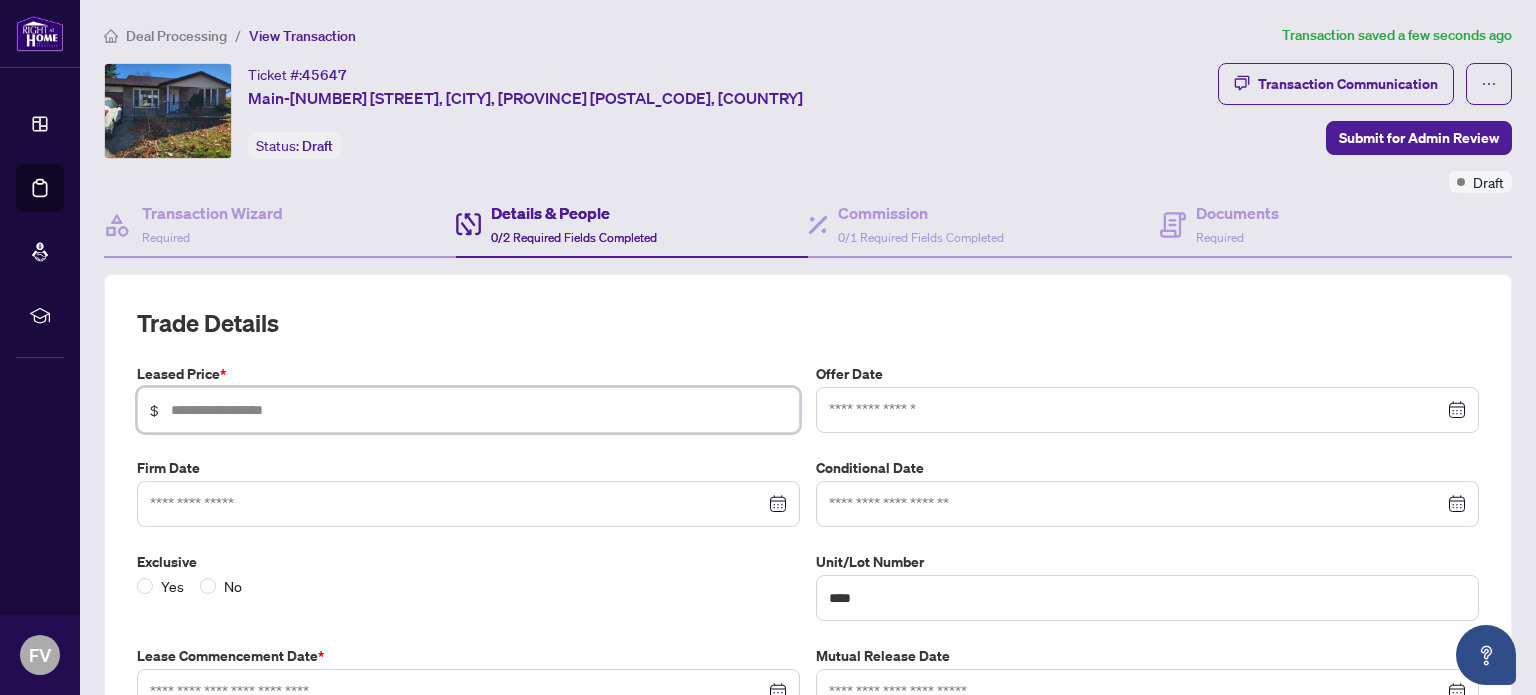 type on "*****" 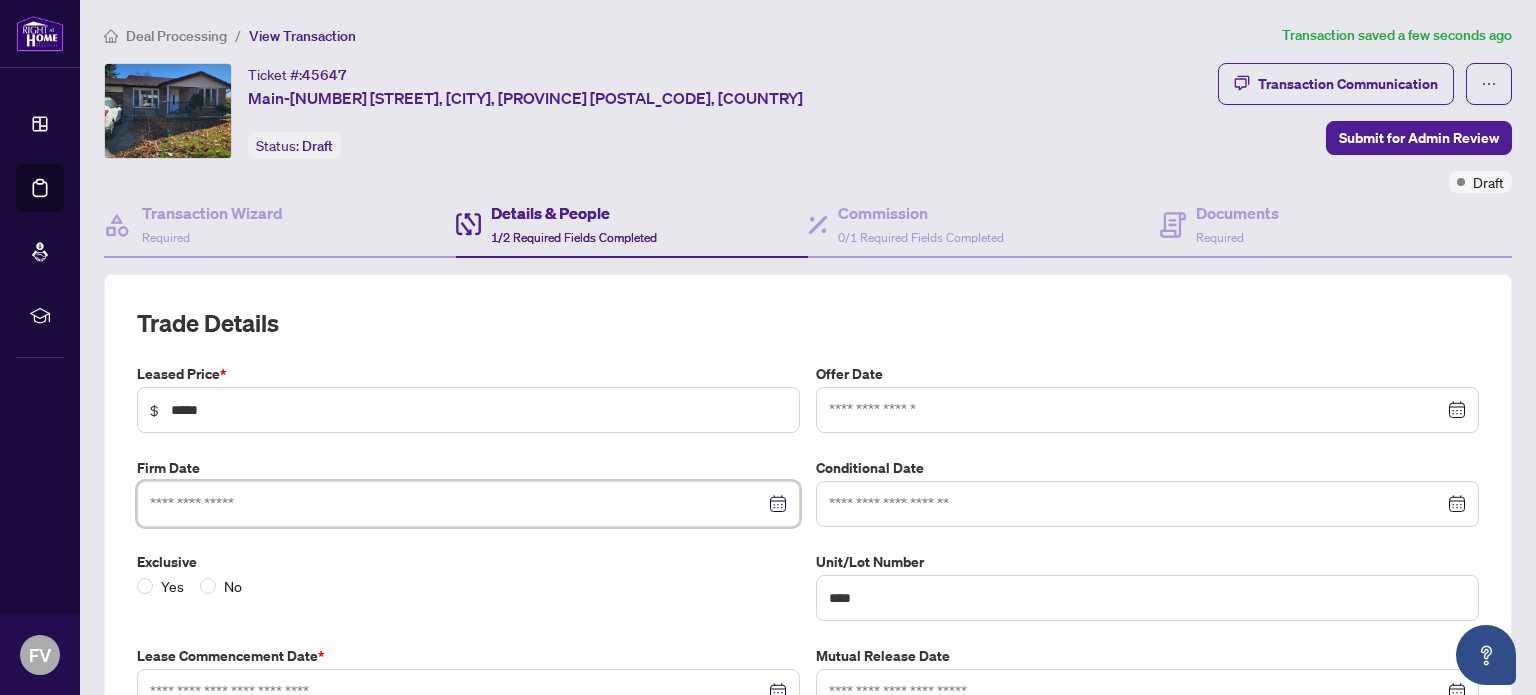 click at bounding box center [457, 504] 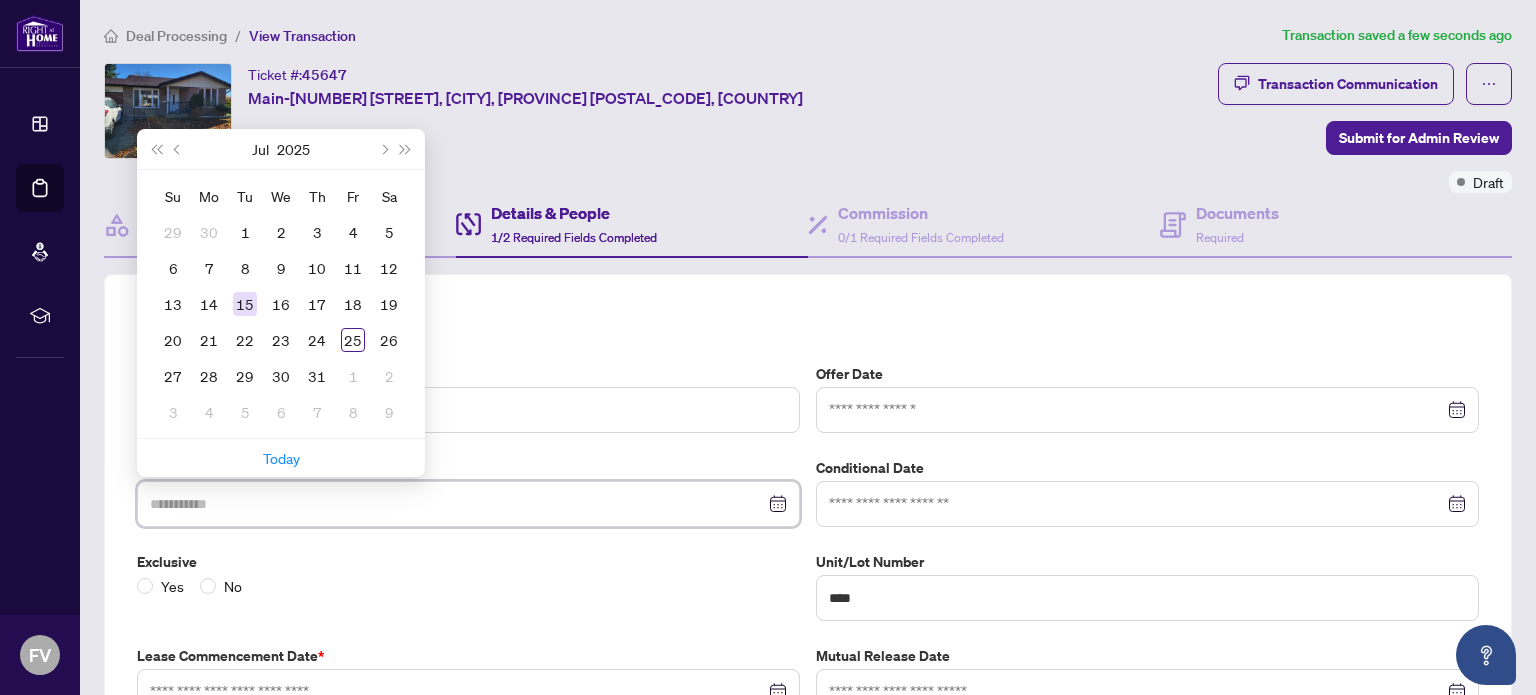 type on "**********" 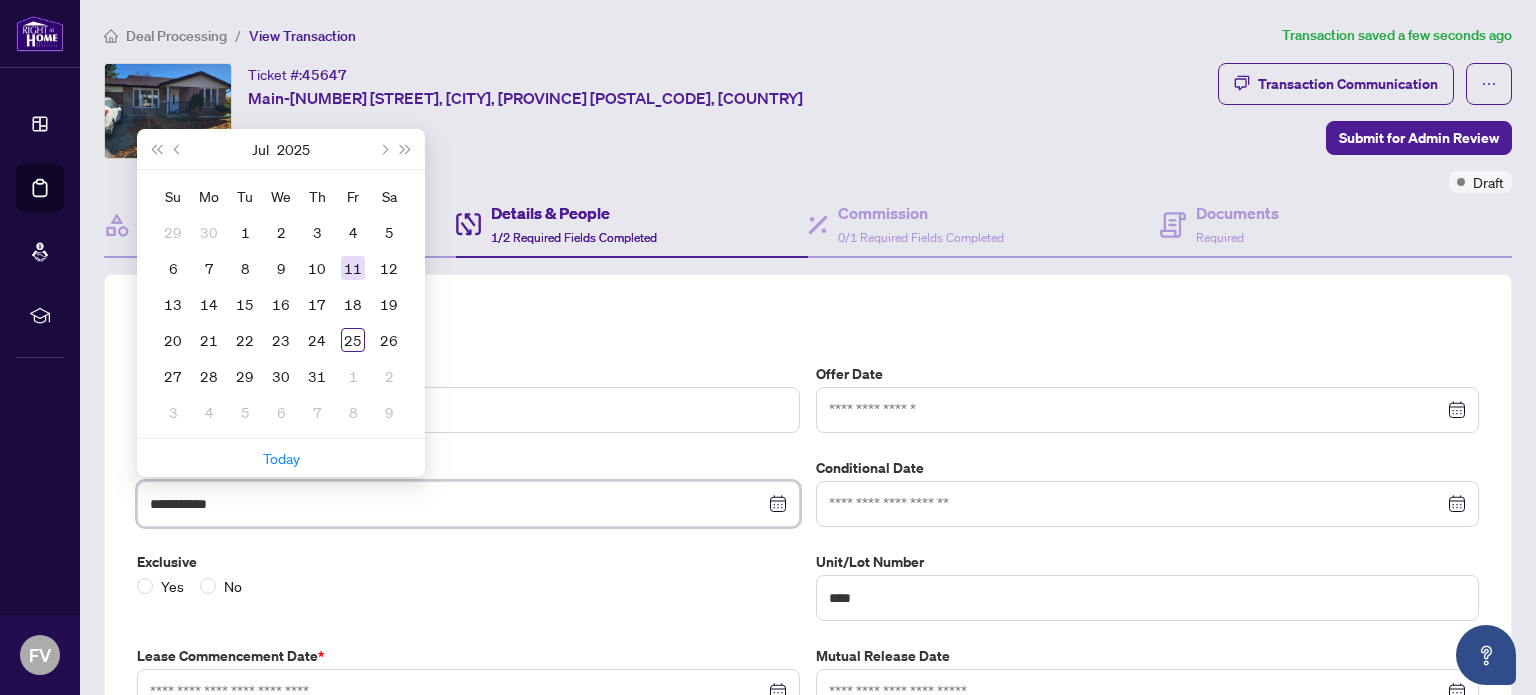 type on "**********" 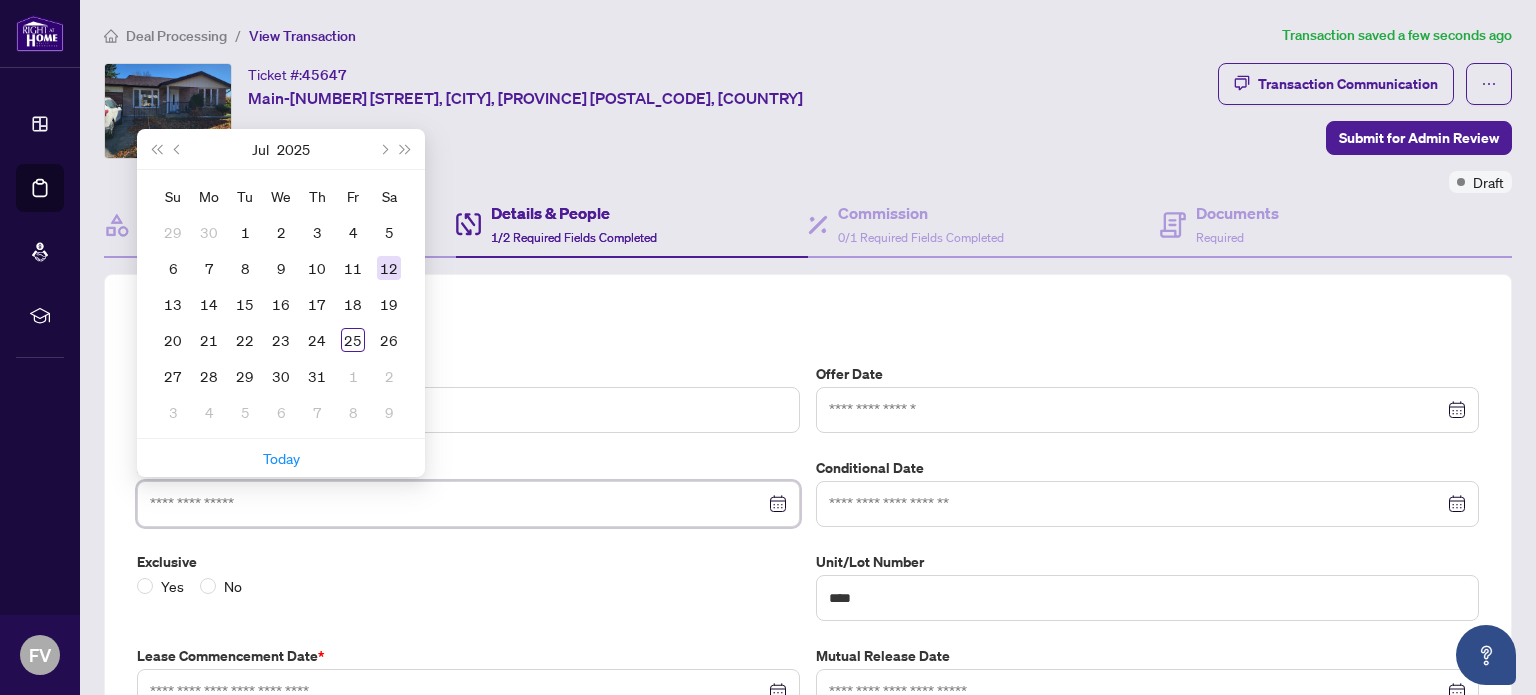 type on "**********" 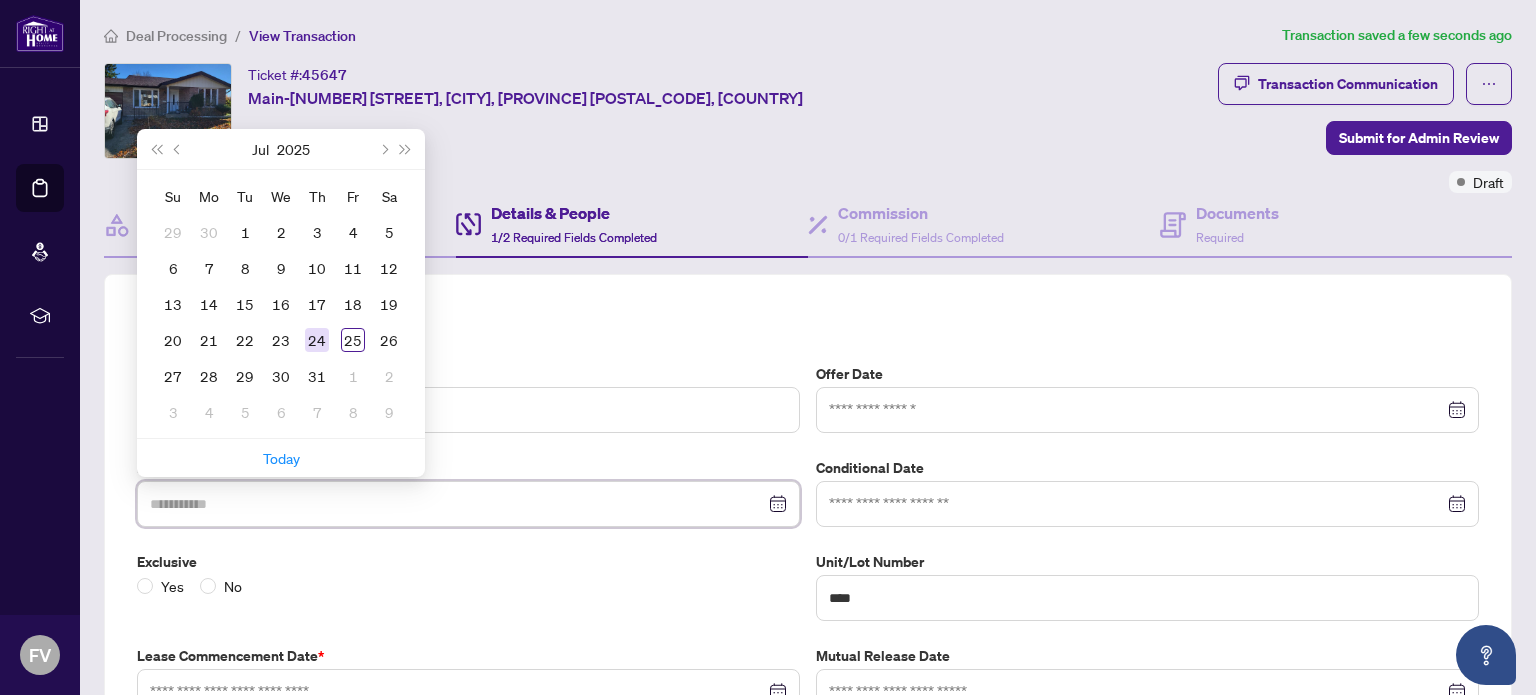 type on "**********" 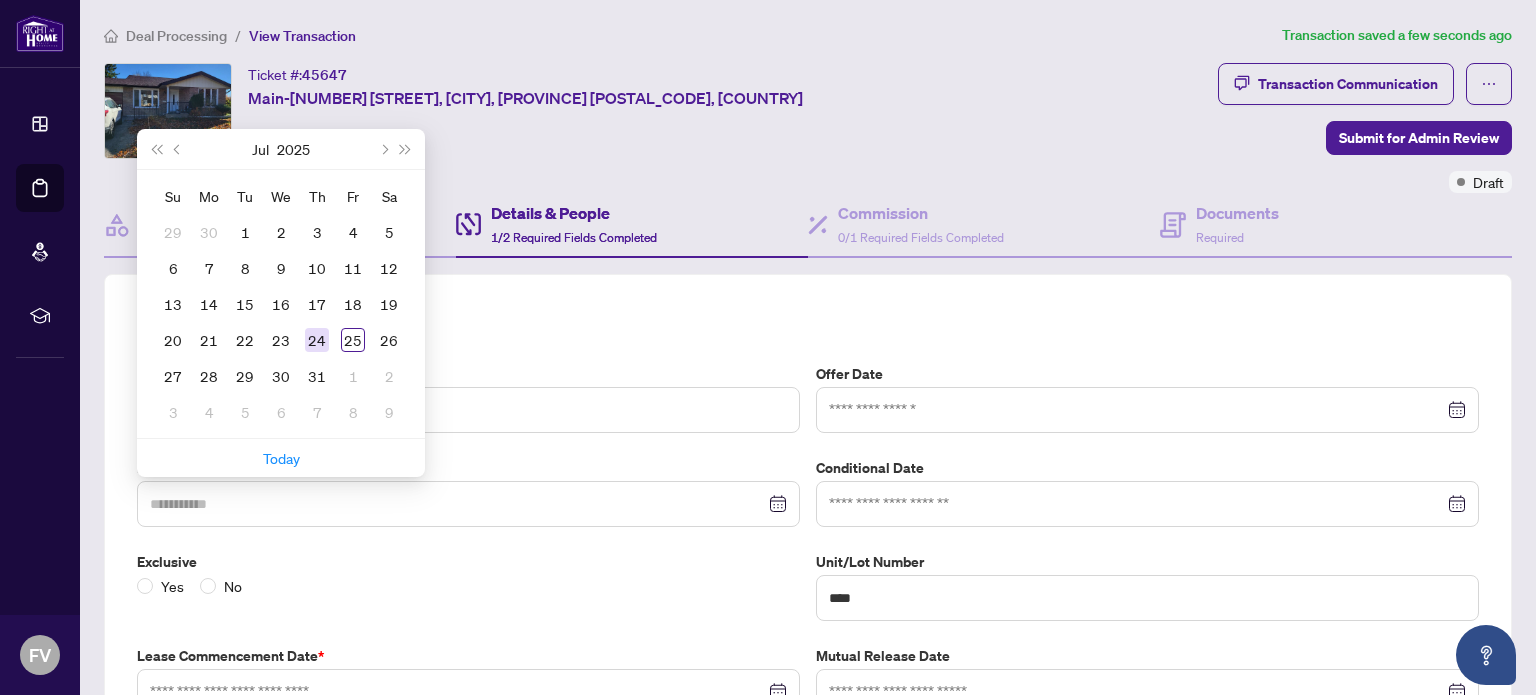 click on "24" at bounding box center (317, 340) 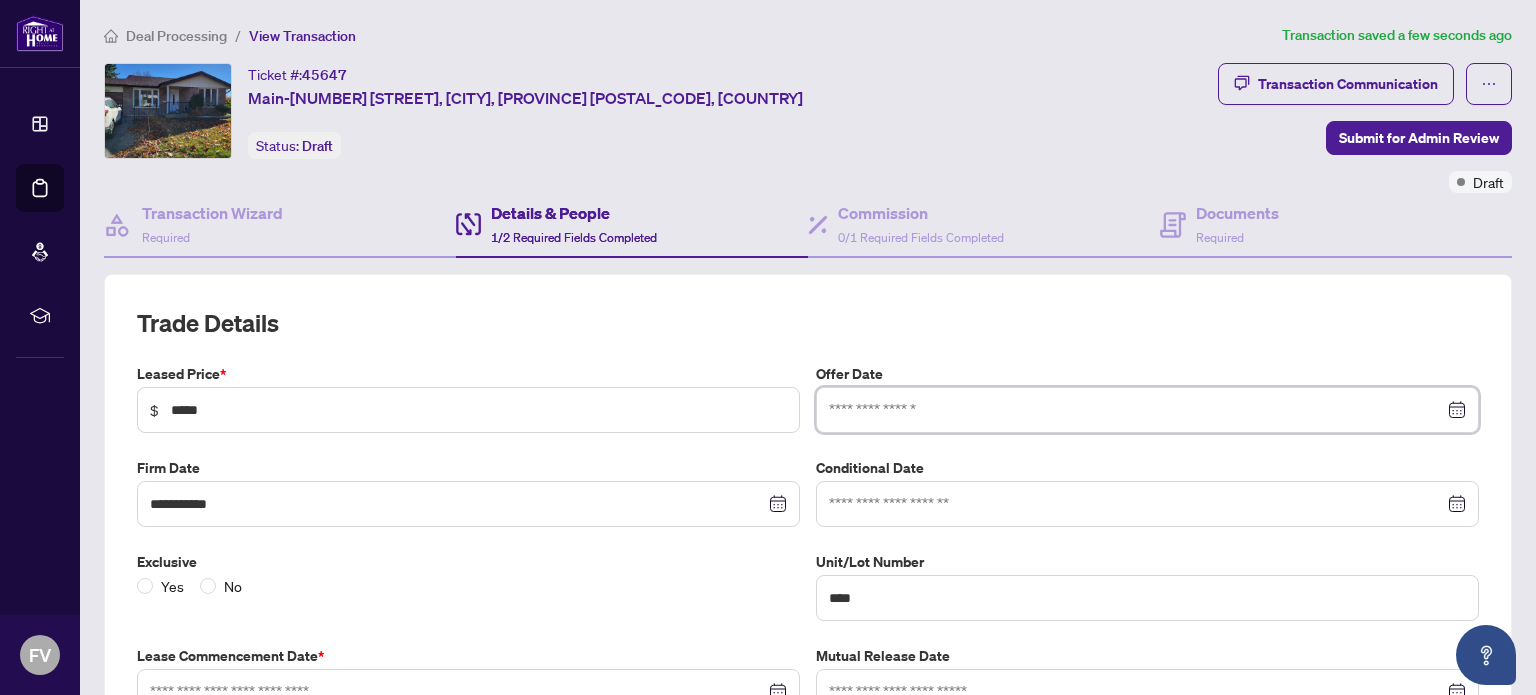 click at bounding box center [1136, 410] 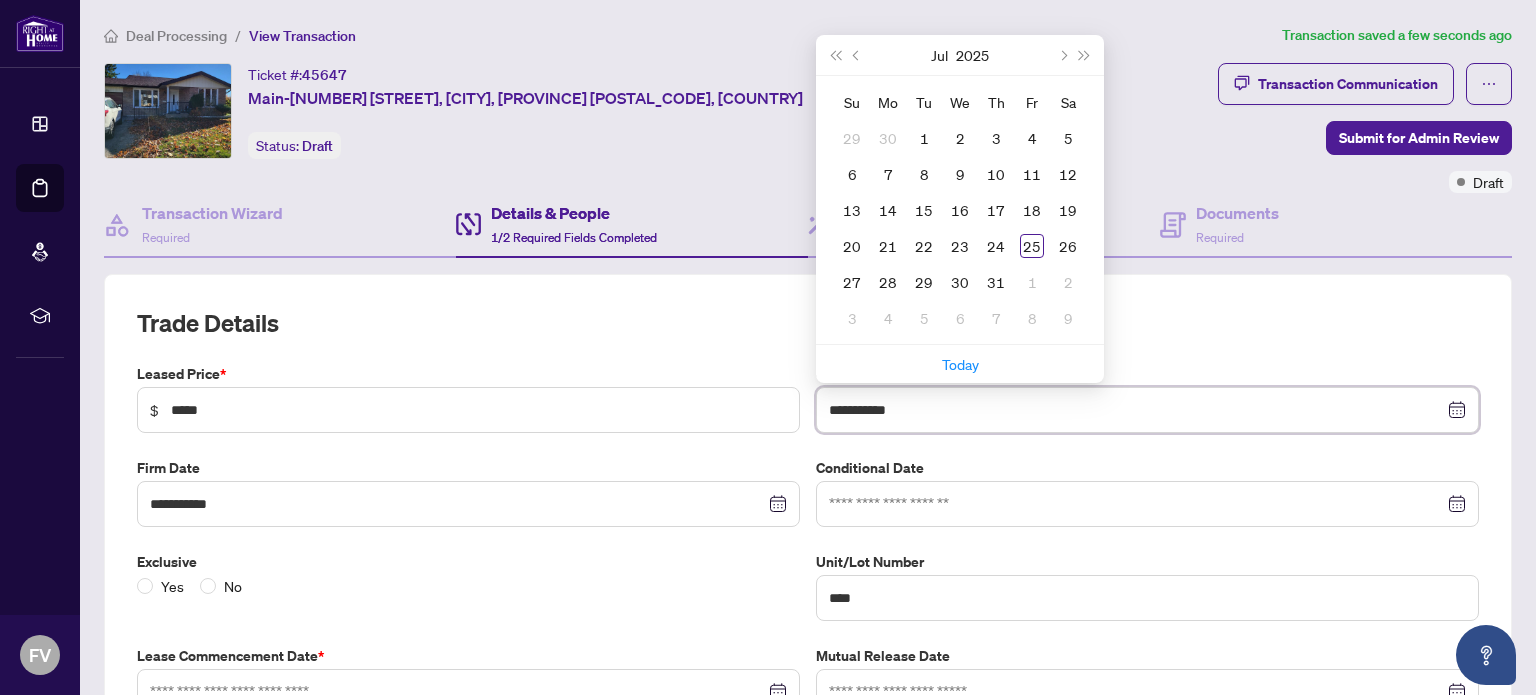 type on "**********" 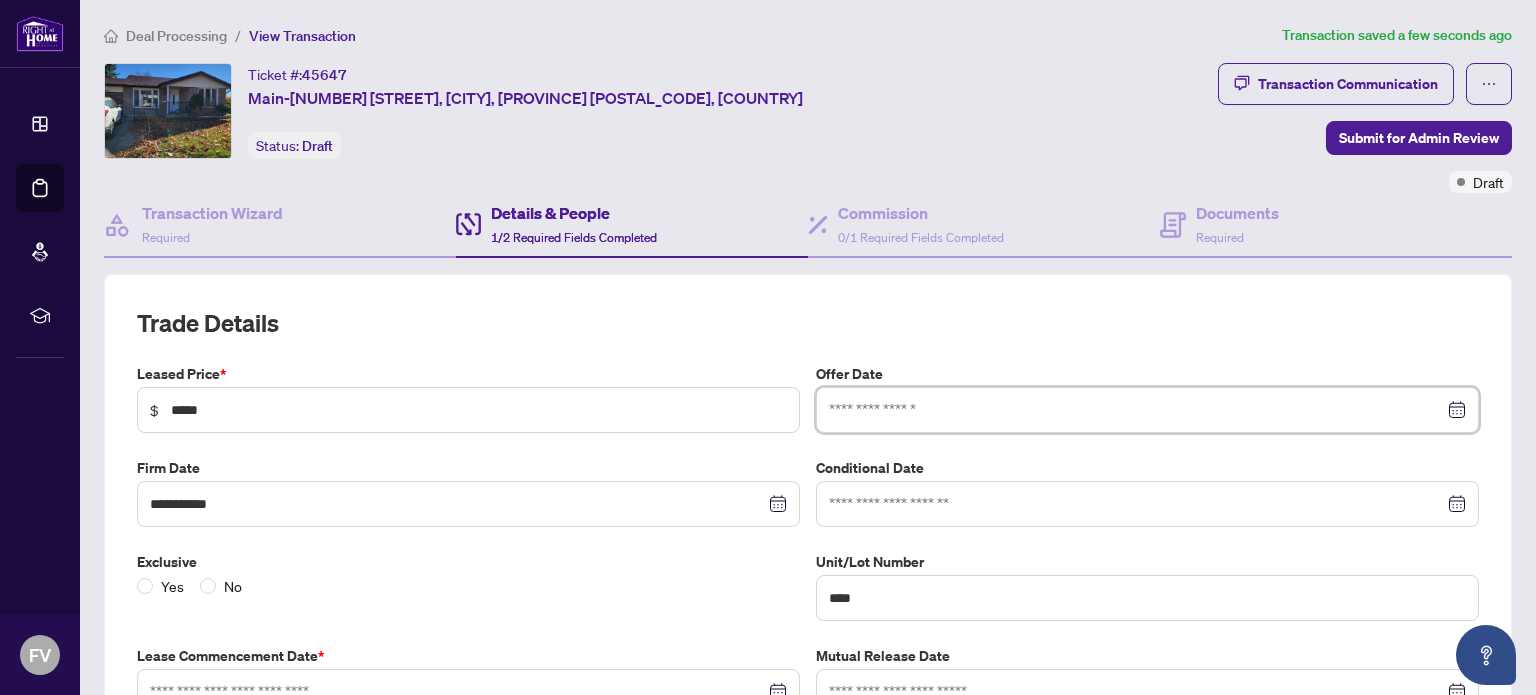 click at bounding box center (1136, 410) 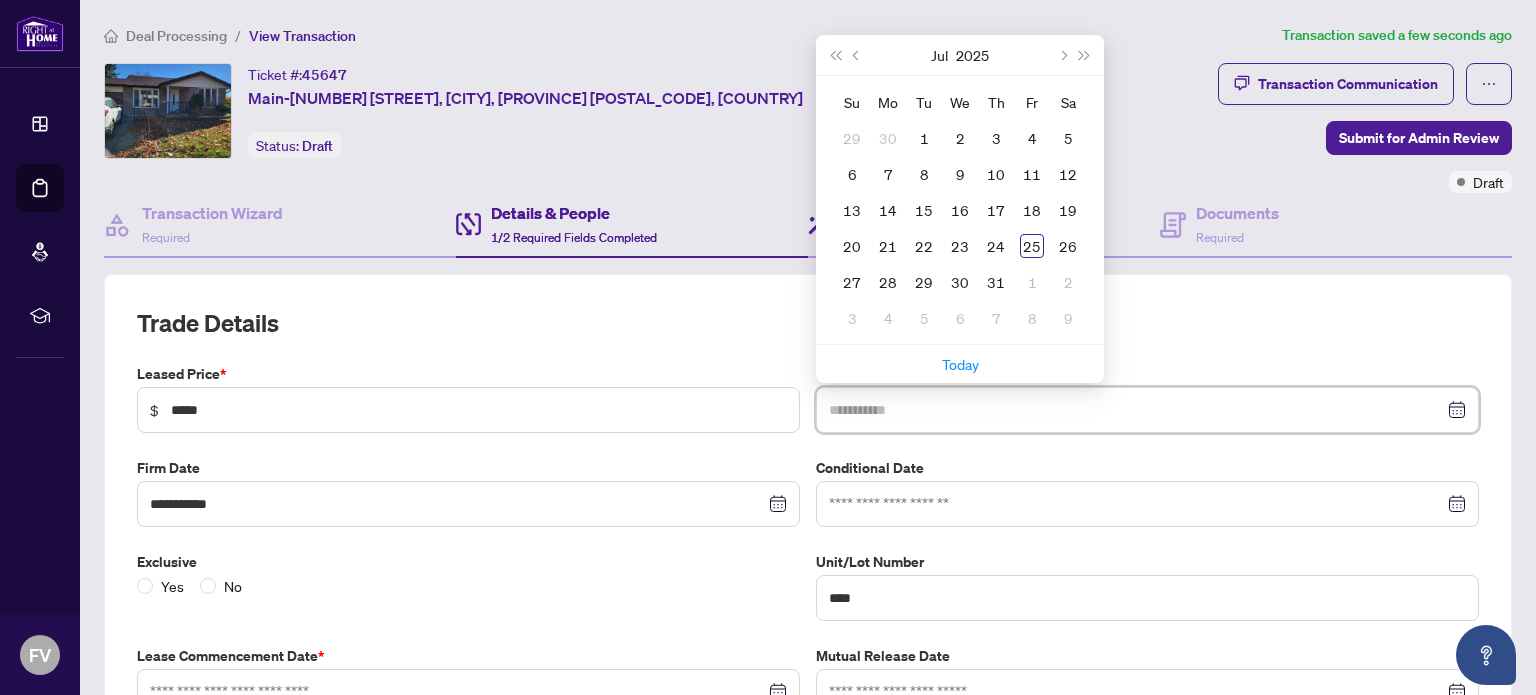 type on "**********" 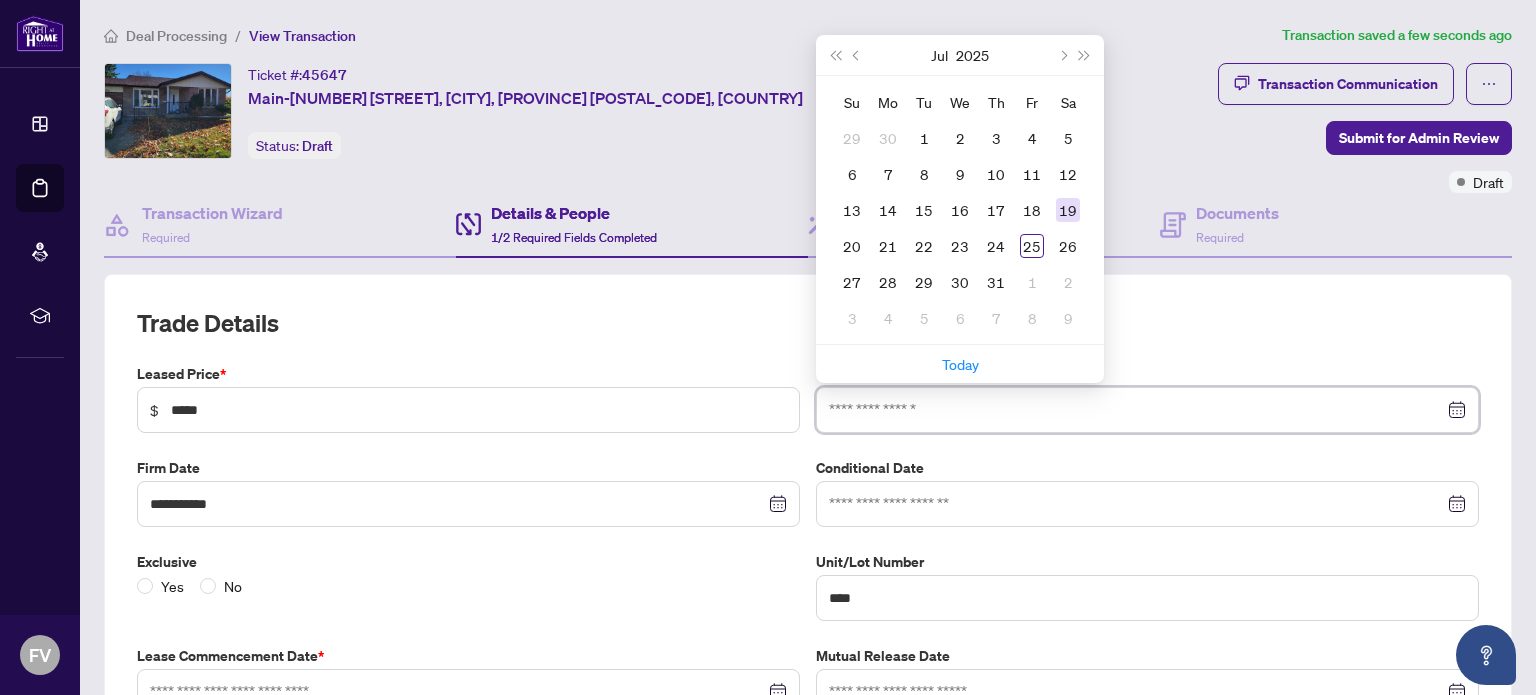 type on "**********" 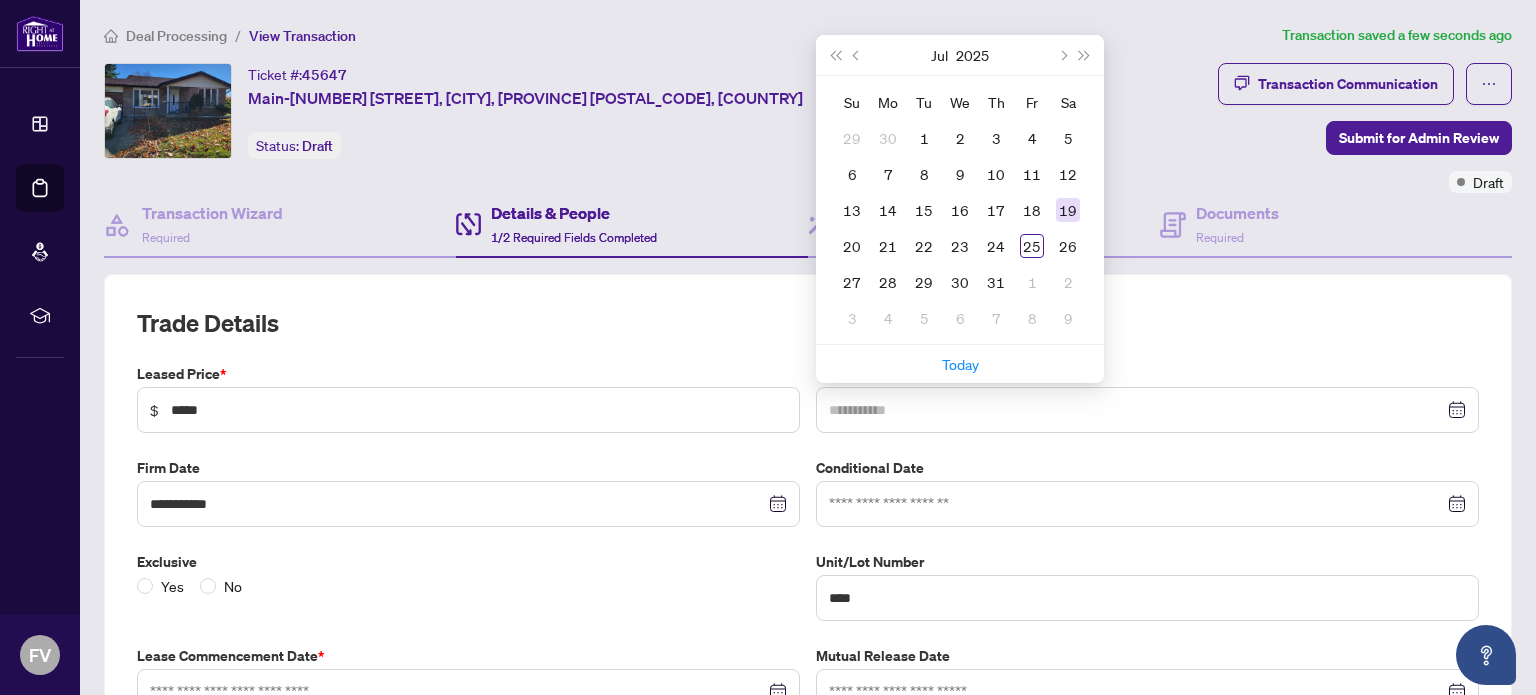 click on "19" at bounding box center [1068, 210] 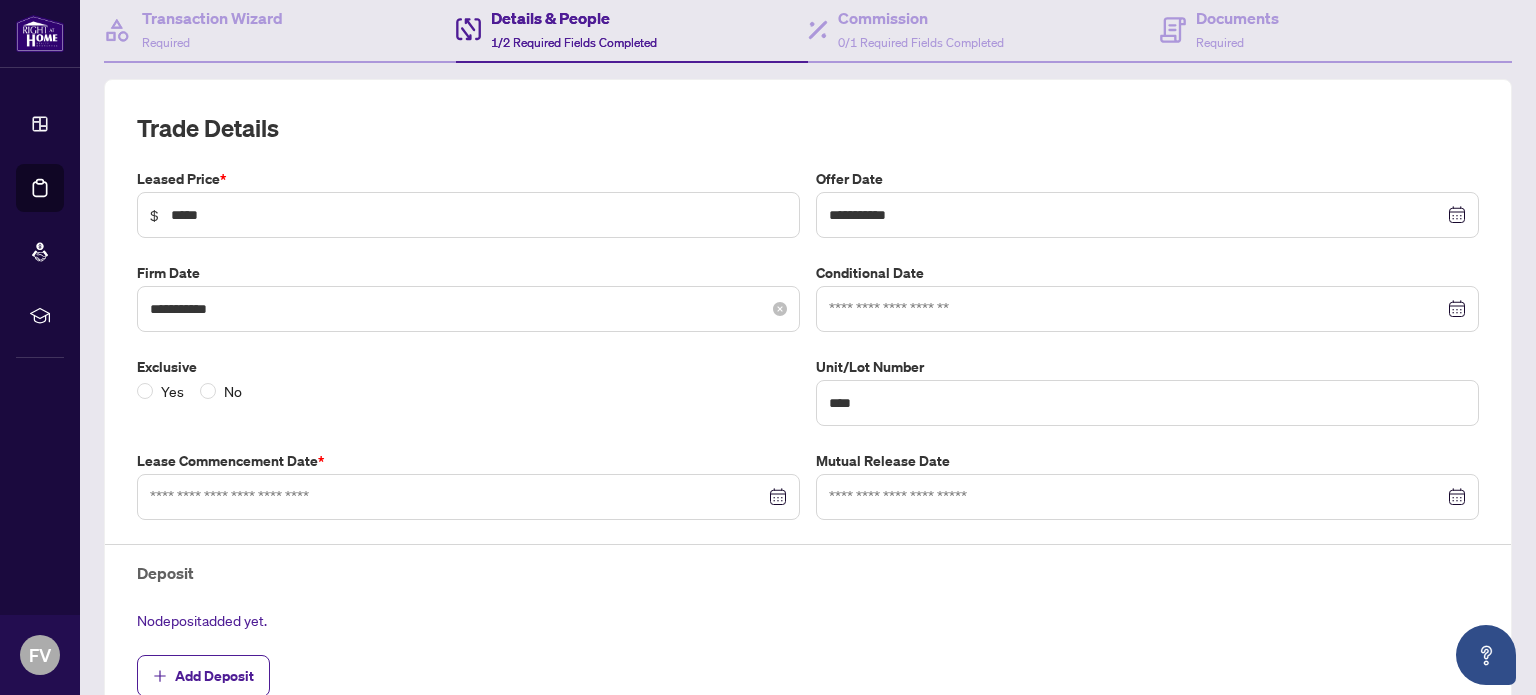 scroll, scrollTop: 206, scrollLeft: 0, axis: vertical 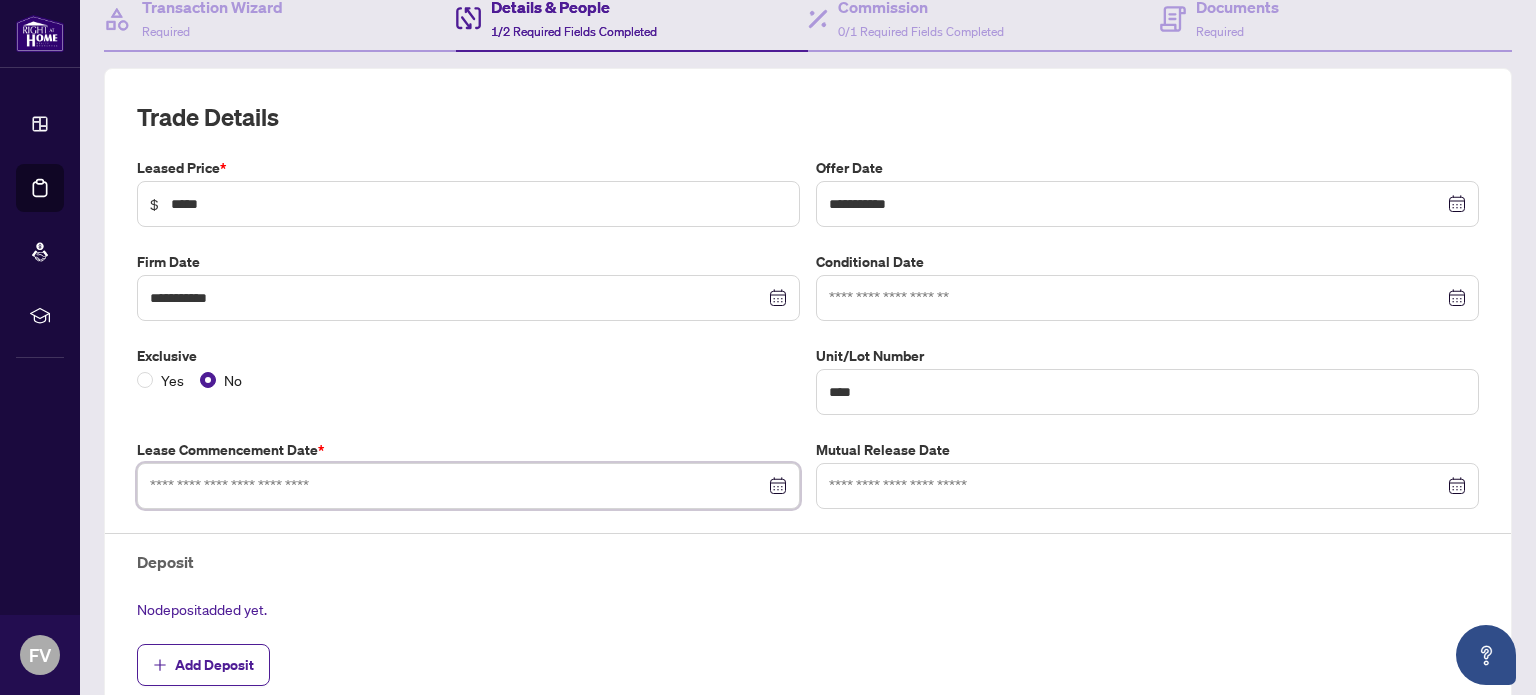 click at bounding box center [457, 486] 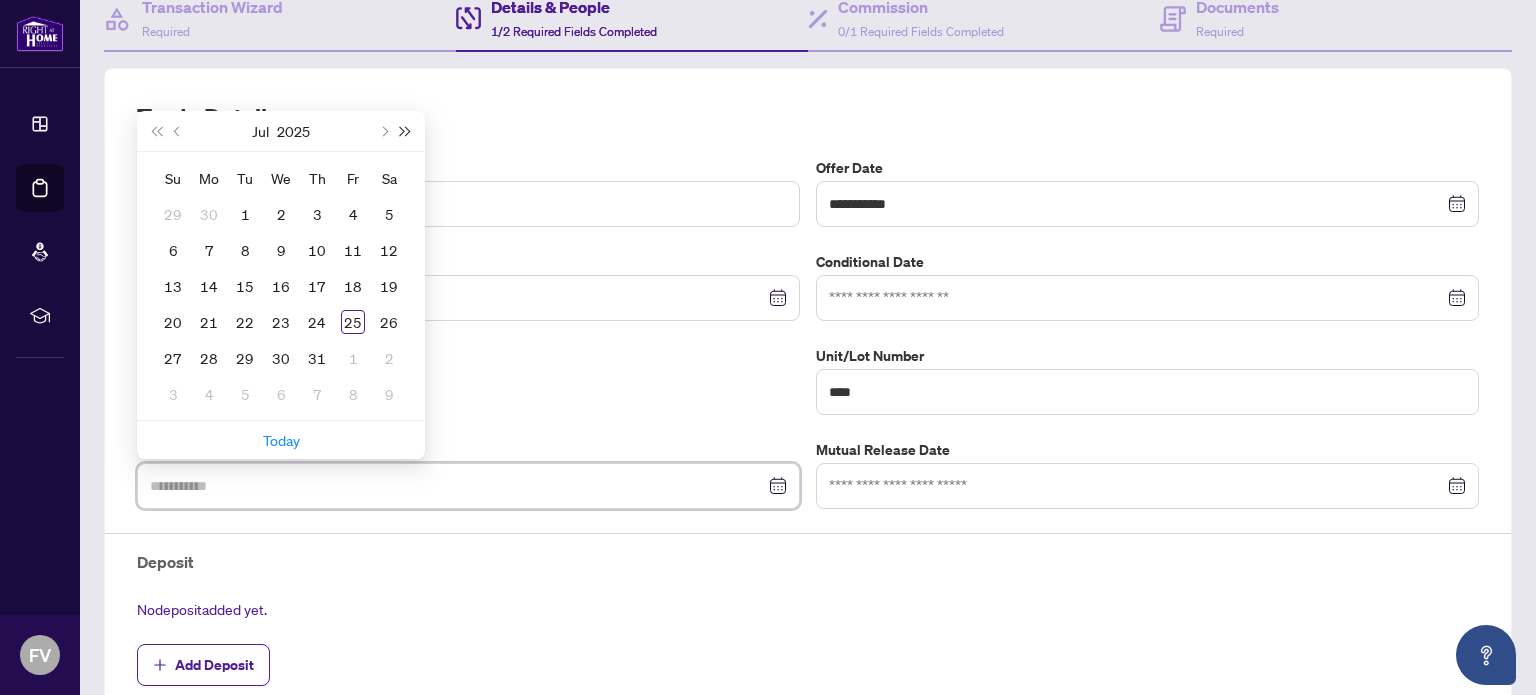 type on "**********" 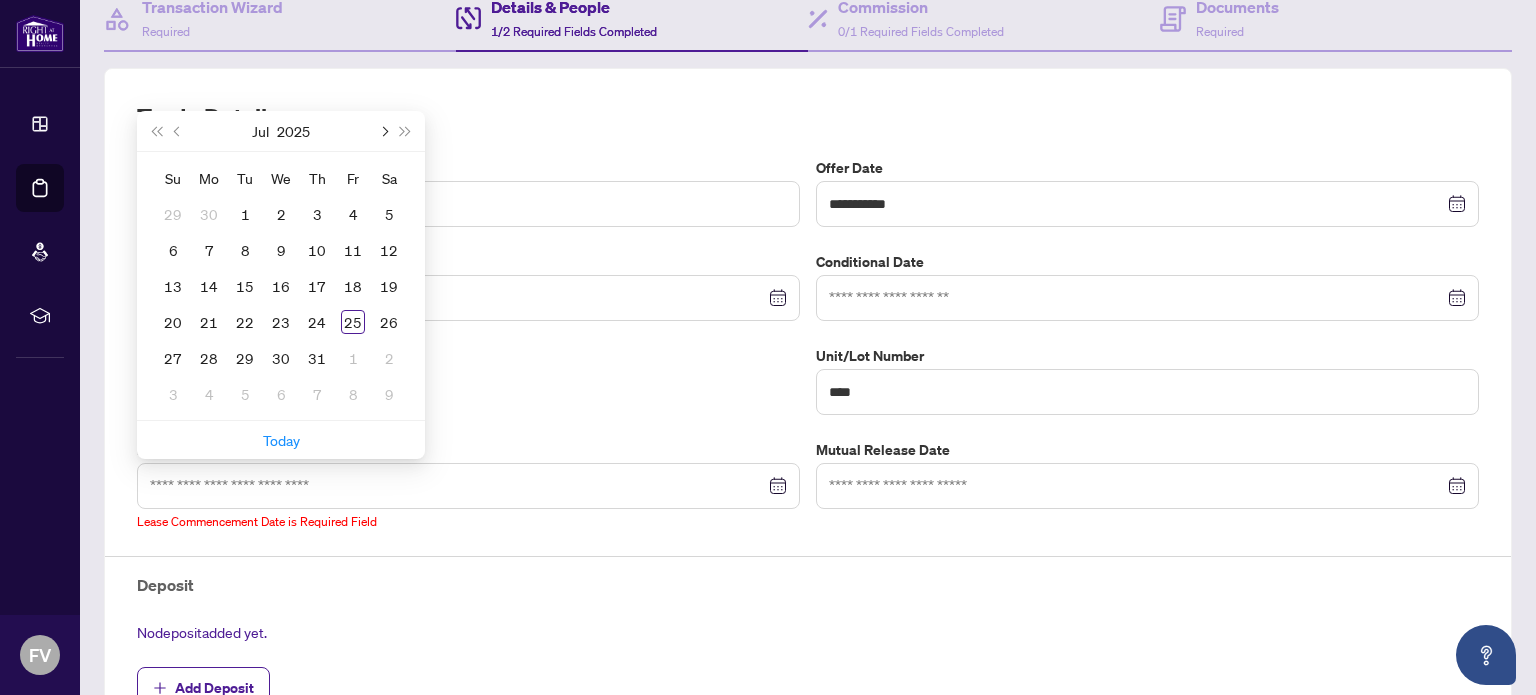 click at bounding box center [383, 131] 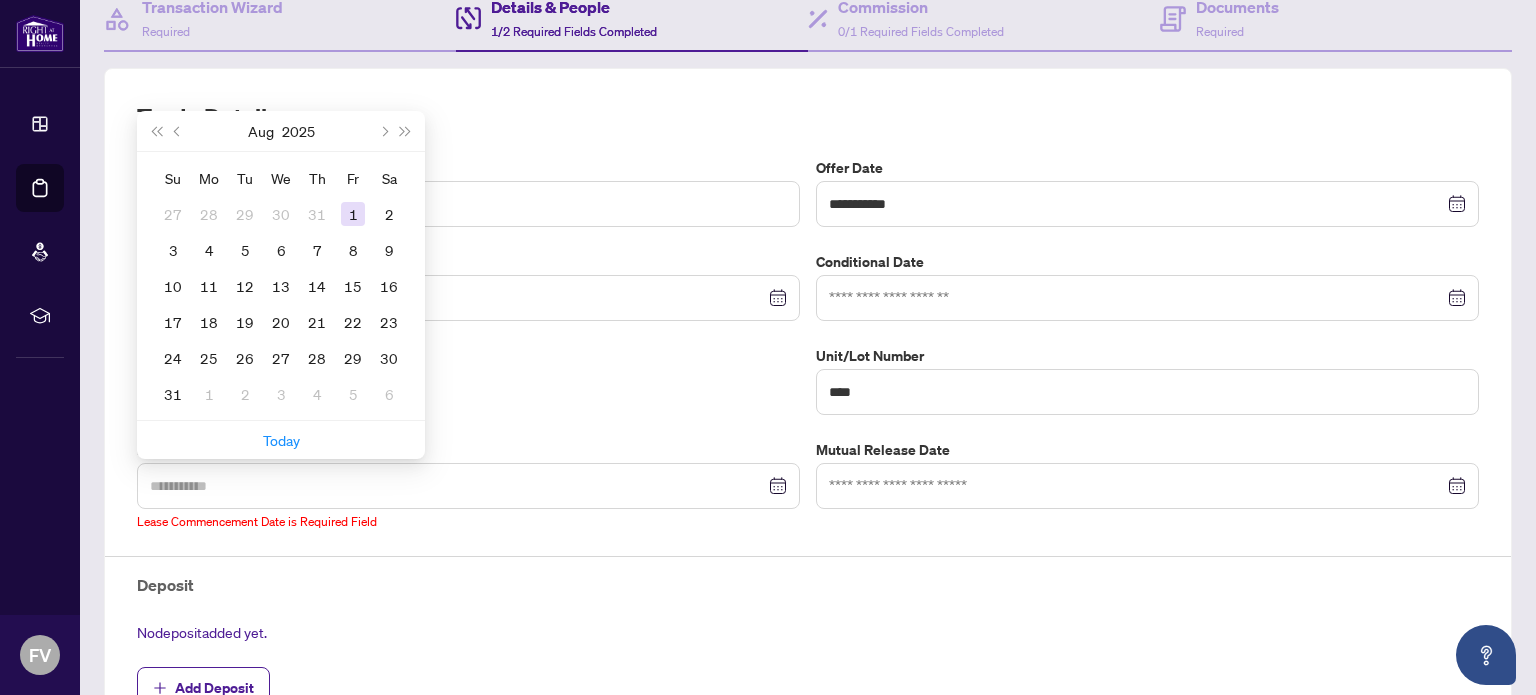 type on "**********" 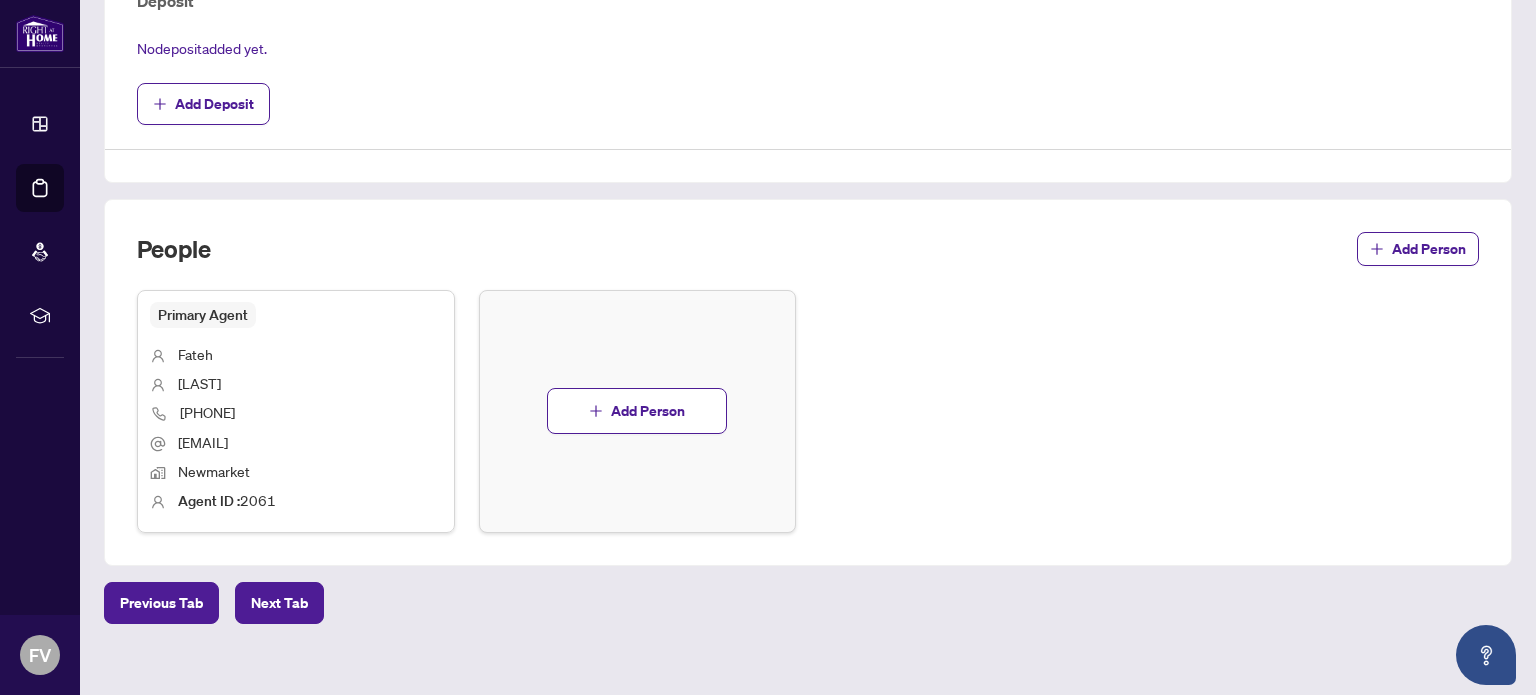 scroll, scrollTop: 782, scrollLeft: 0, axis: vertical 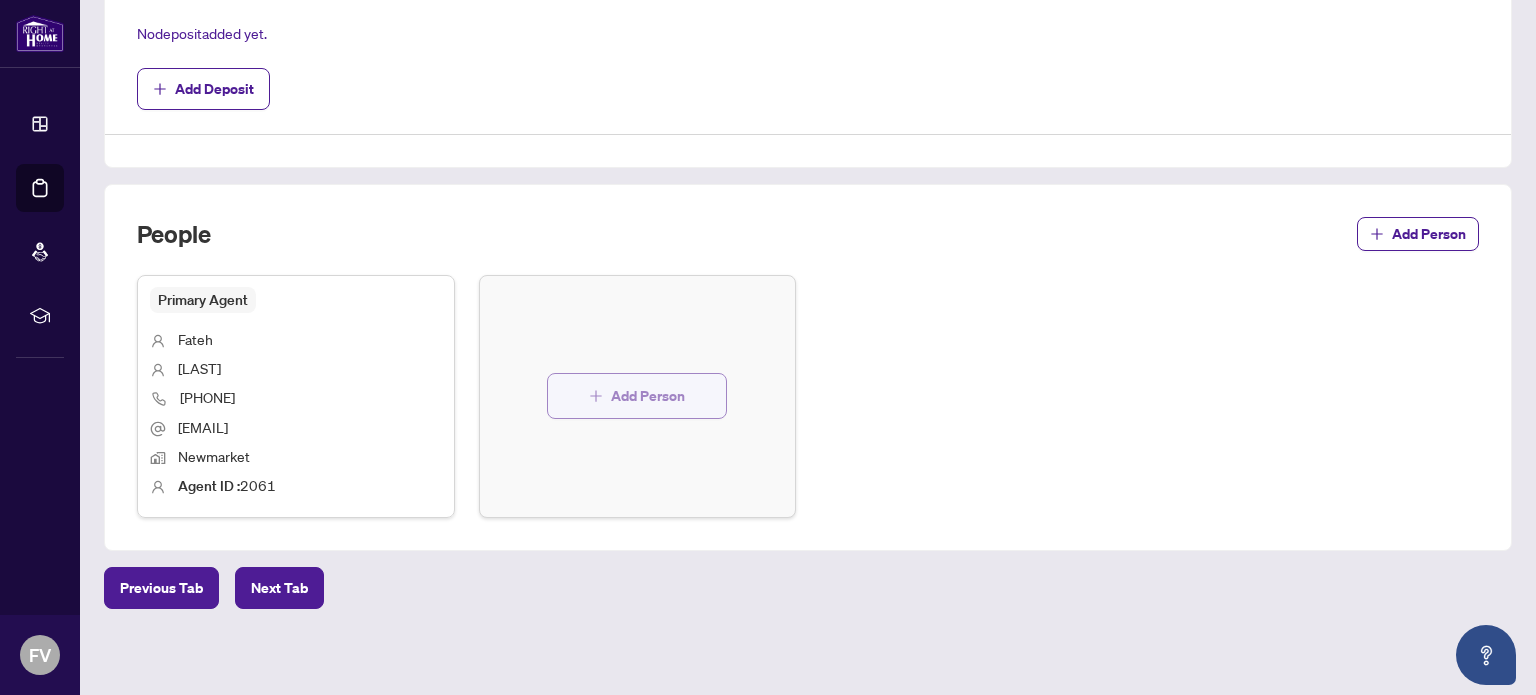 click on "Add Person" at bounding box center (648, 396) 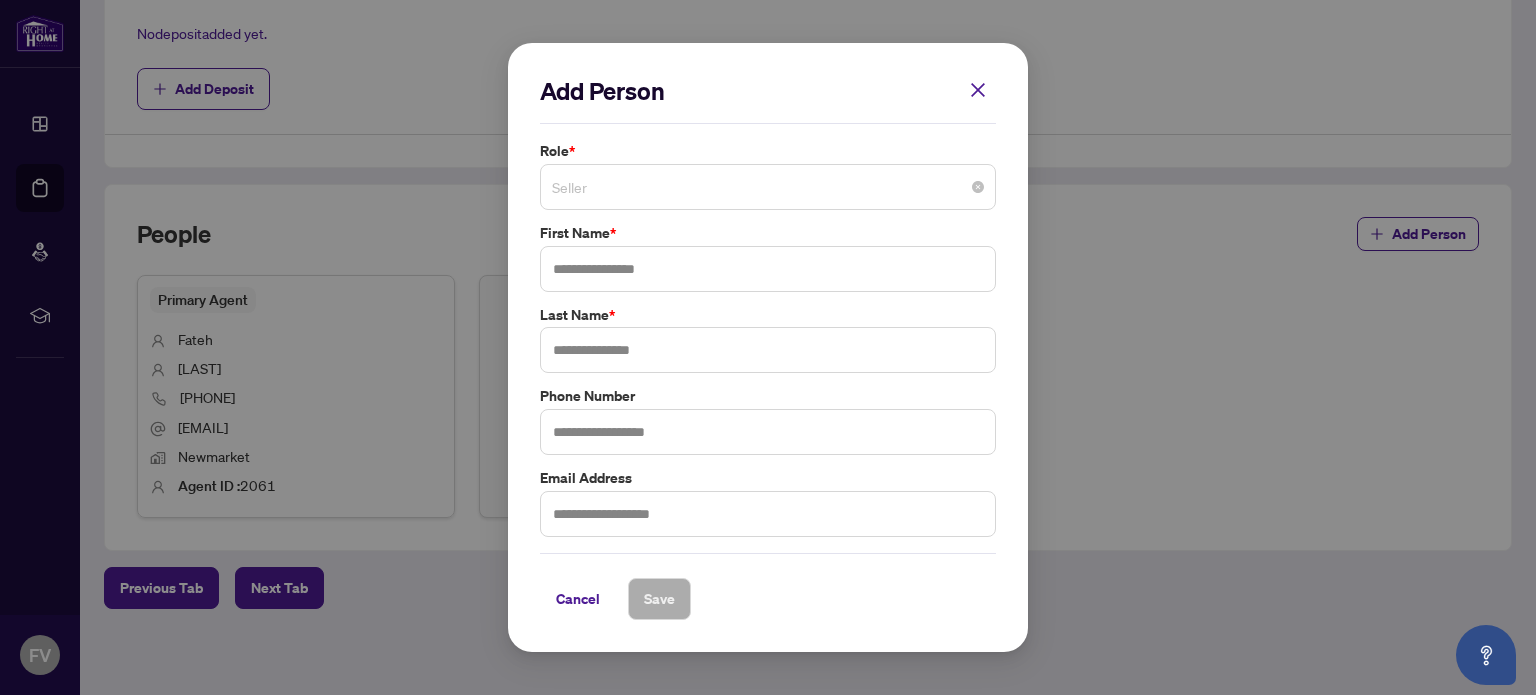 click on "Seller" at bounding box center (768, 187) 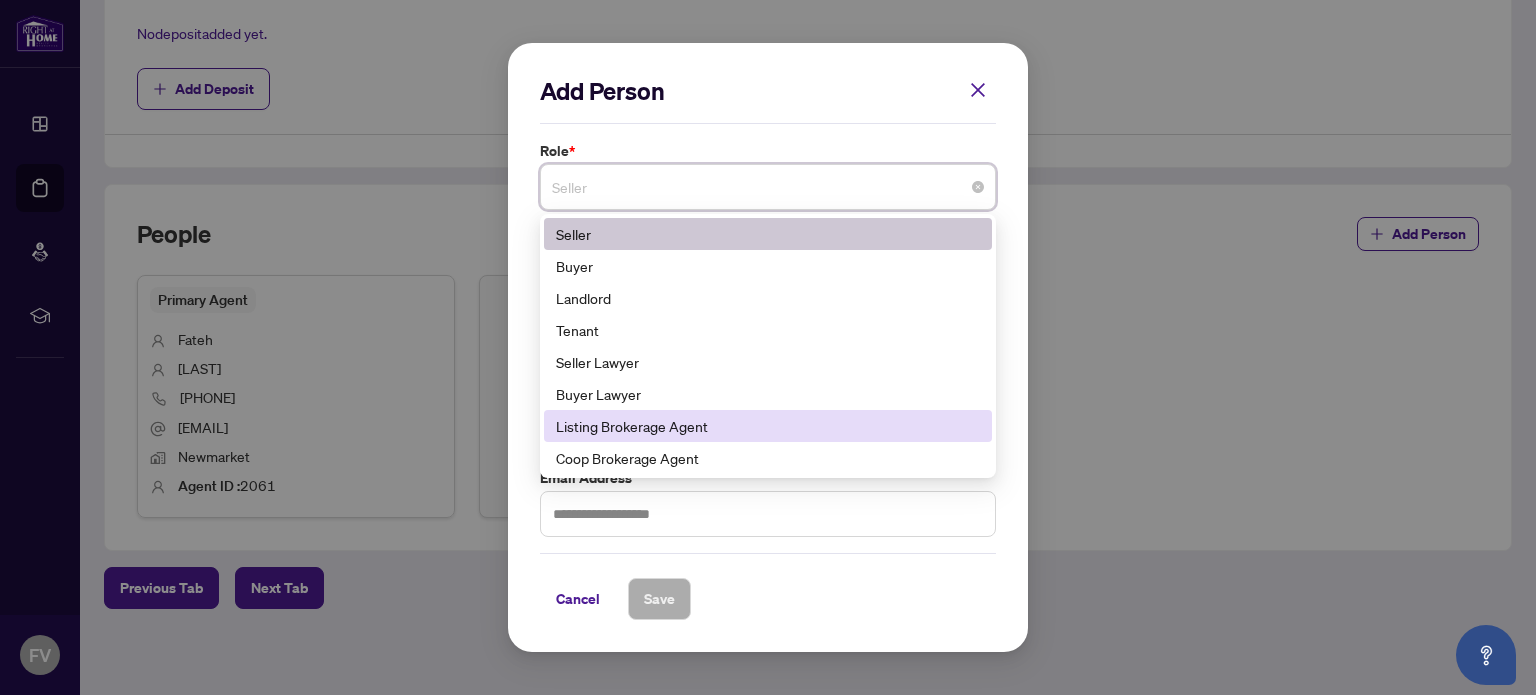 click on "Listing Brokerage Agent" at bounding box center (768, 426) 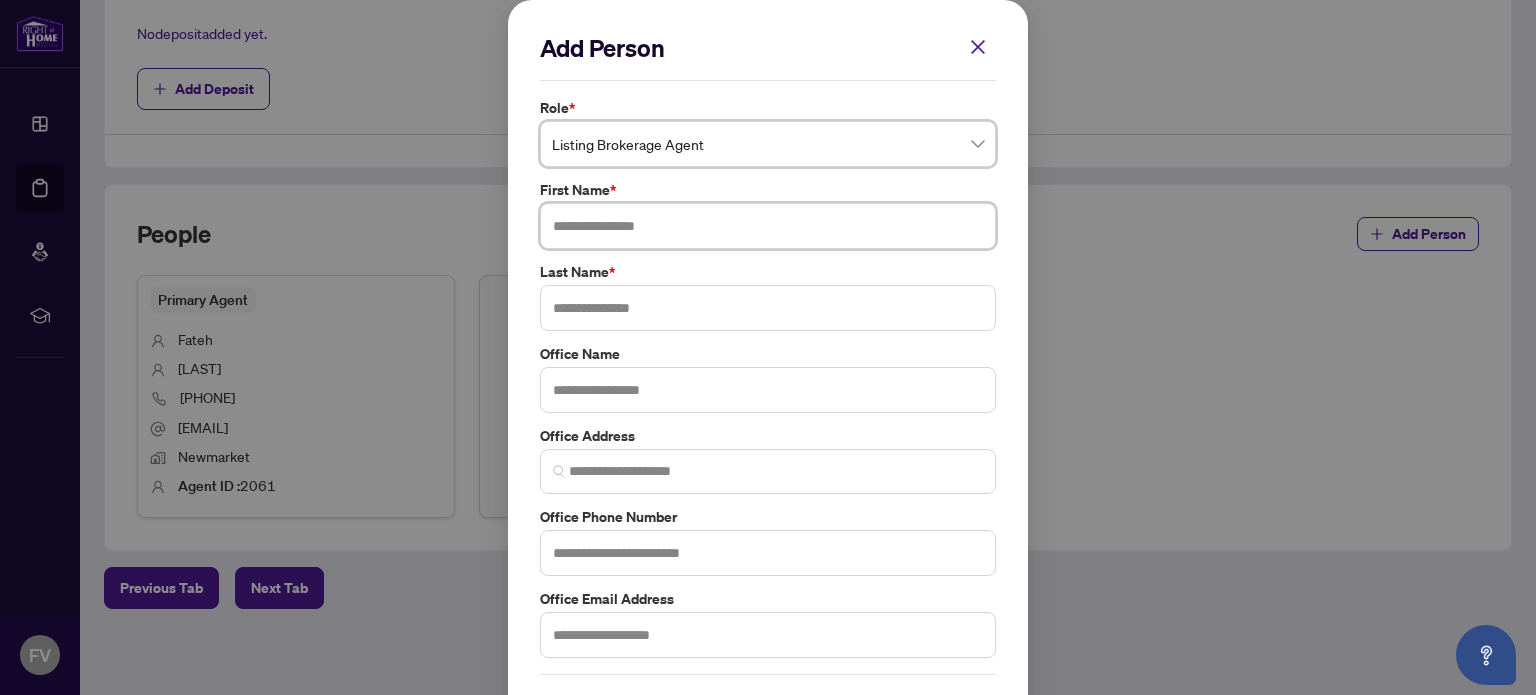 click at bounding box center [768, 226] 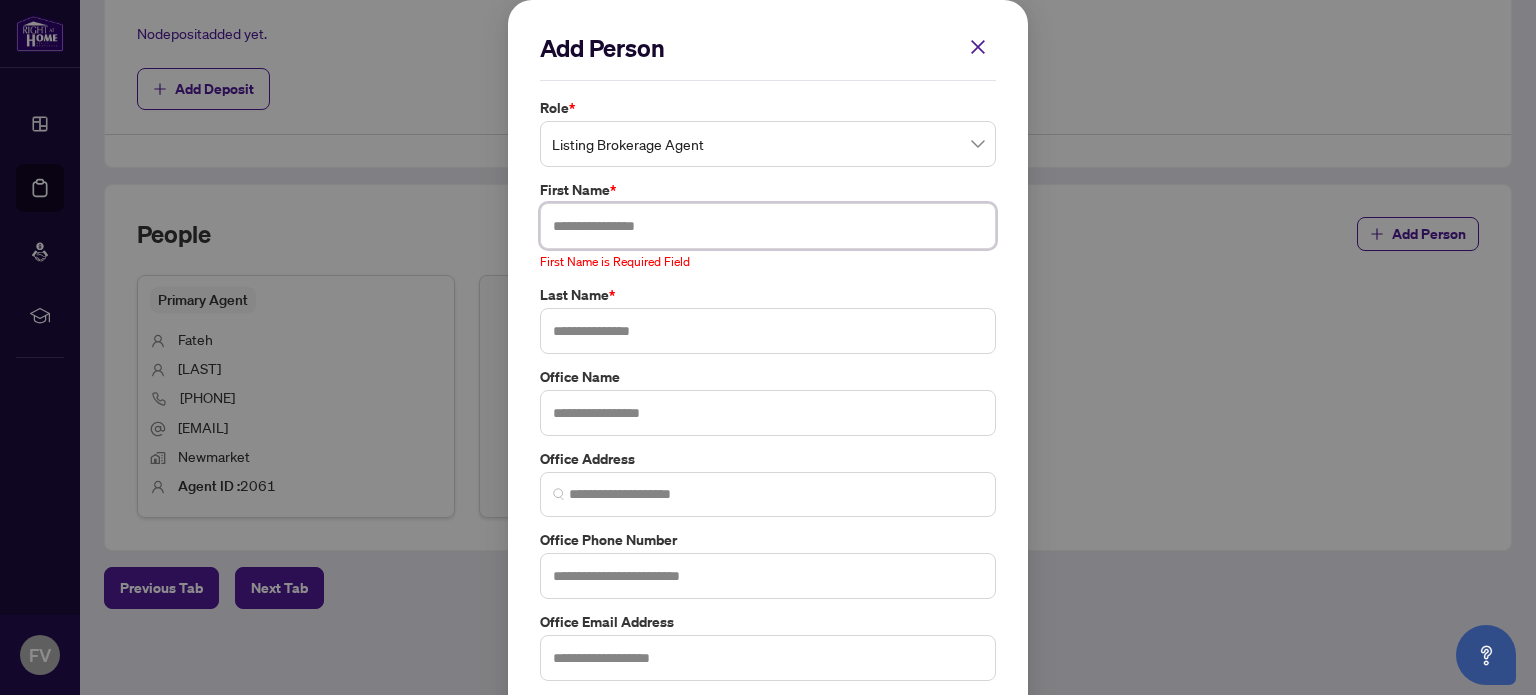 paste on "**********" 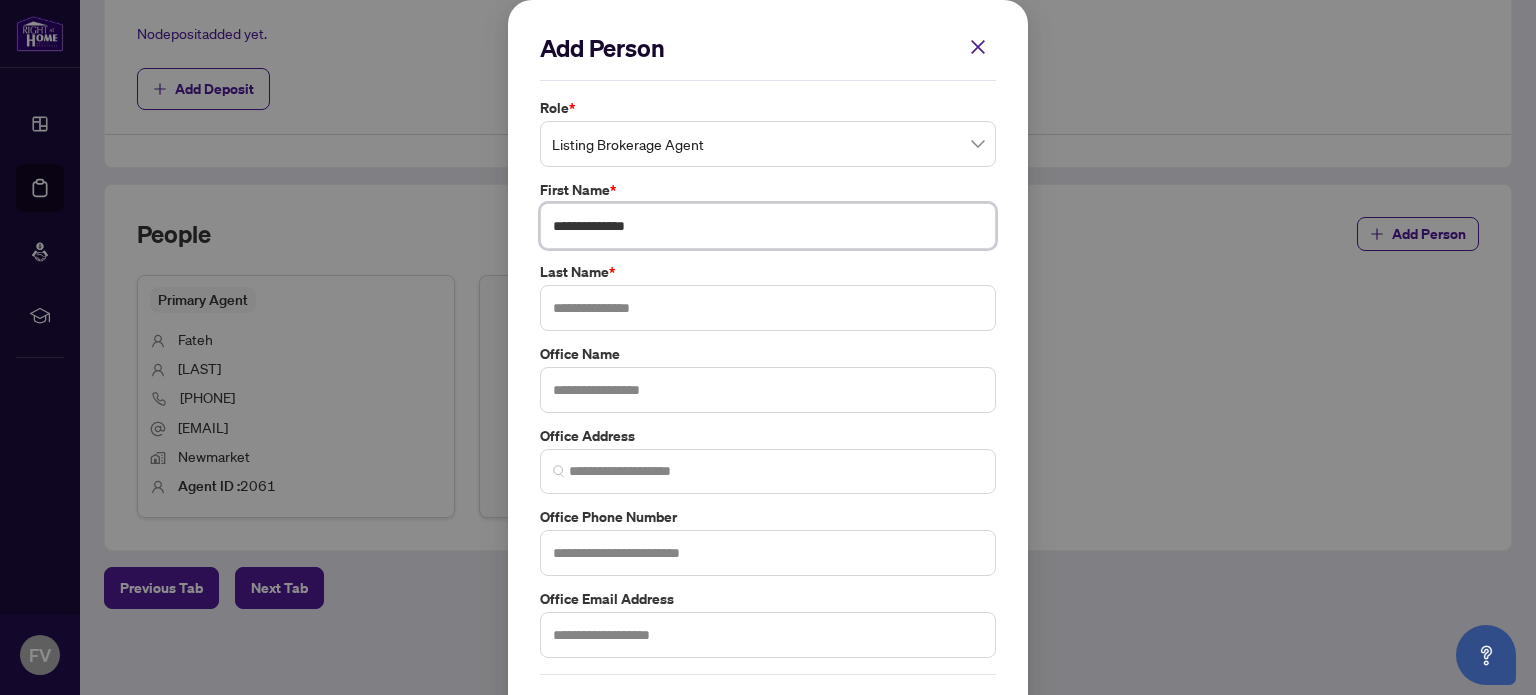drag, startPoint x: 600, startPoint y: 223, endPoint x: 644, endPoint y: 223, distance: 44 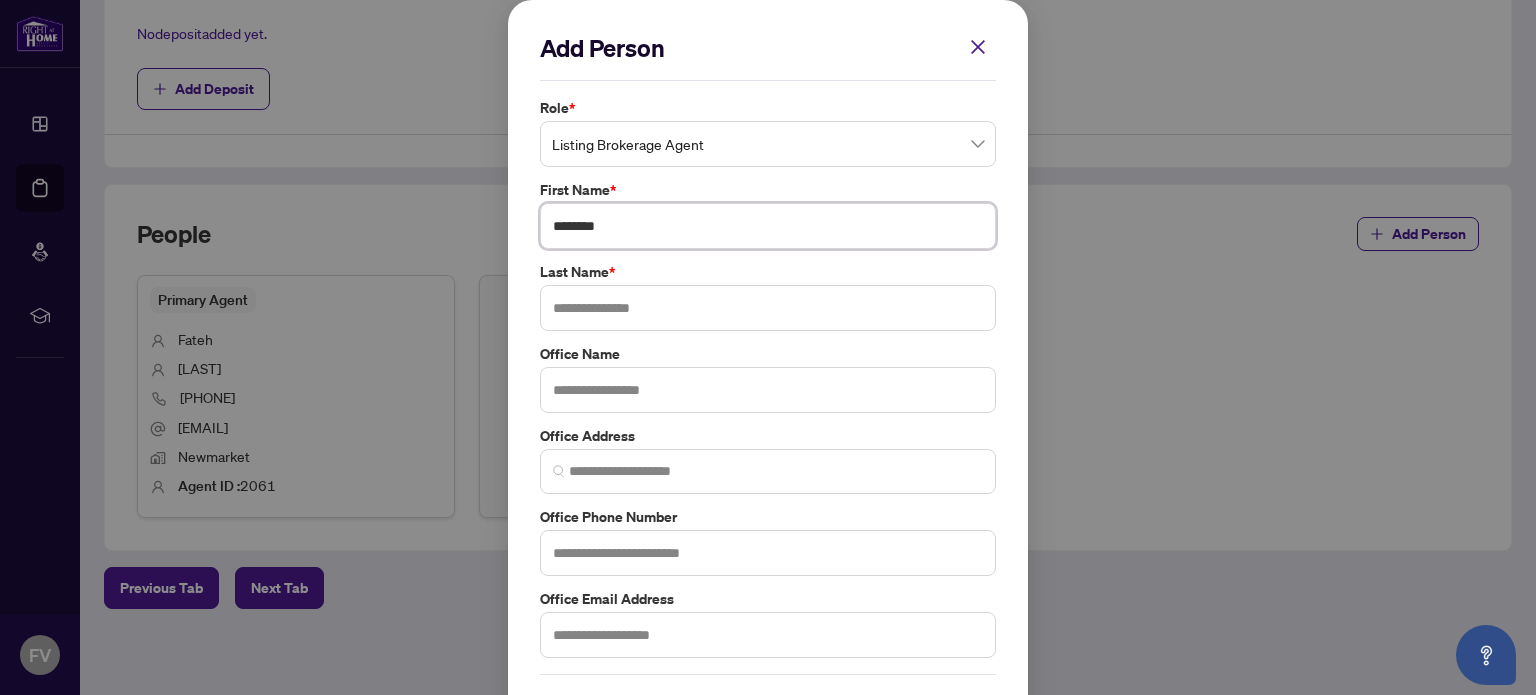 type on "*******" 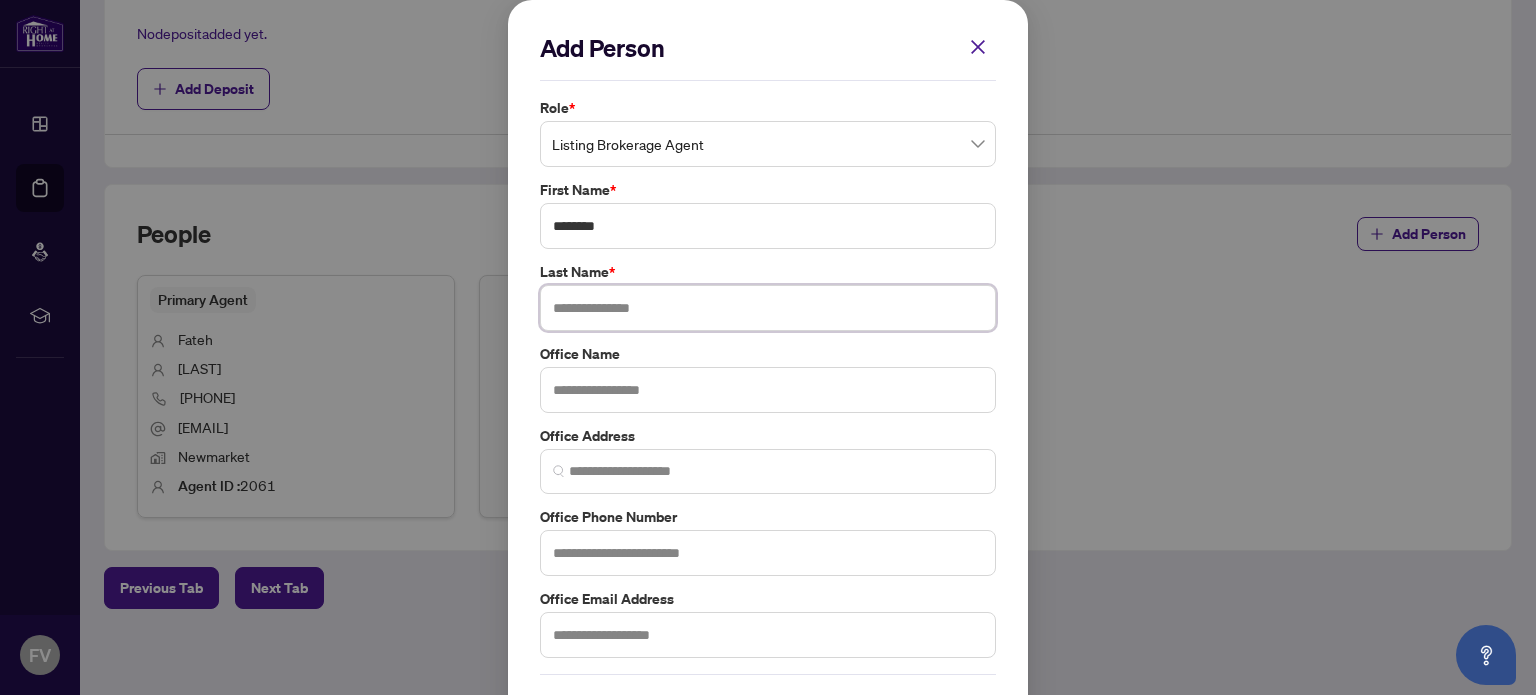 click at bounding box center (768, 308) 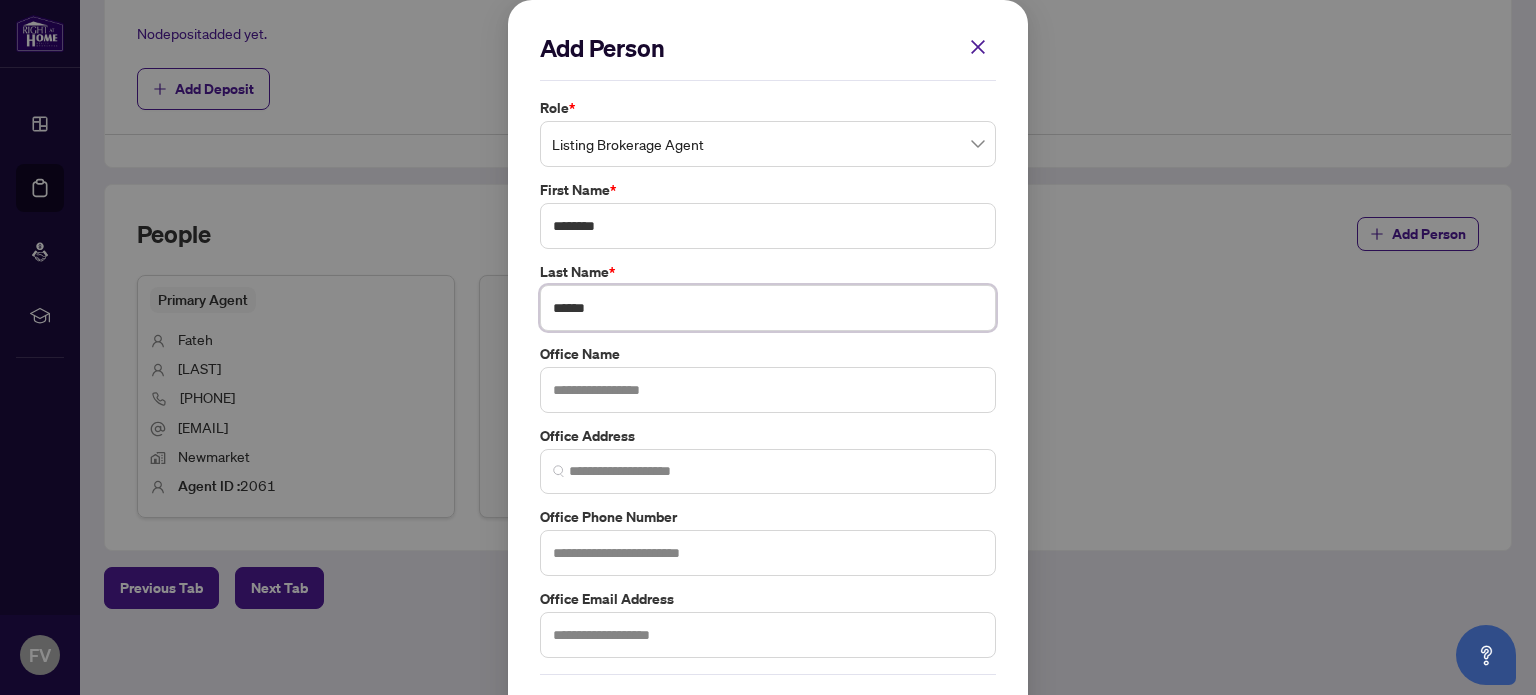 type on "******" 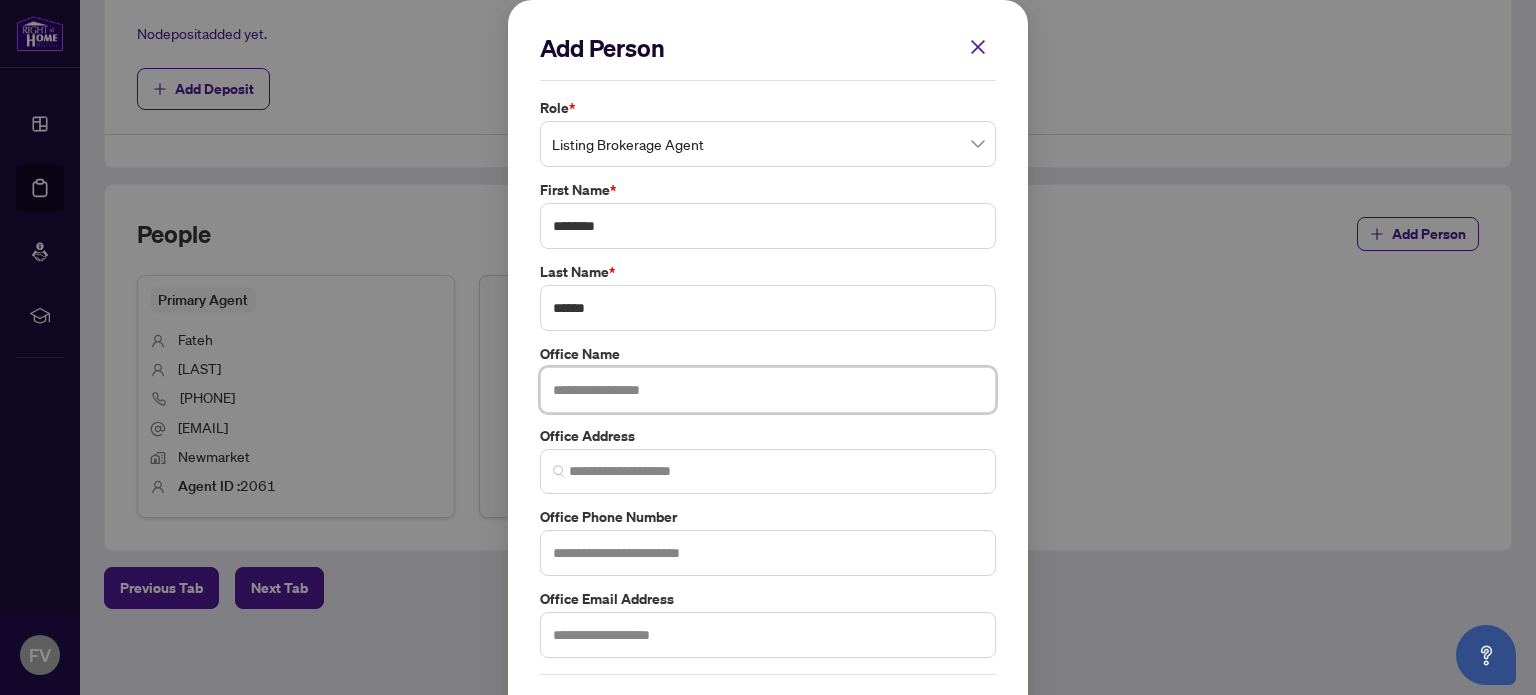 click at bounding box center (768, 390) 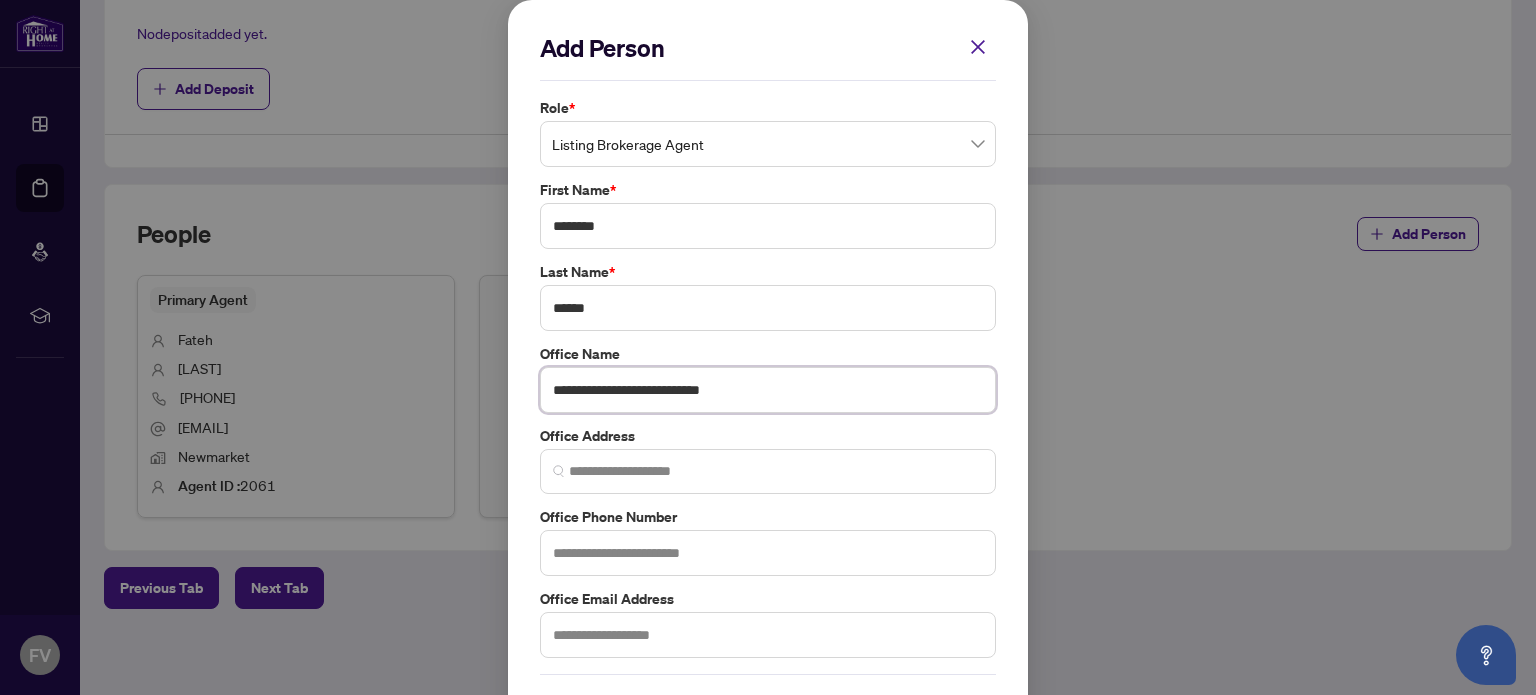 type on "**********" 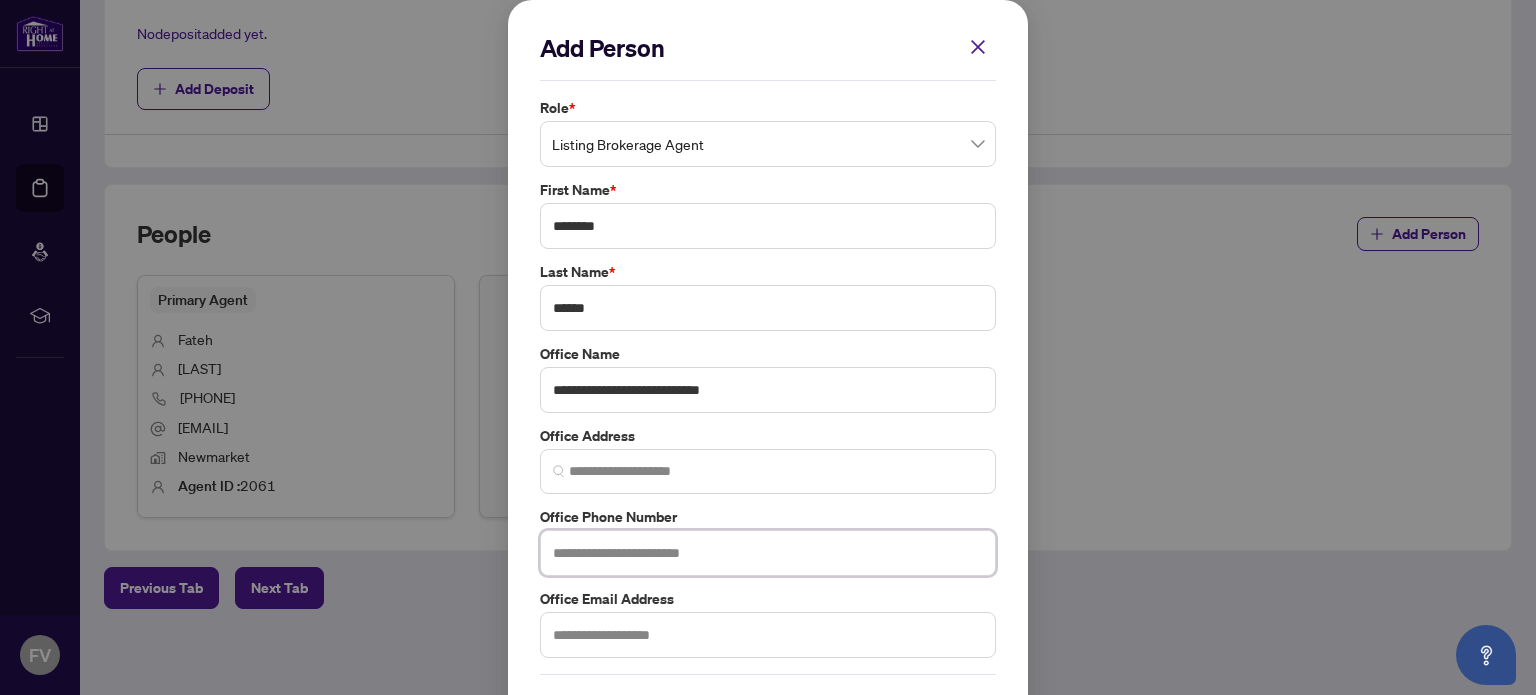 click at bounding box center (768, 553) 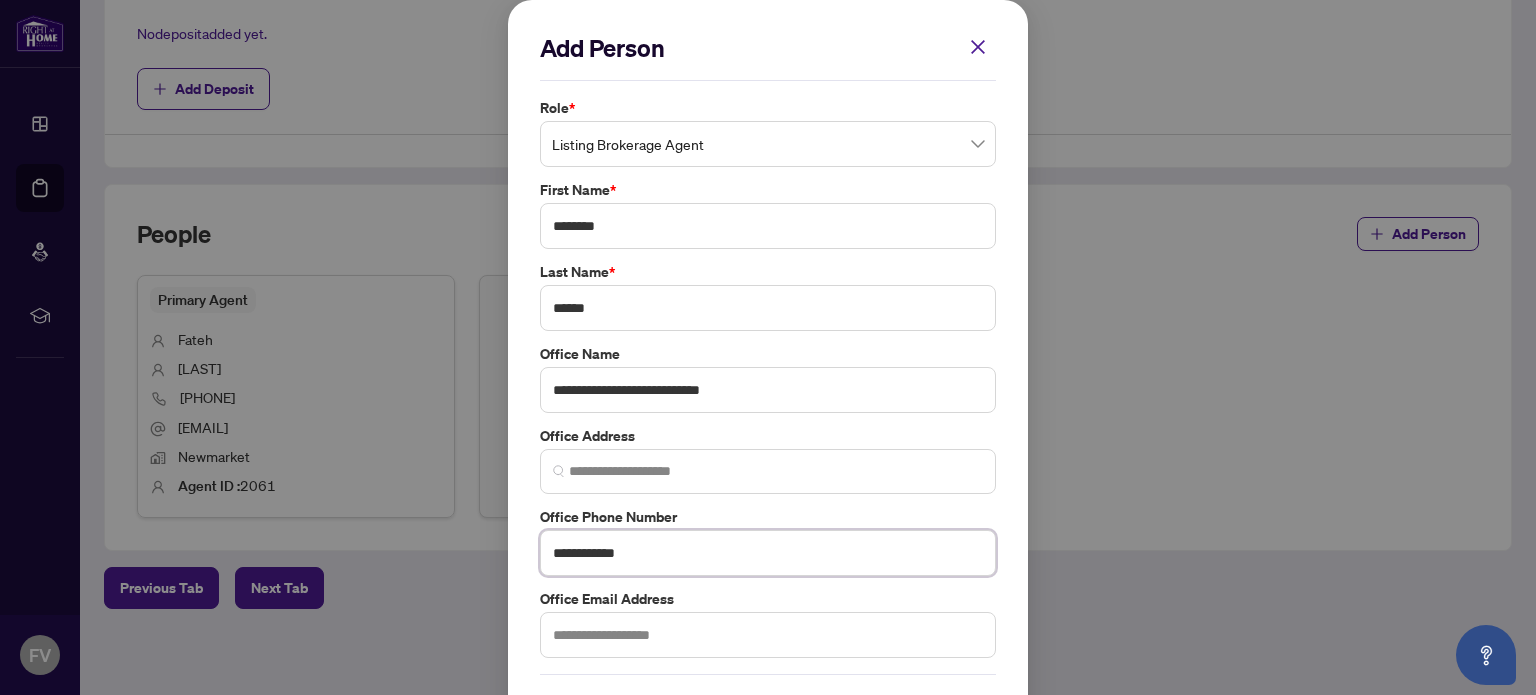 type on "**********" 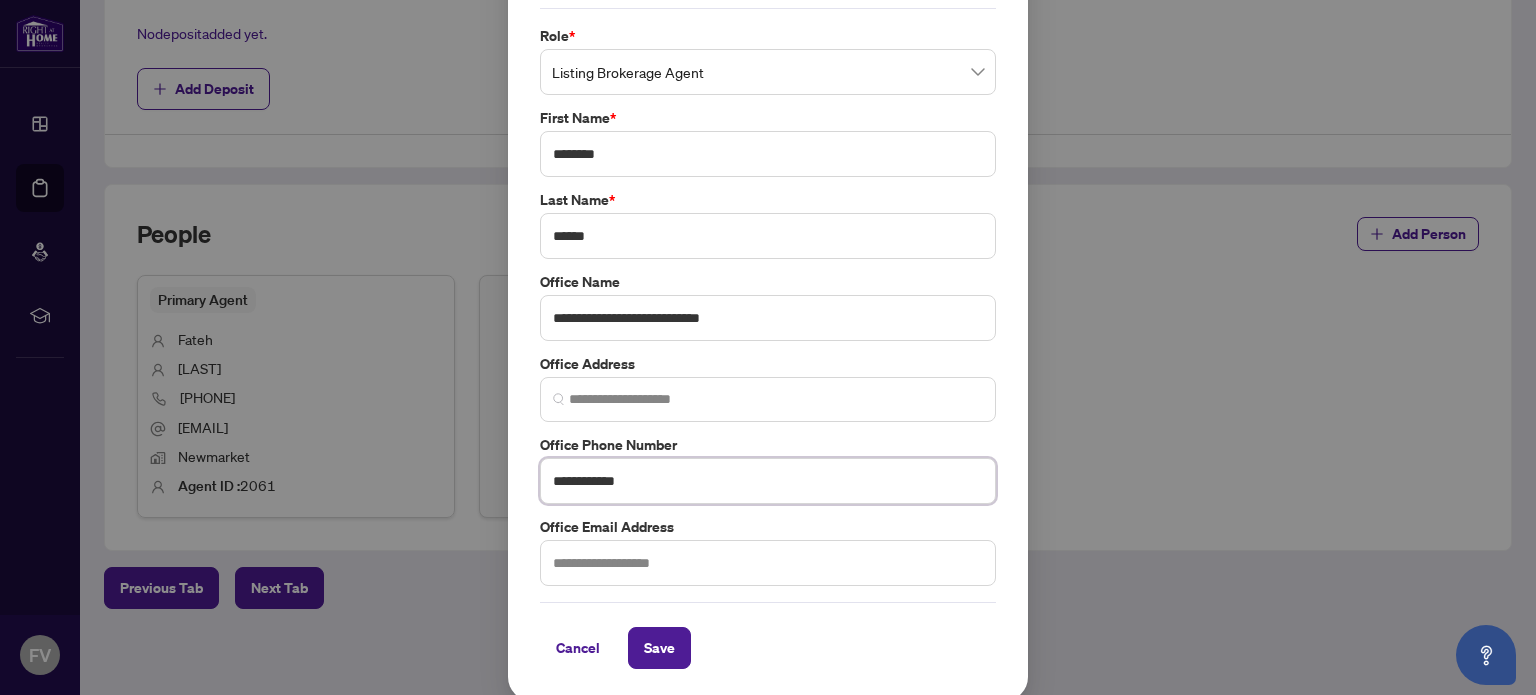 scroll, scrollTop: 74, scrollLeft: 0, axis: vertical 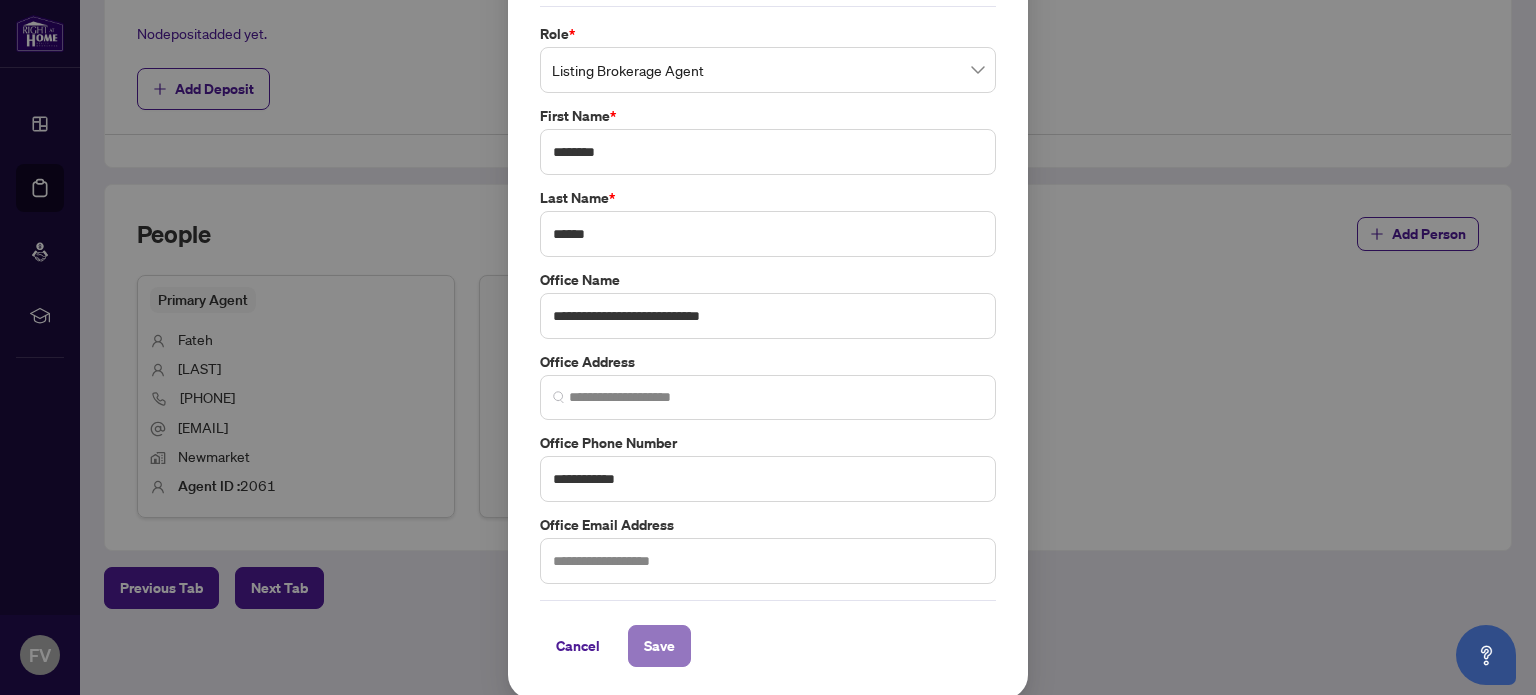 click on "Save" at bounding box center (659, 646) 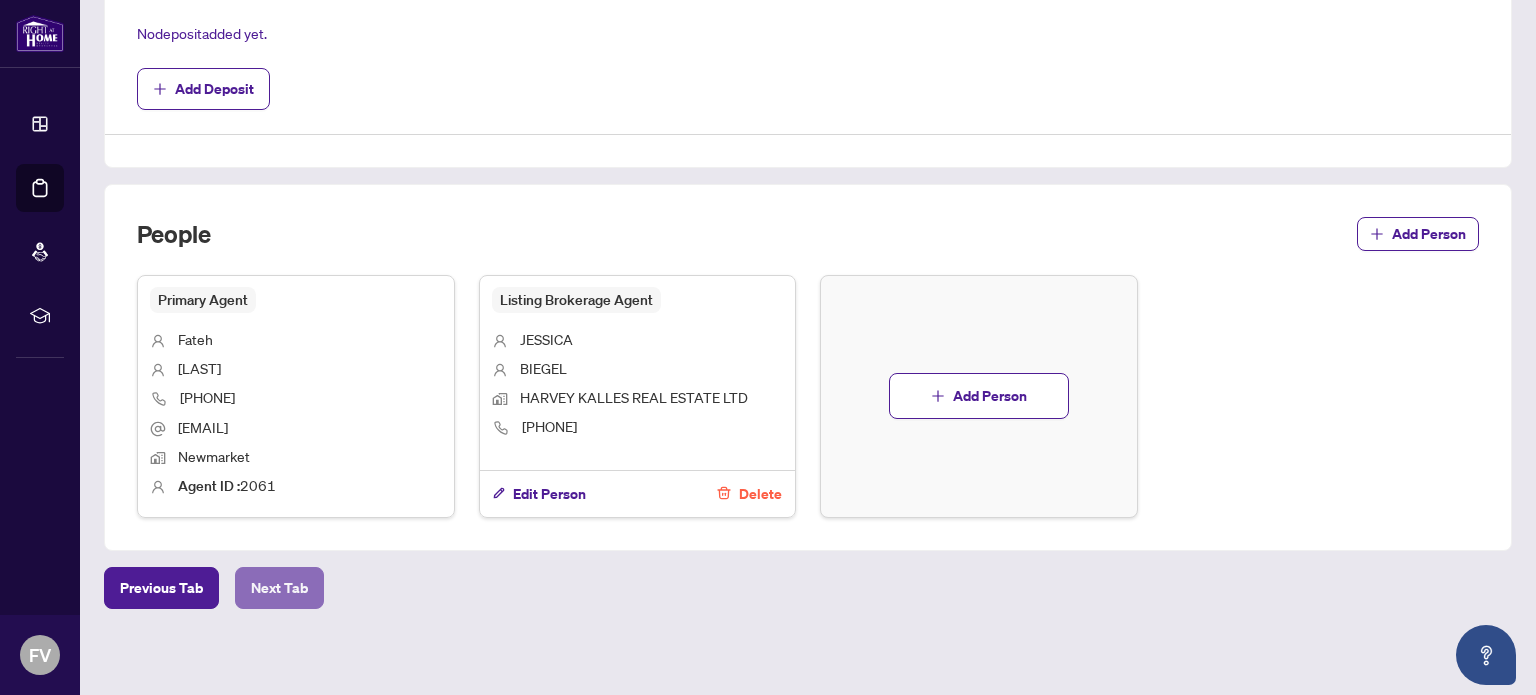 click on "Next Tab" at bounding box center [279, 588] 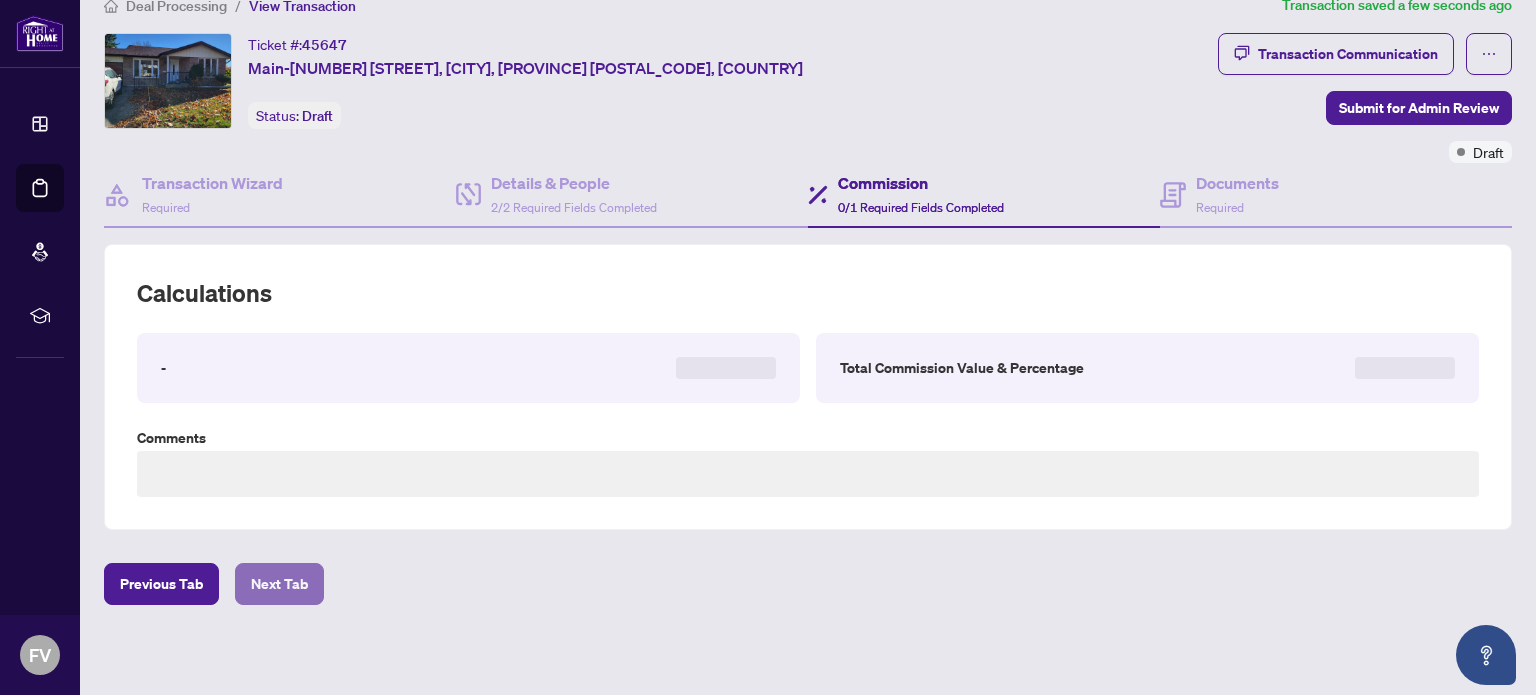type on "**********" 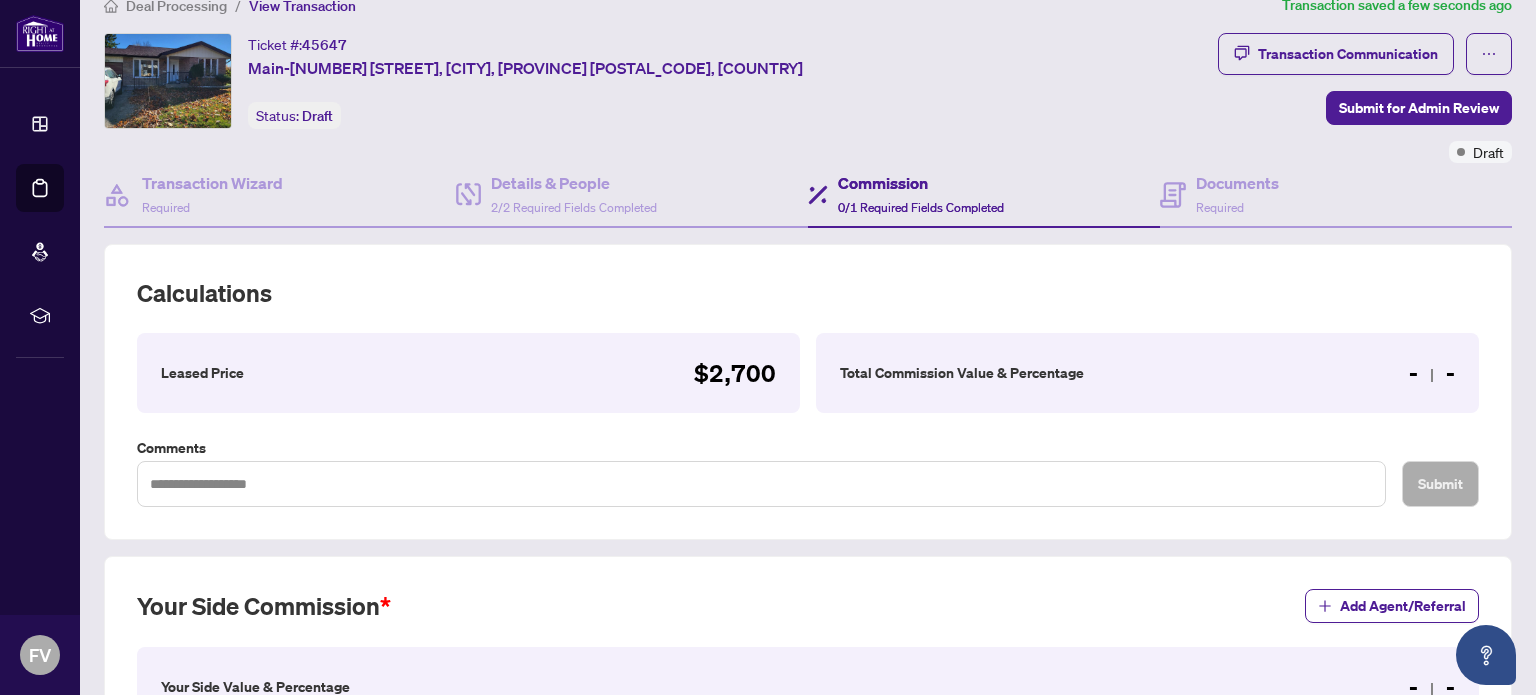 scroll, scrollTop: 490, scrollLeft: 0, axis: vertical 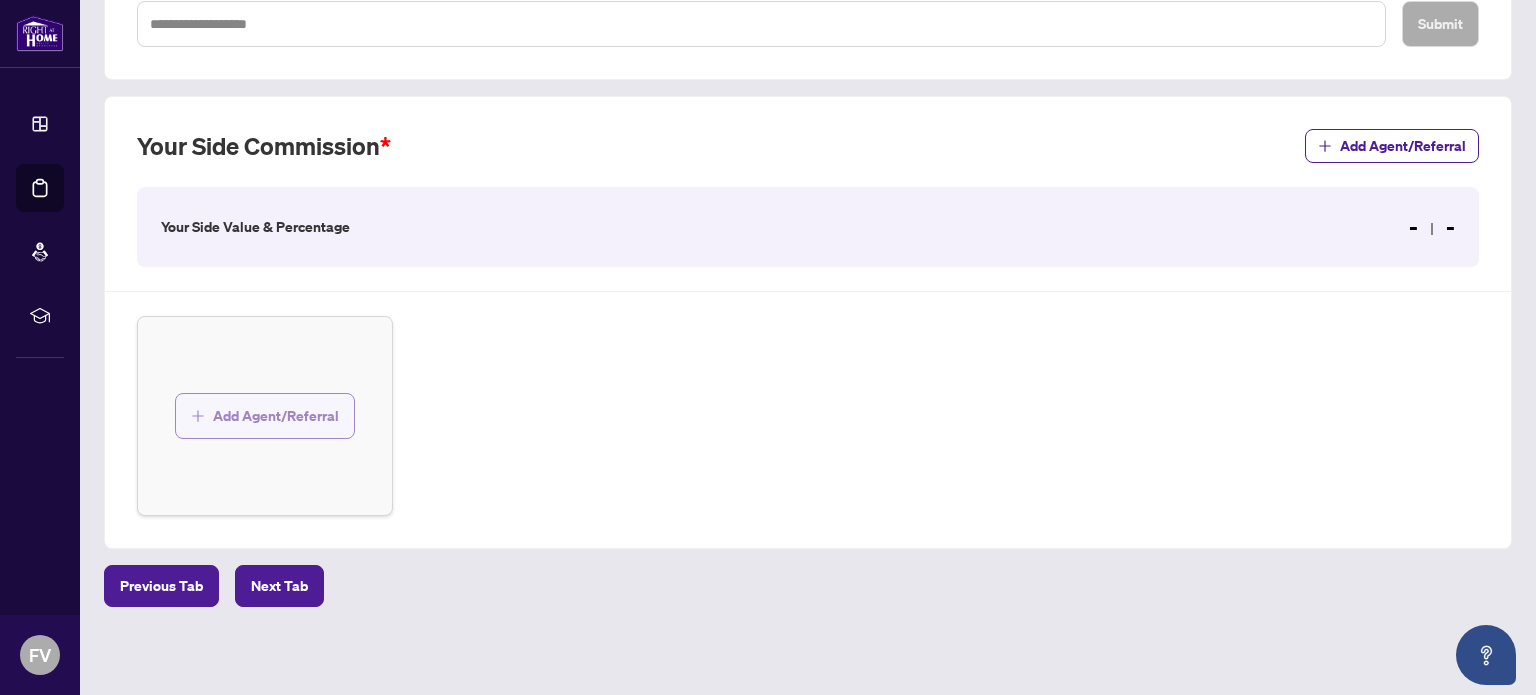 click on "Add Agent/Referral" at bounding box center [276, 416] 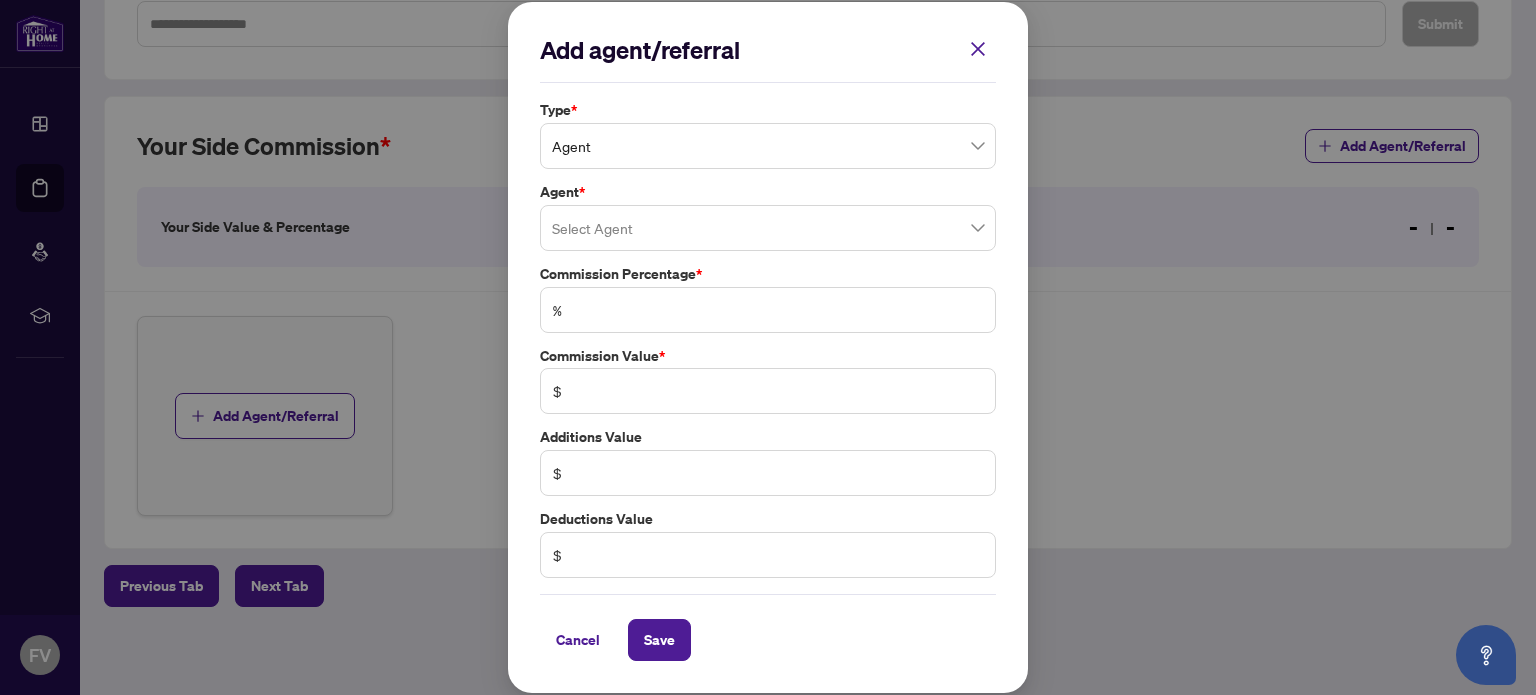 click on "Agent" at bounding box center [768, 146] 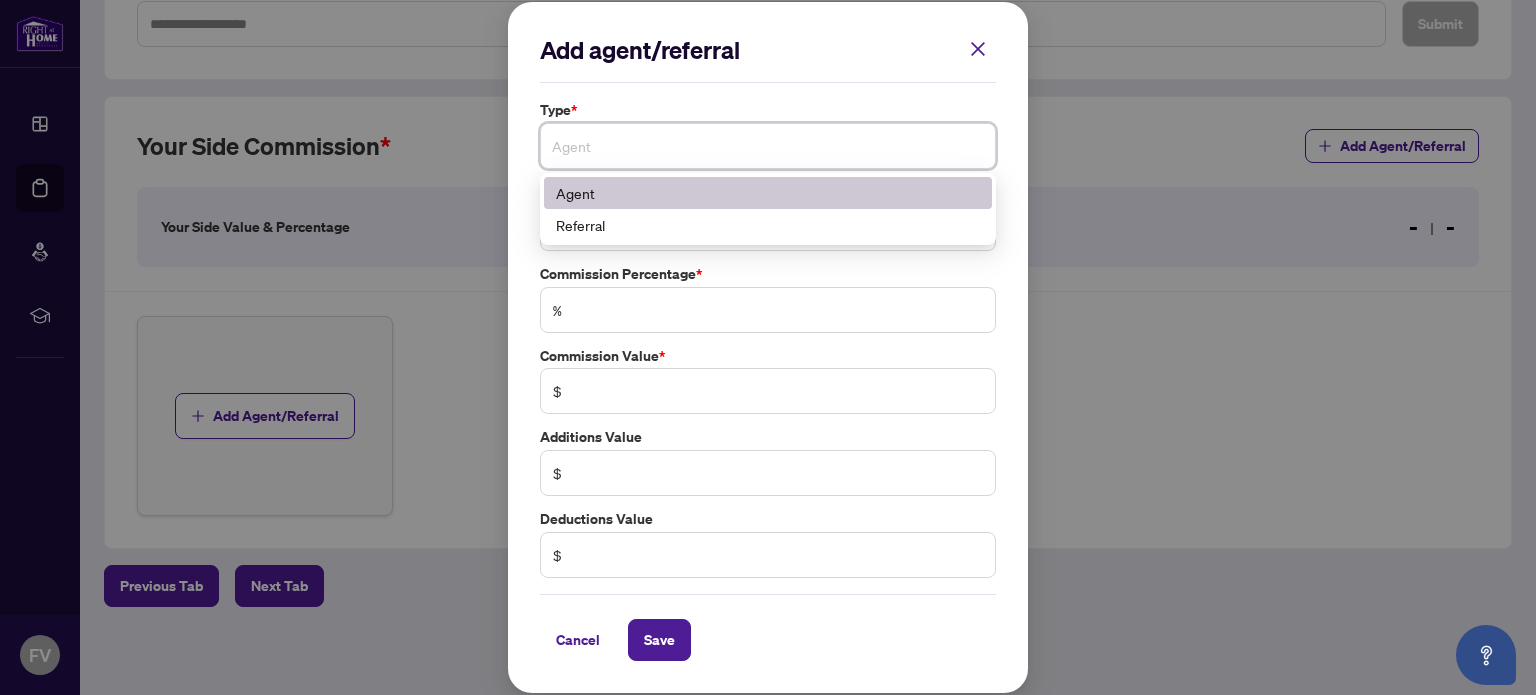 click on "Agent" at bounding box center [768, 193] 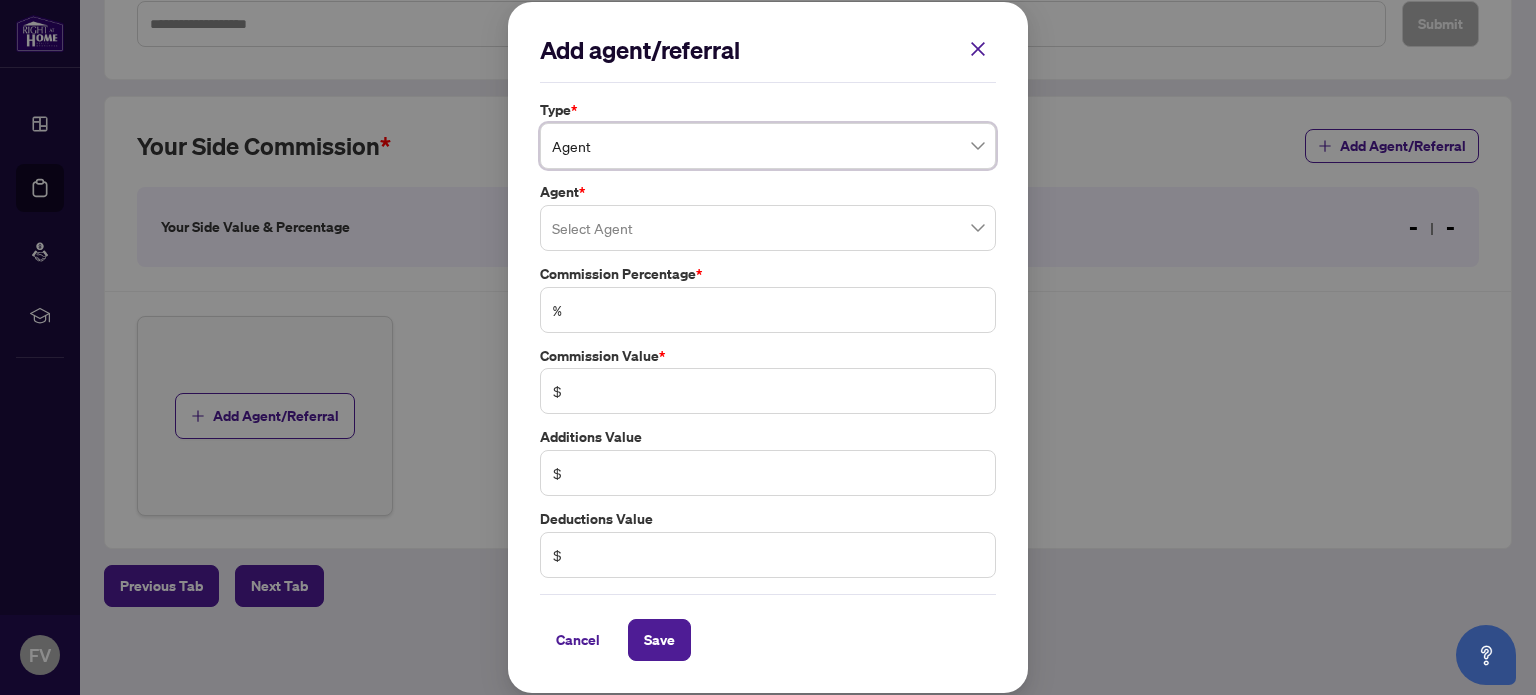 click at bounding box center (768, 228) 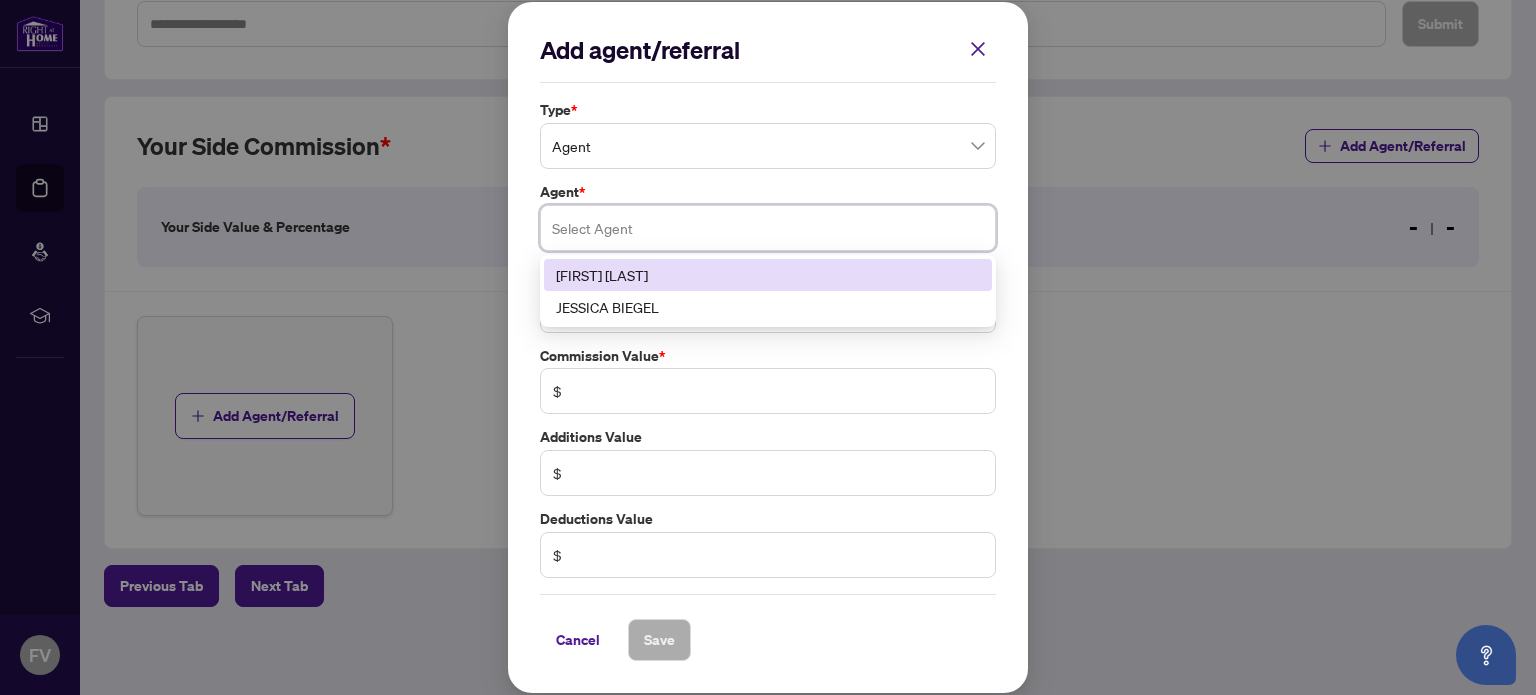 click on "[FIRST] [LAST]" at bounding box center [768, 275] 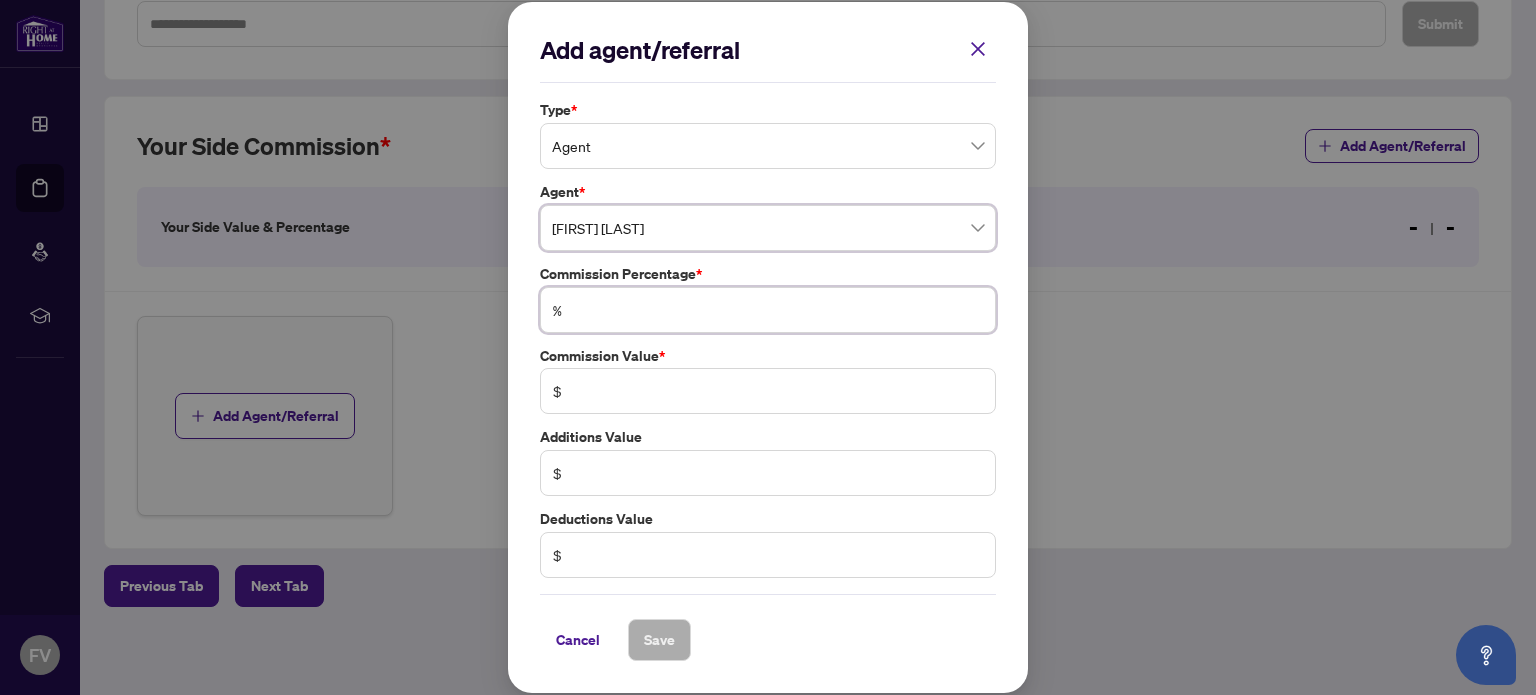 click at bounding box center (778, 310) 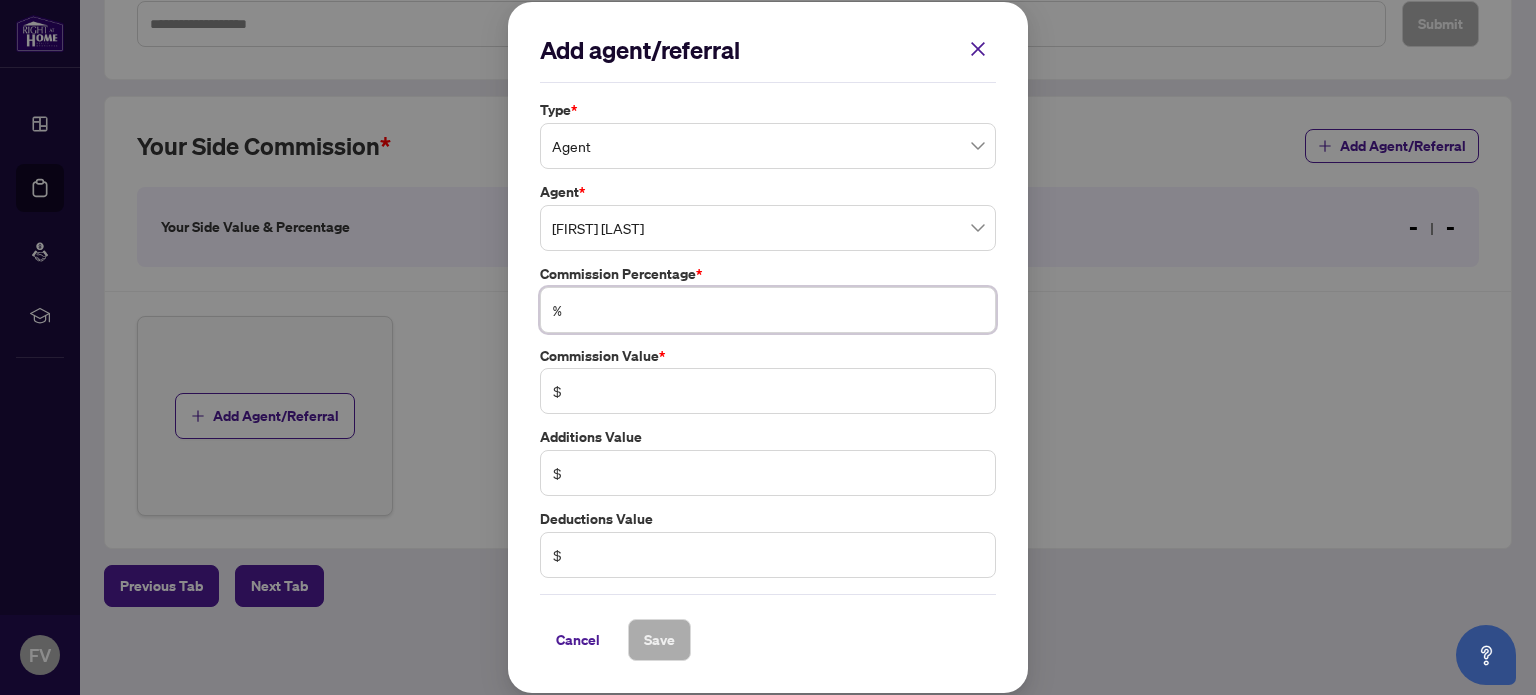 type on "*" 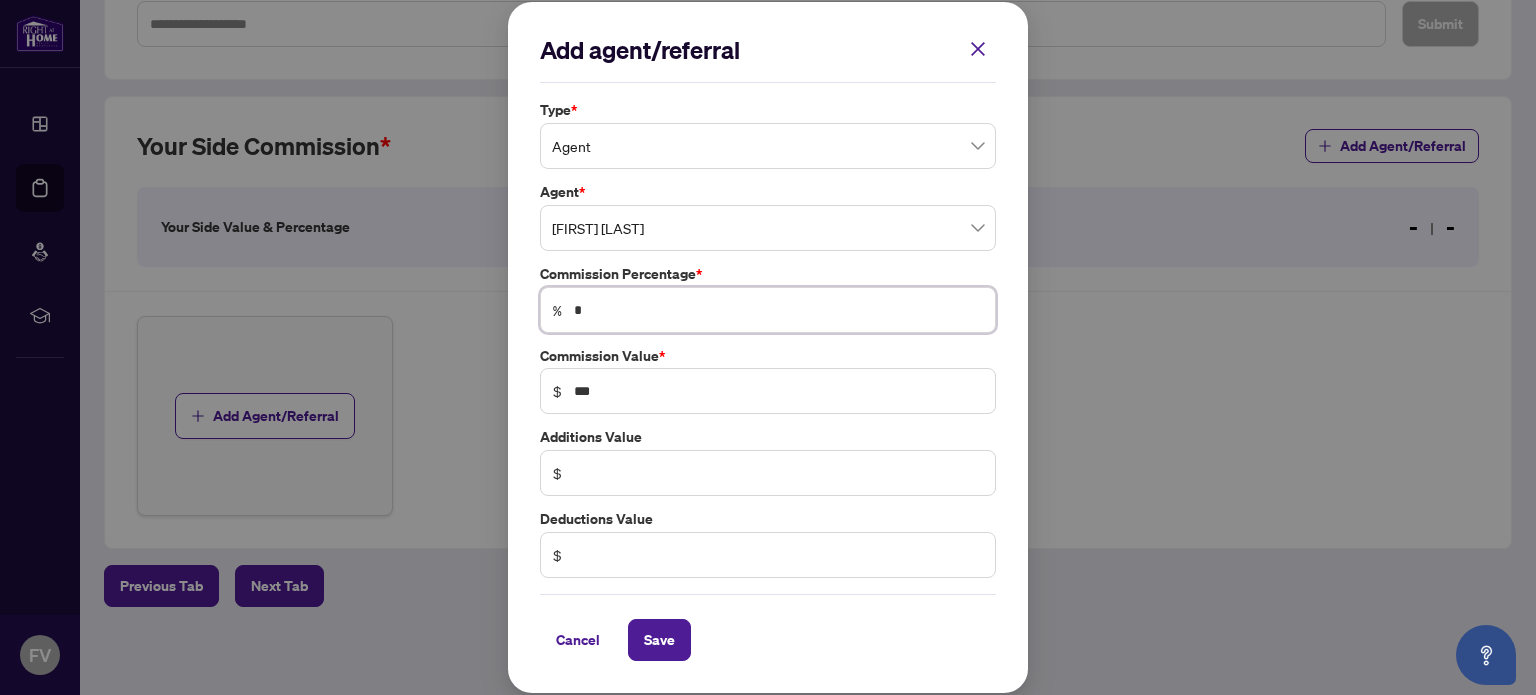 type on "**" 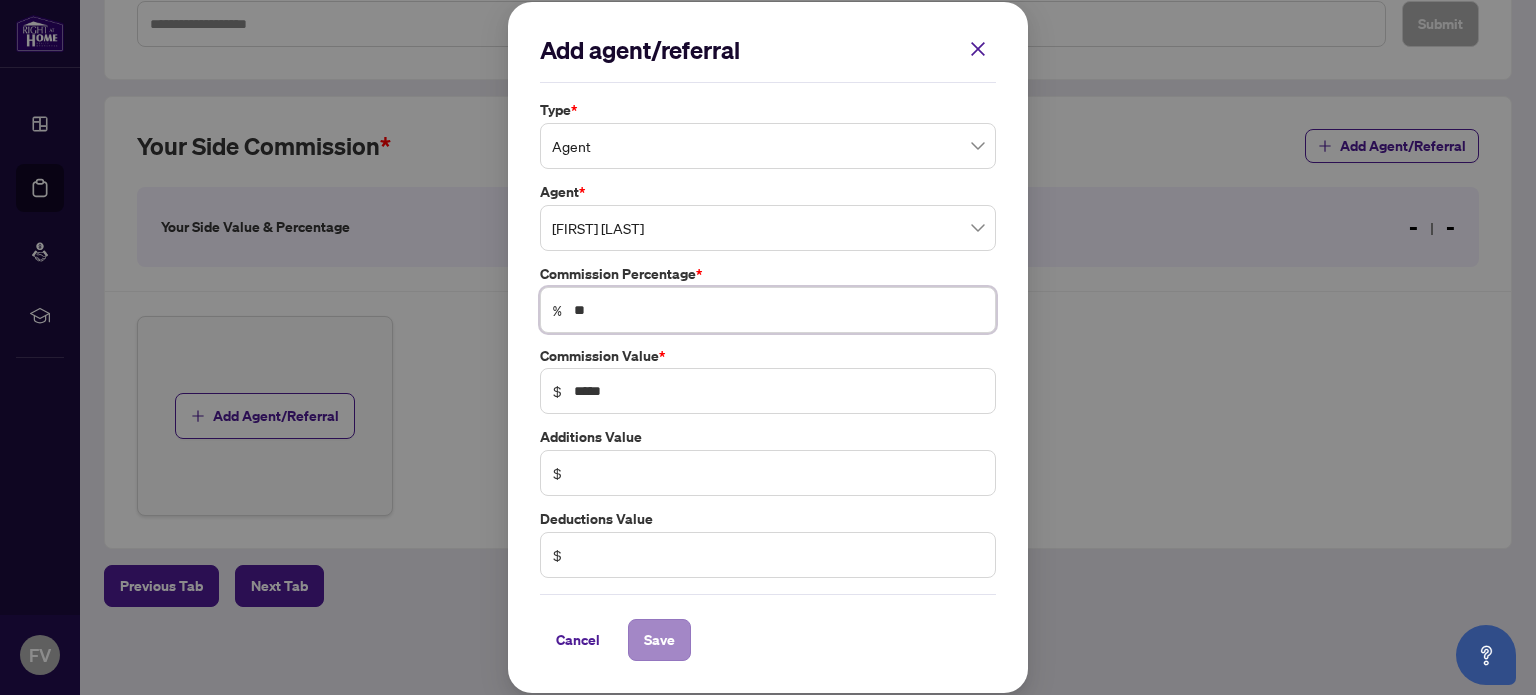 type on "**" 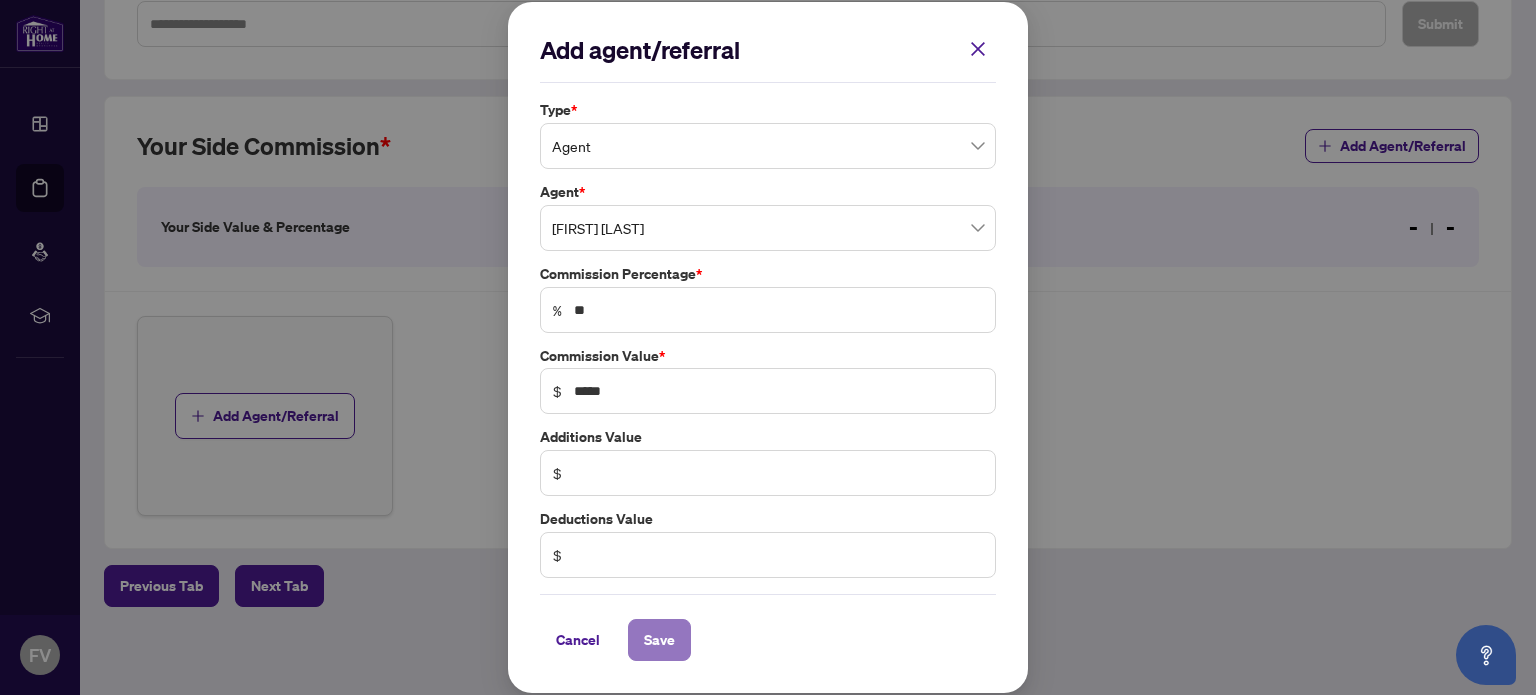 click on "Save" at bounding box center (659, 640) 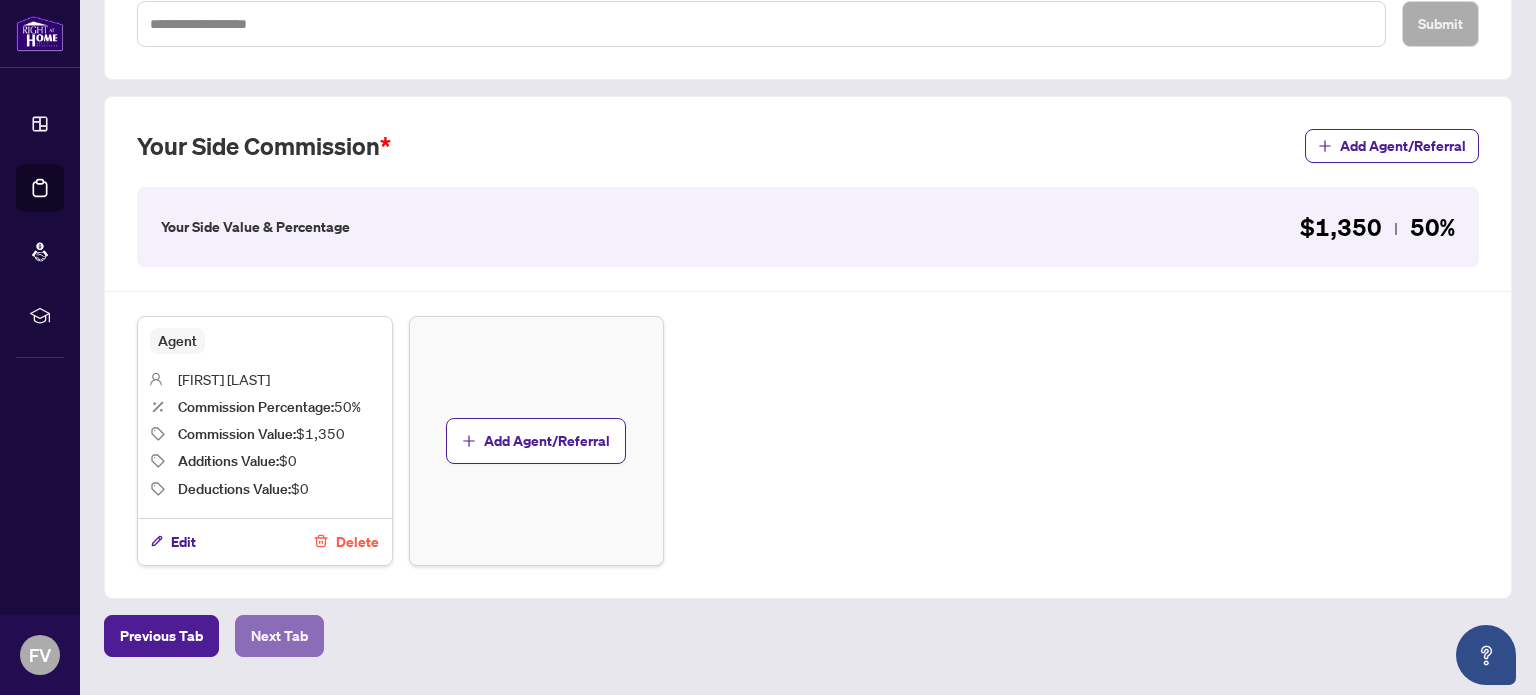click on "Next Tab" at bounding box center [279, 636] 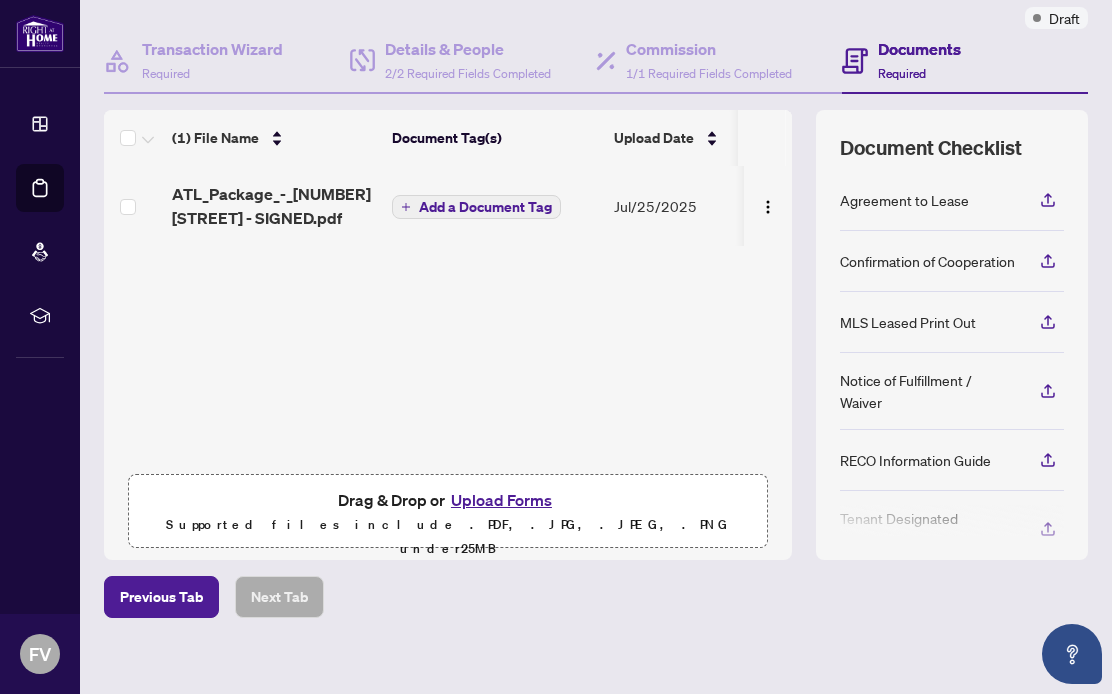 scroll, scrollTop: 232, scrollLeft: 0, axis: vertical 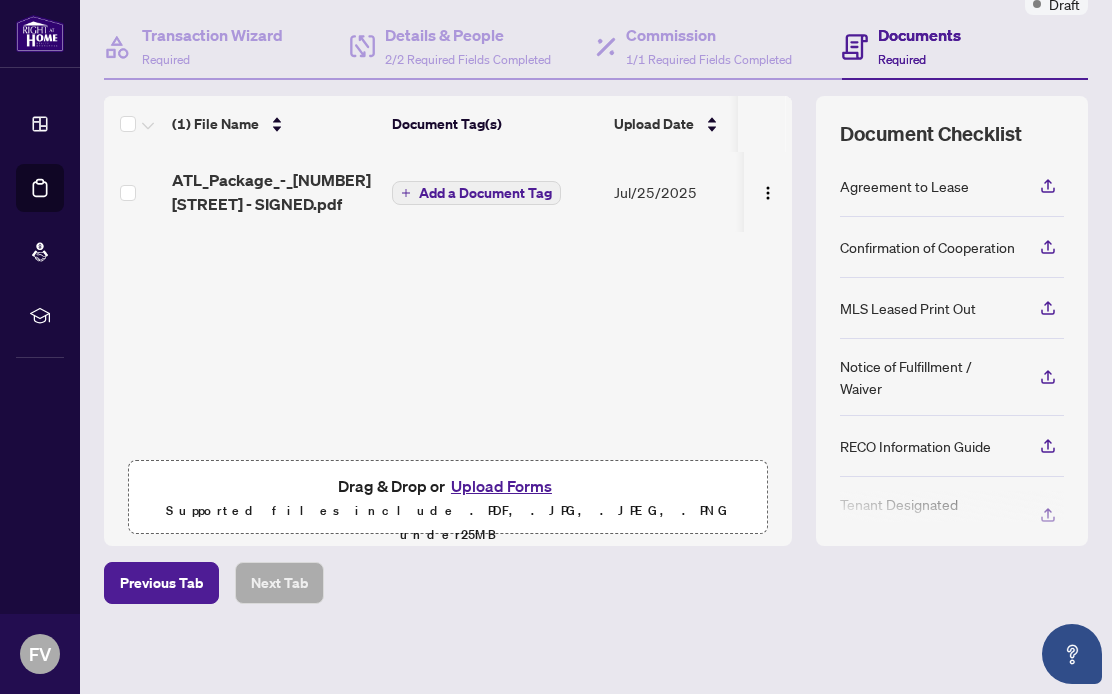 drag, startPoint x: 439, startPoint y: 492, endPoint x: 903, endPoint y: 255, distance: 521.023 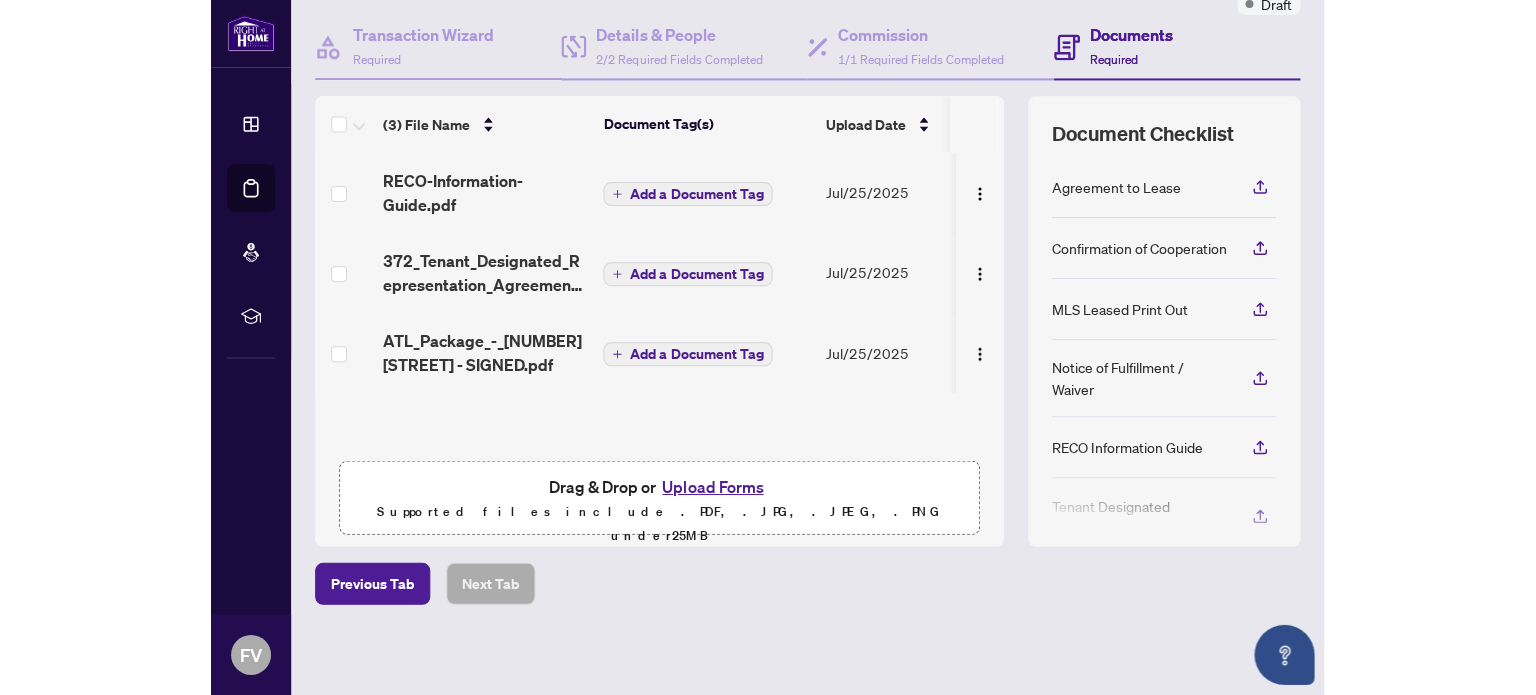 scroll, scrollTop: 0, scrollLeft: 0, axis: both 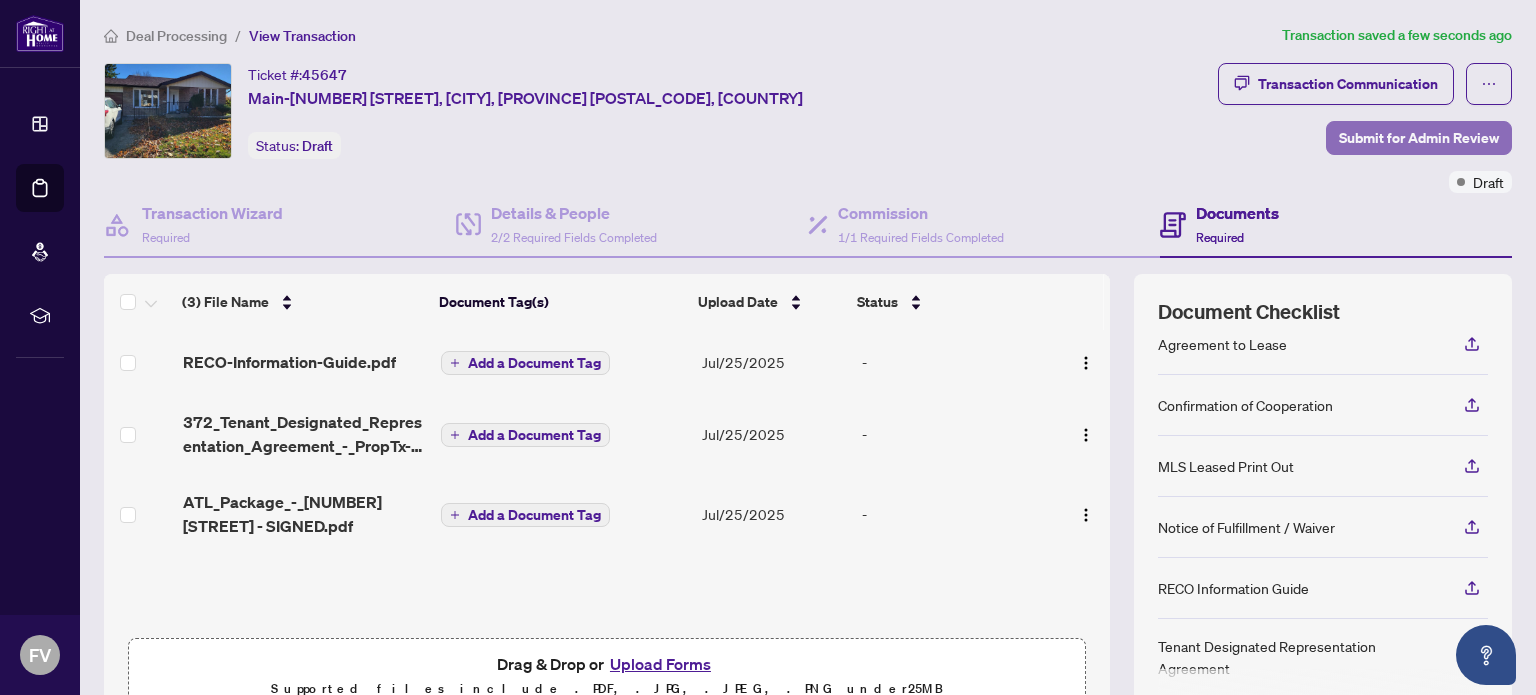 click on "Submit for Admin Review" at bounding box center (1419, 138) 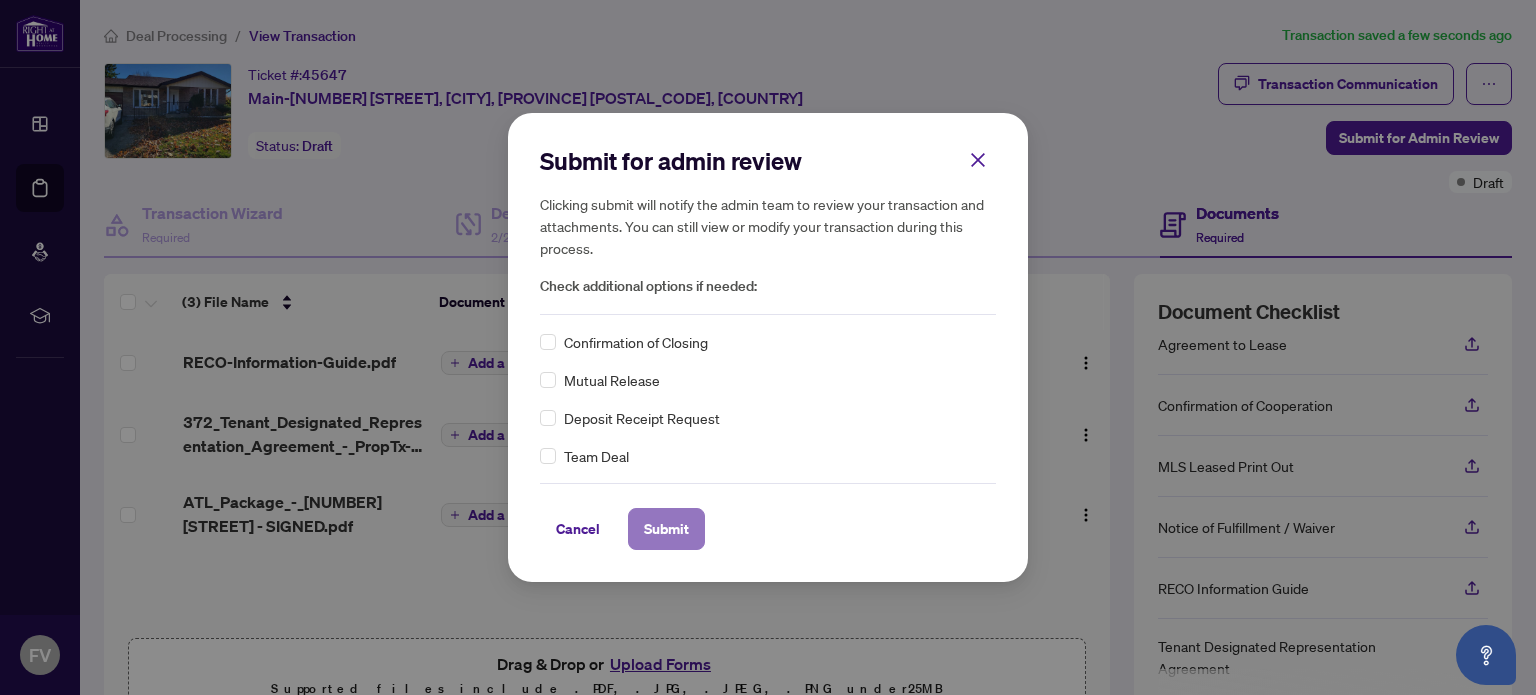 click on "Submit" at bounding box center (666, 529) 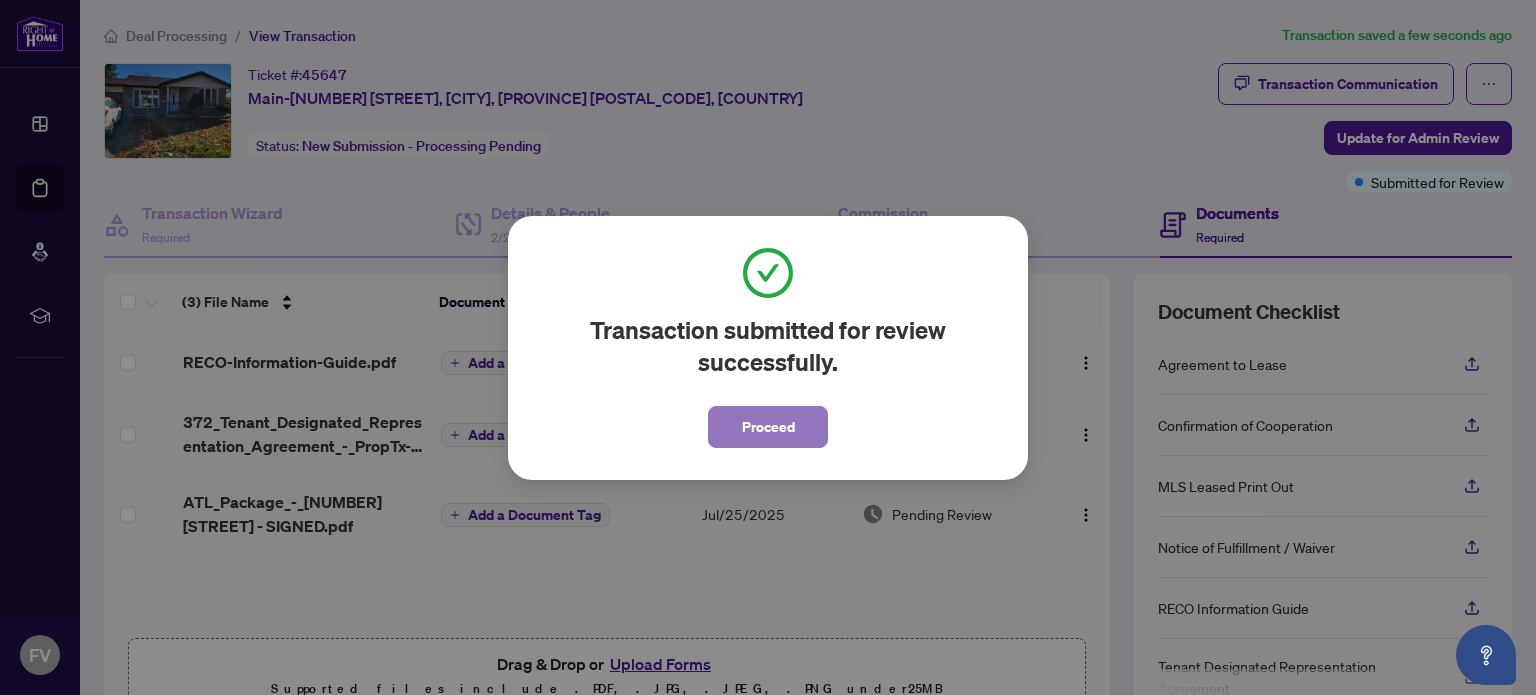 click on "Proceed" at bounding box center (768, 427) 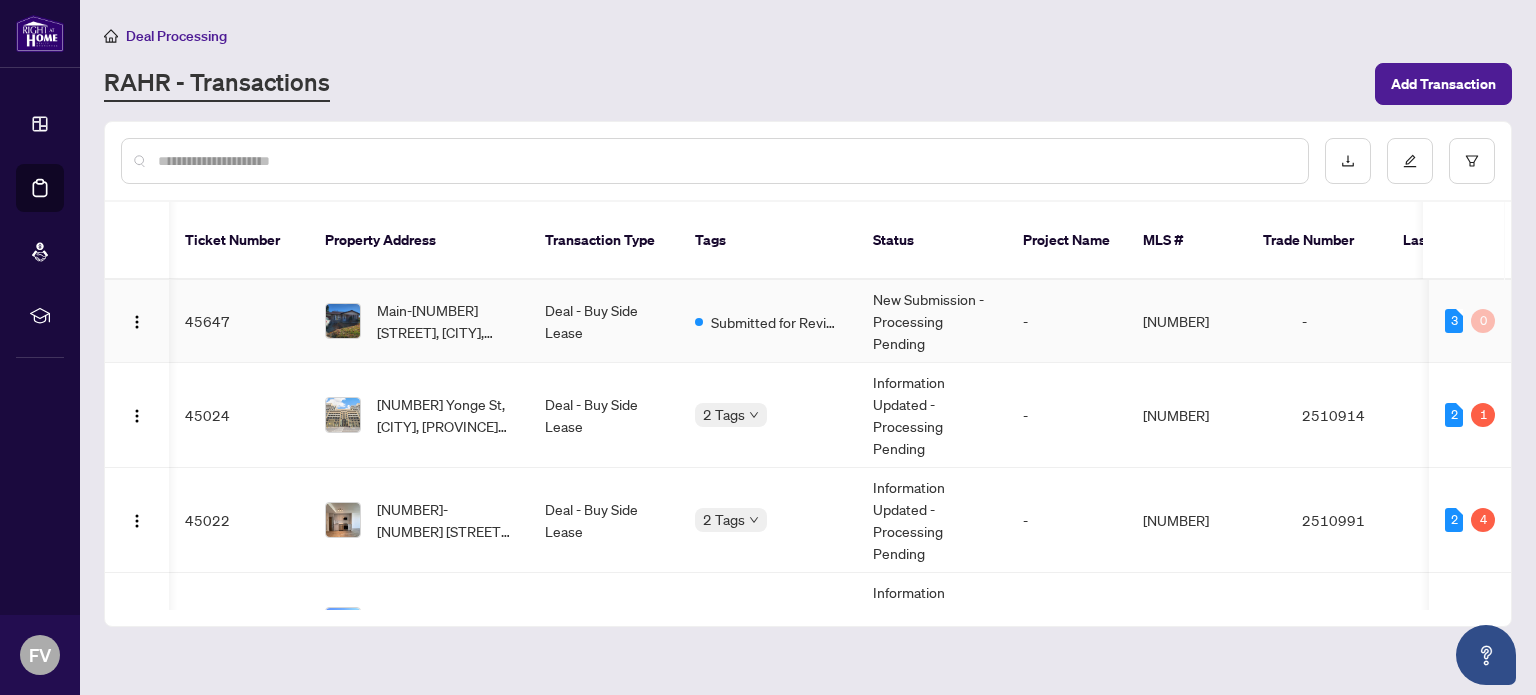 scroll, scrollTop: 0, scrollLeft: 40, axis: horizontal 